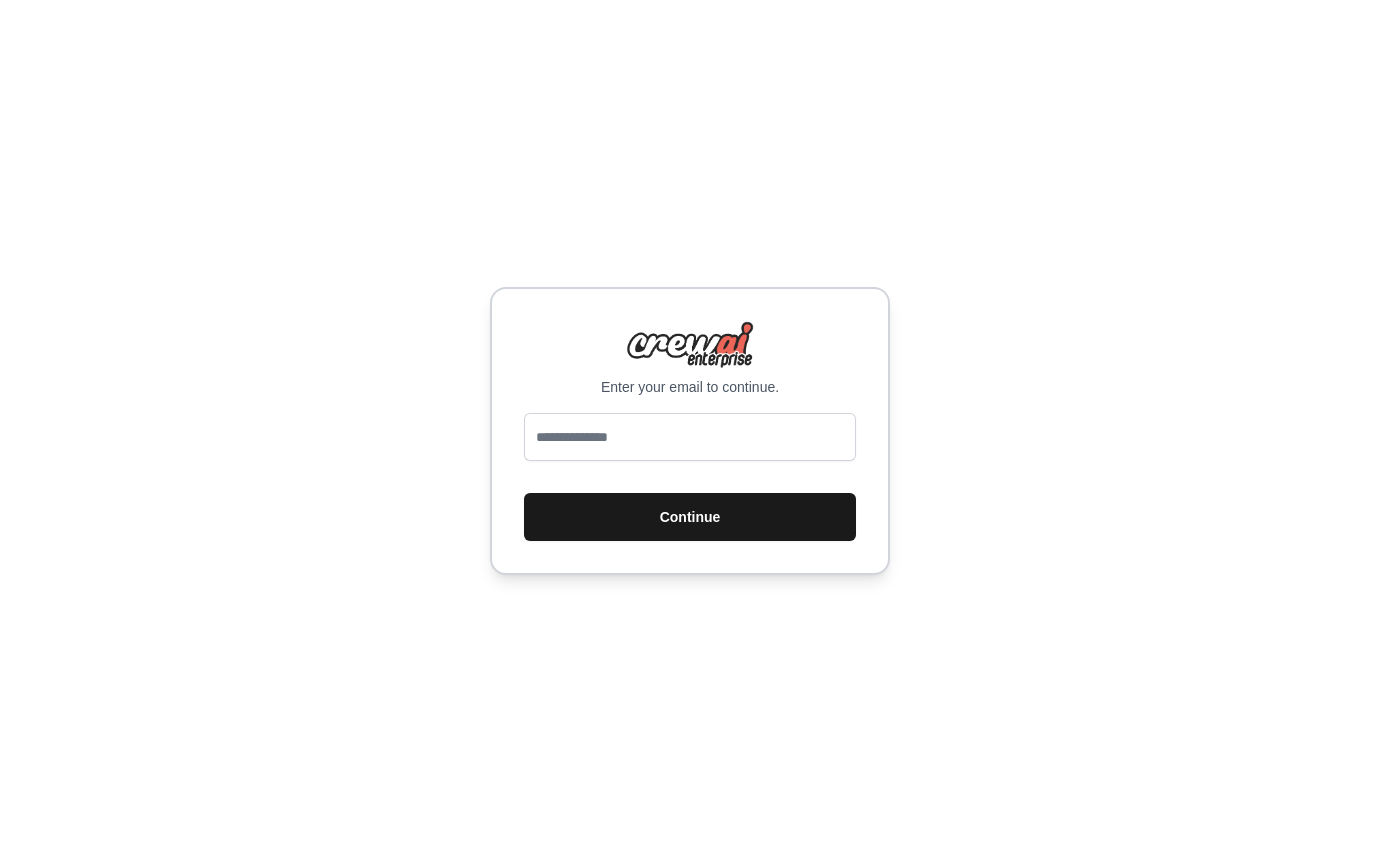 scroll, scrollTop: 0, scrollLeft: 0, axis: both 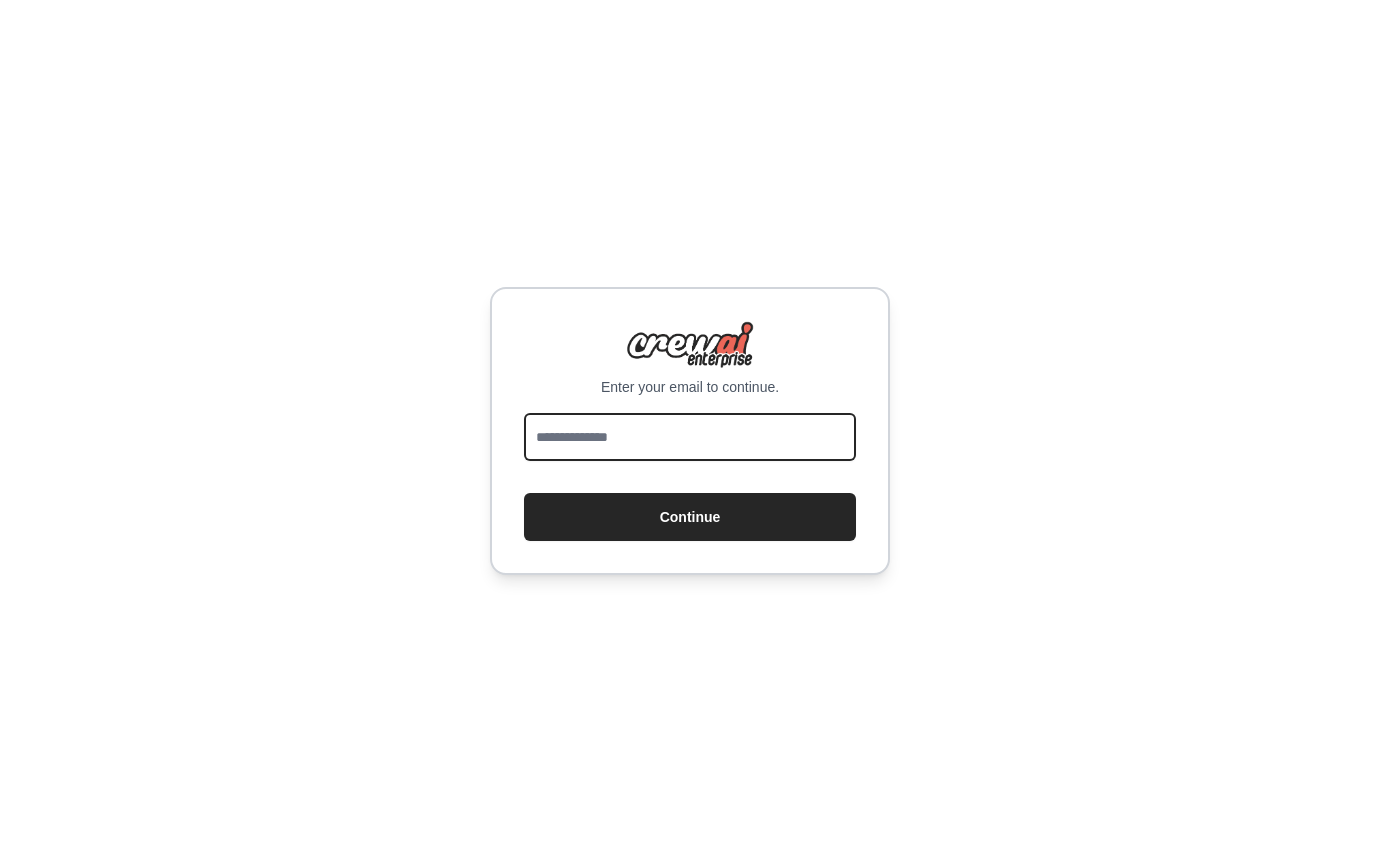 click at bounding box center [690, 437] 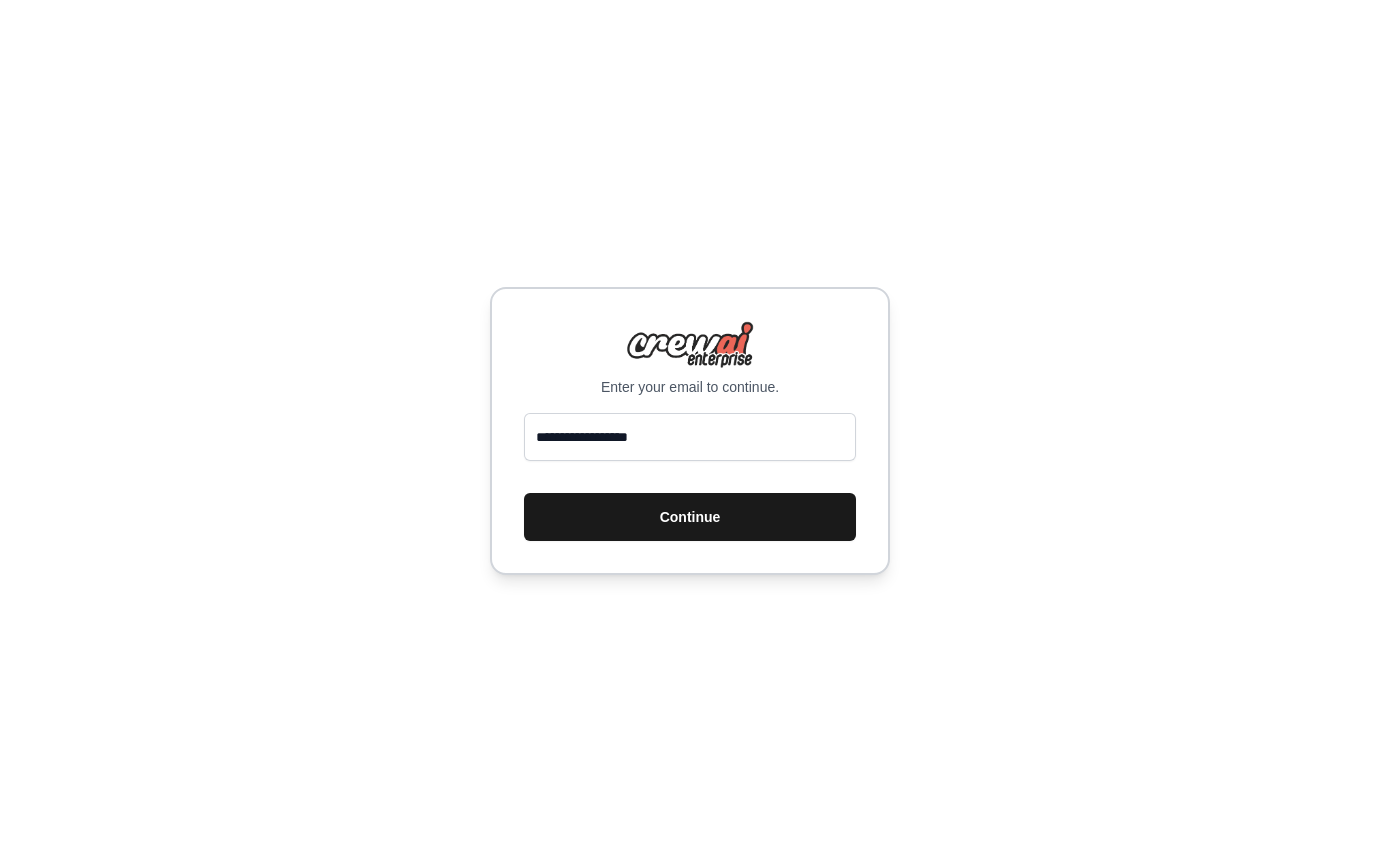 click on "Continue" at bounding box center [690, 517] 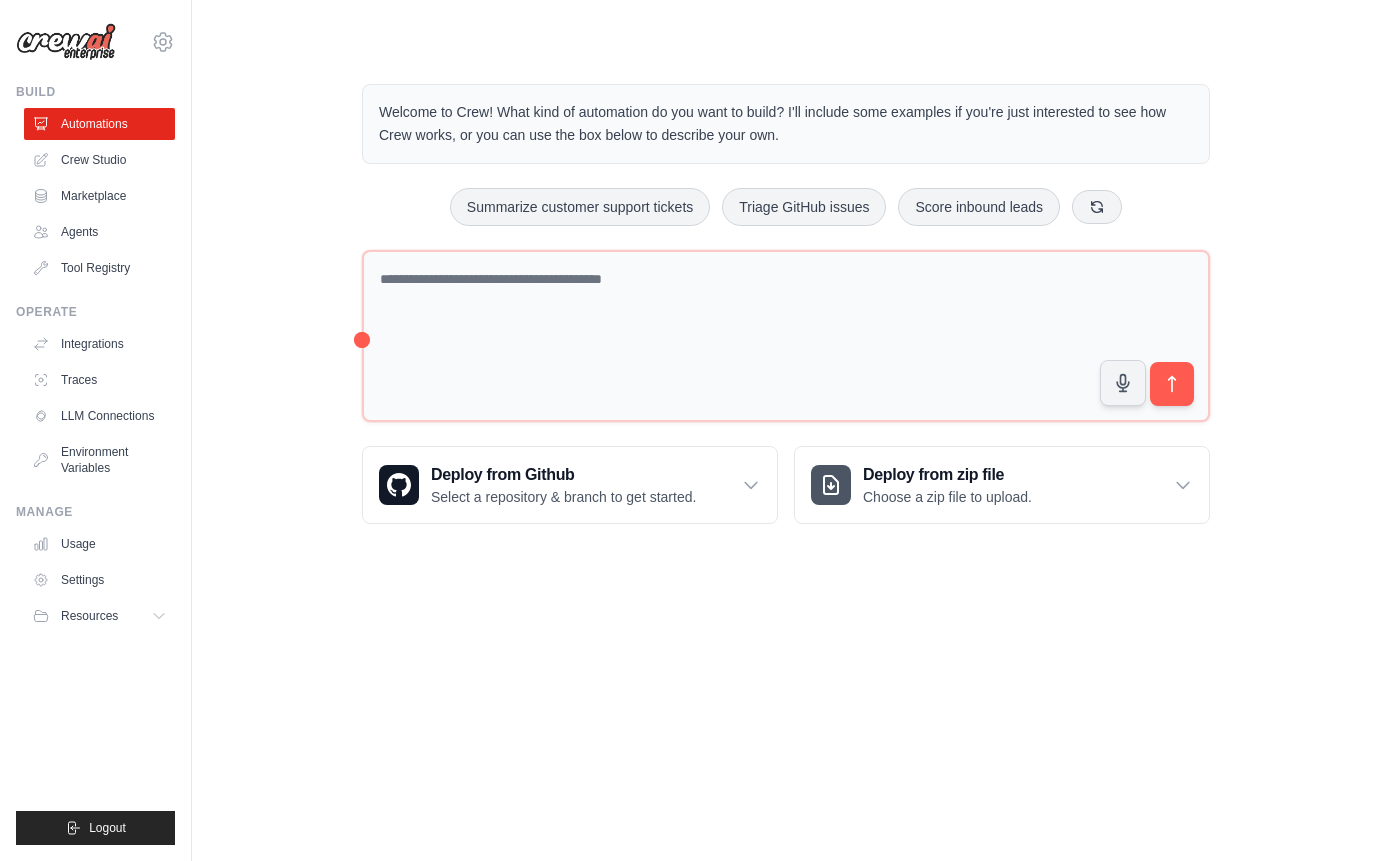scroll, scrollTop: 0, scrollLeft: 0, axis: both 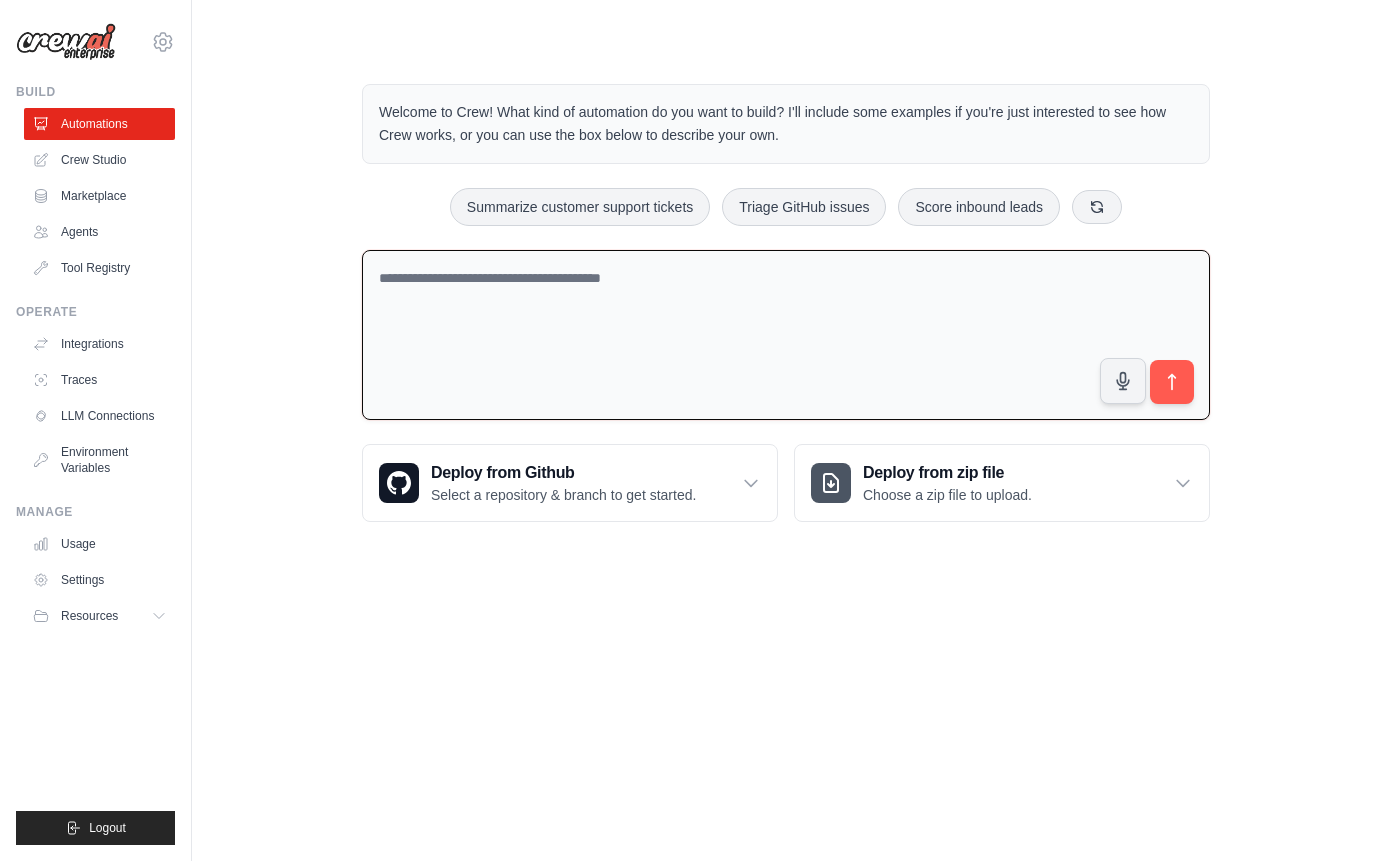 click at bounding box center [786, 335] 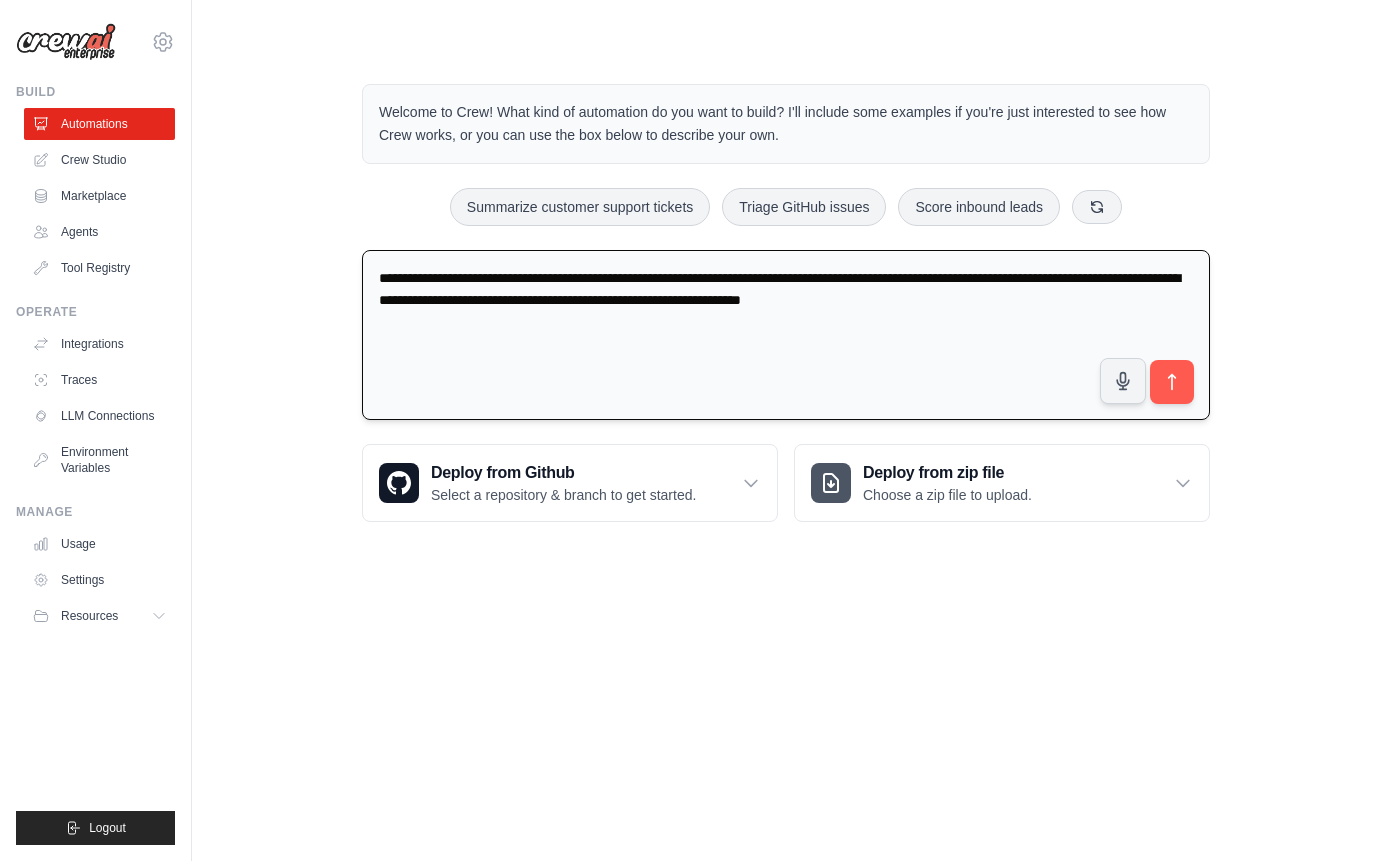 drag, startPoint x: 694, startPoint y: 306, endPoint x: 1120, endPoint y: 306, distance: 426 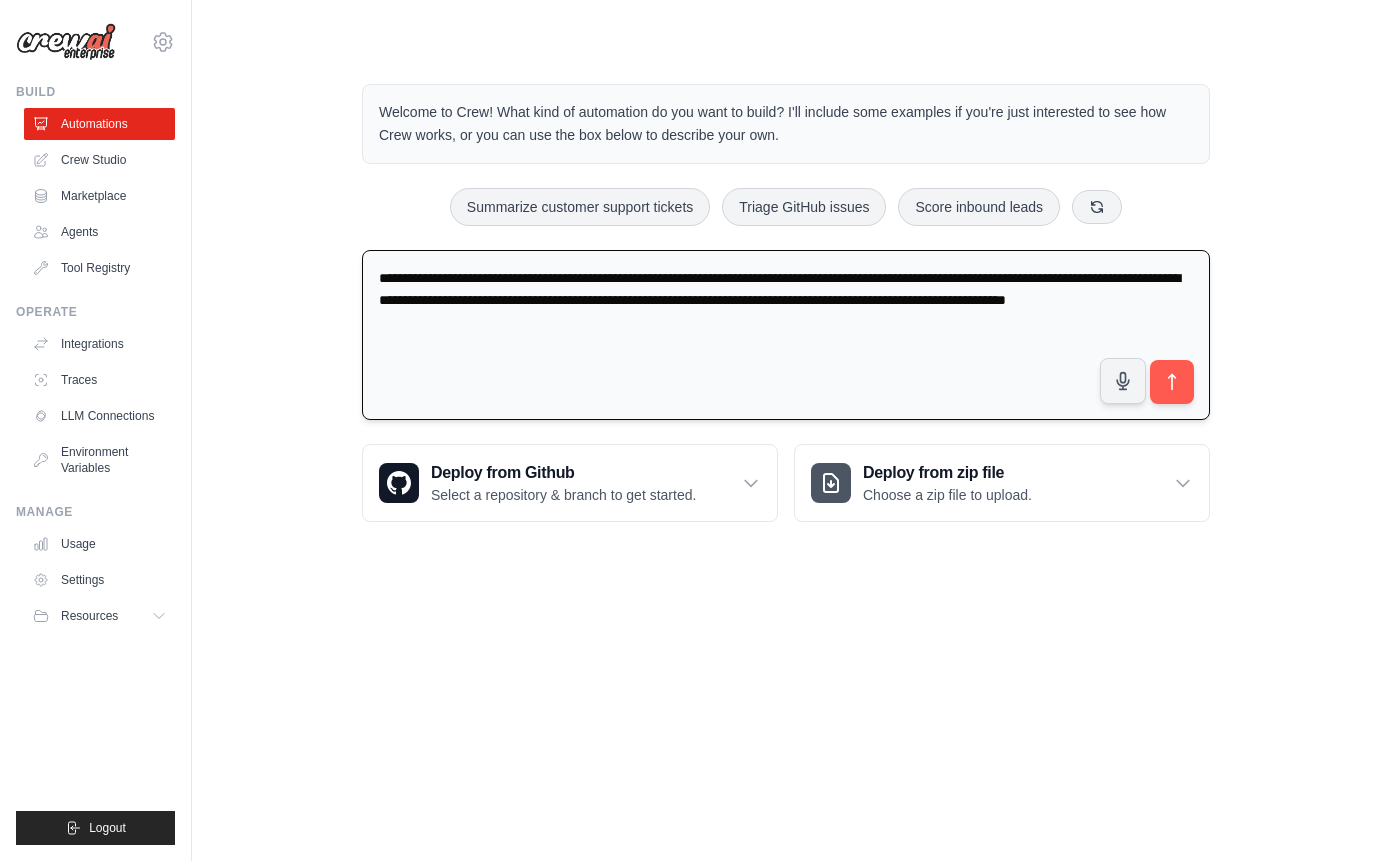 drag, startPoint x: 491, startPoint y: 299, endPoint x: 692, endPoint y: 305, distance: 201.08954 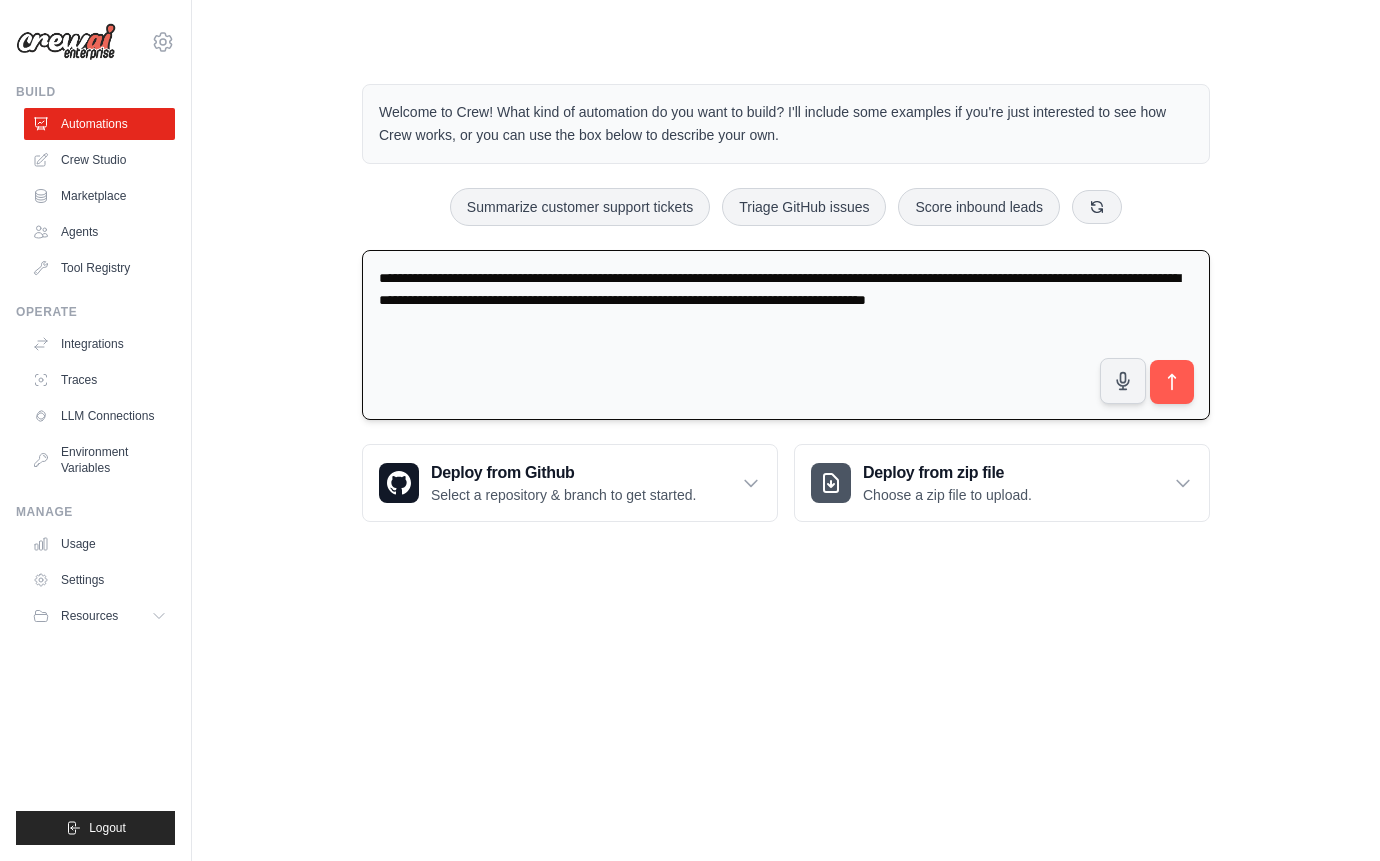 click on "**********" at bounding box center (786, 335) 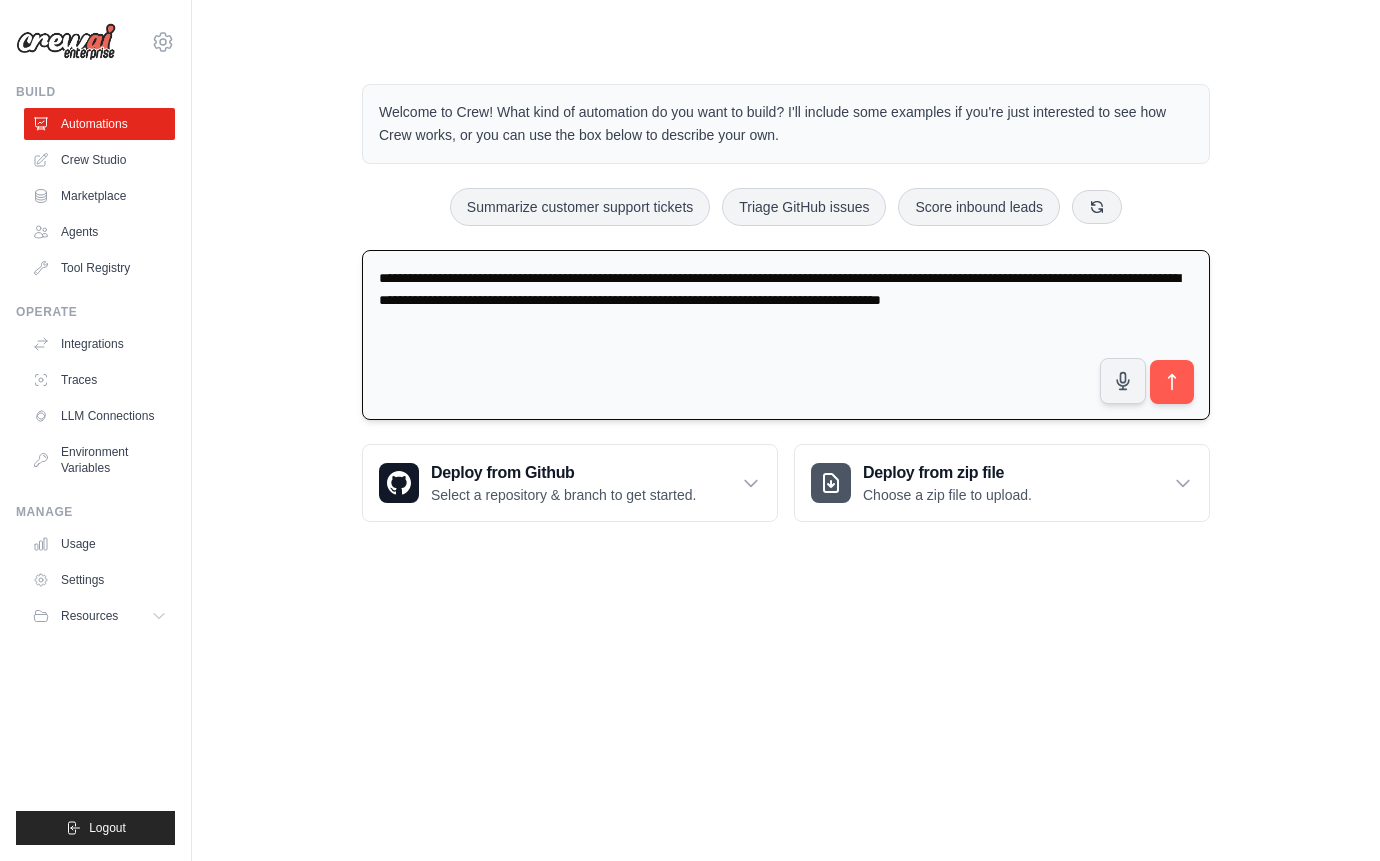 click on "**********" at bounding box center [786, 335] 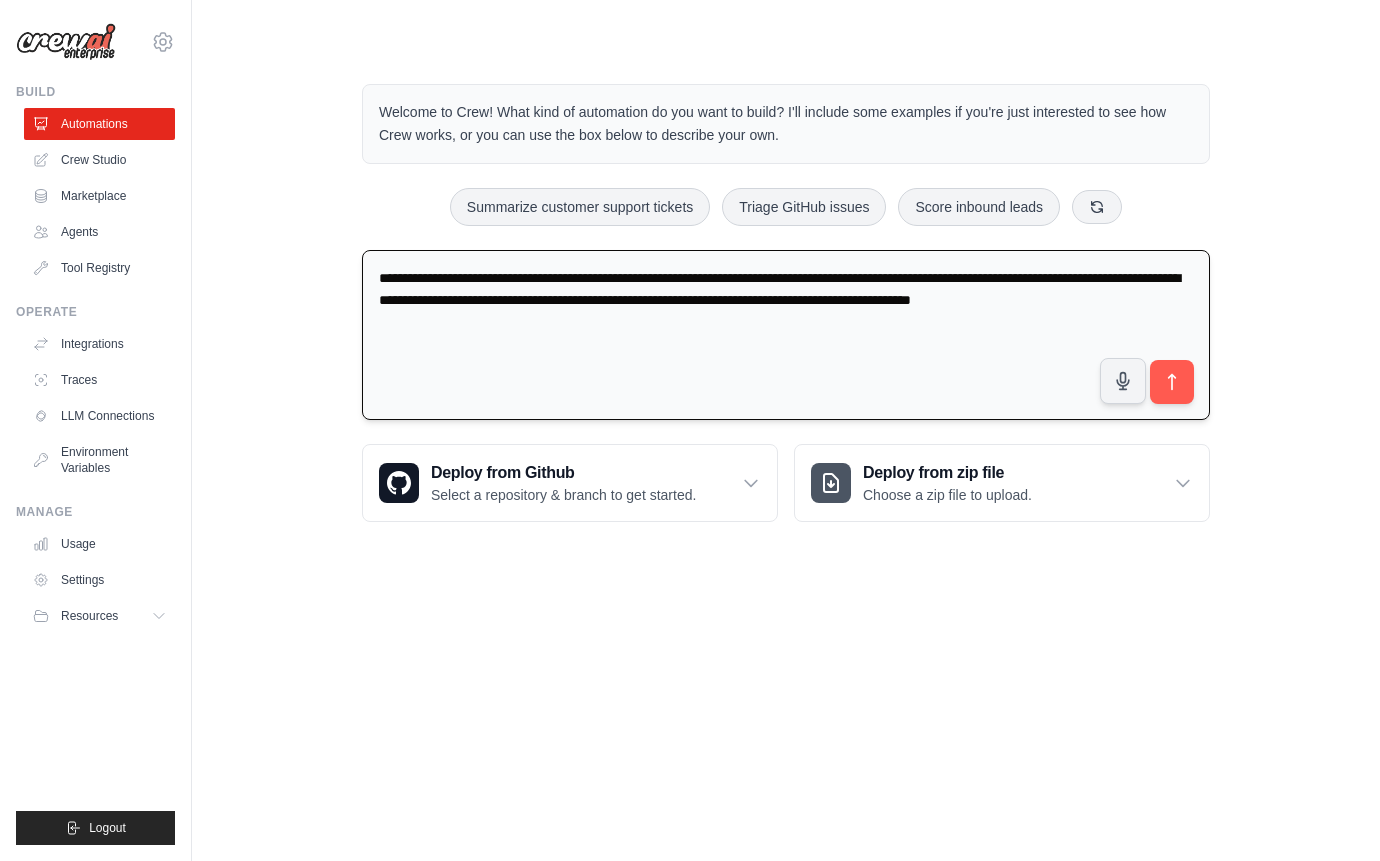 click on "**********" at bounding box center [786, 335] 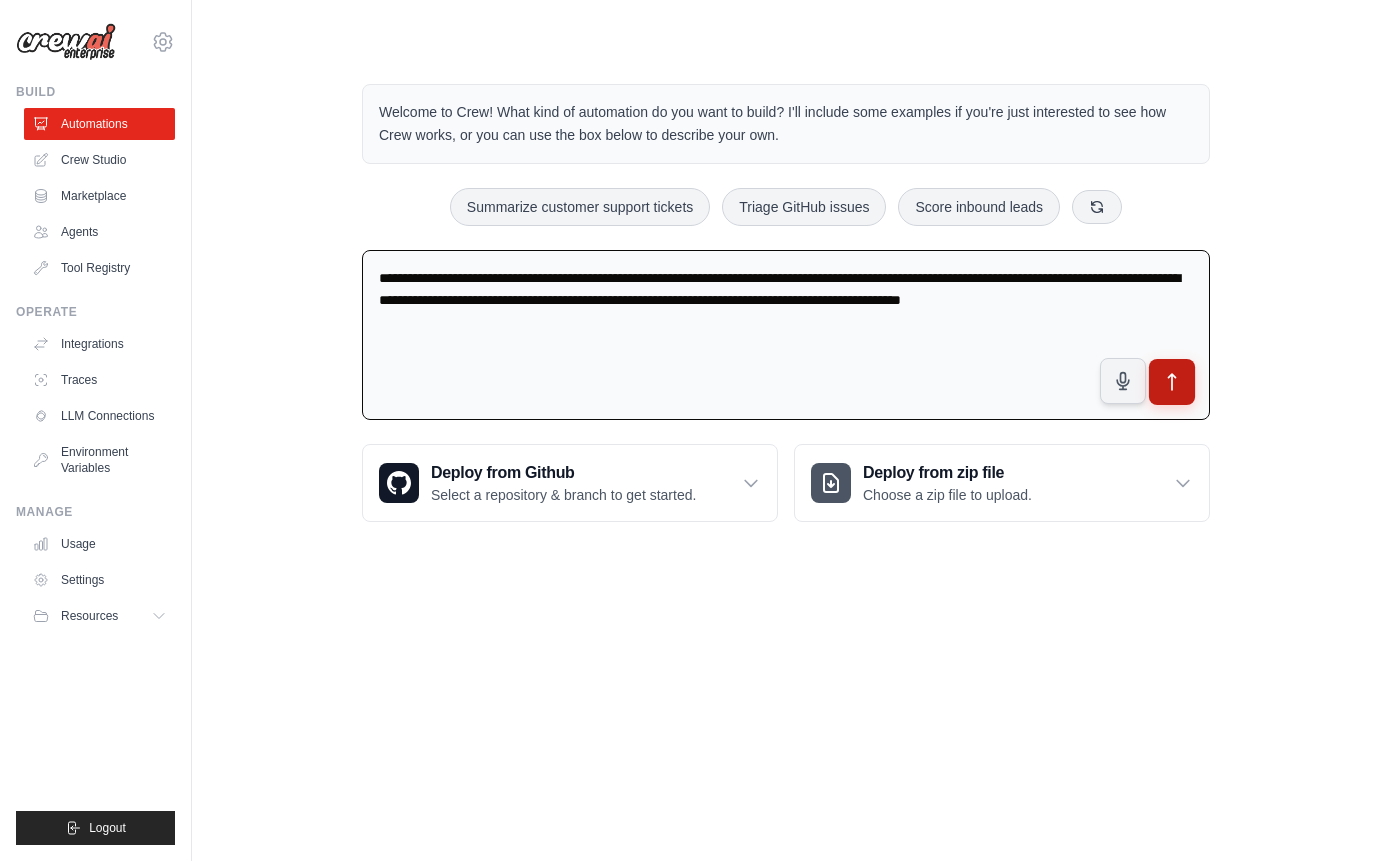 type on "**********" 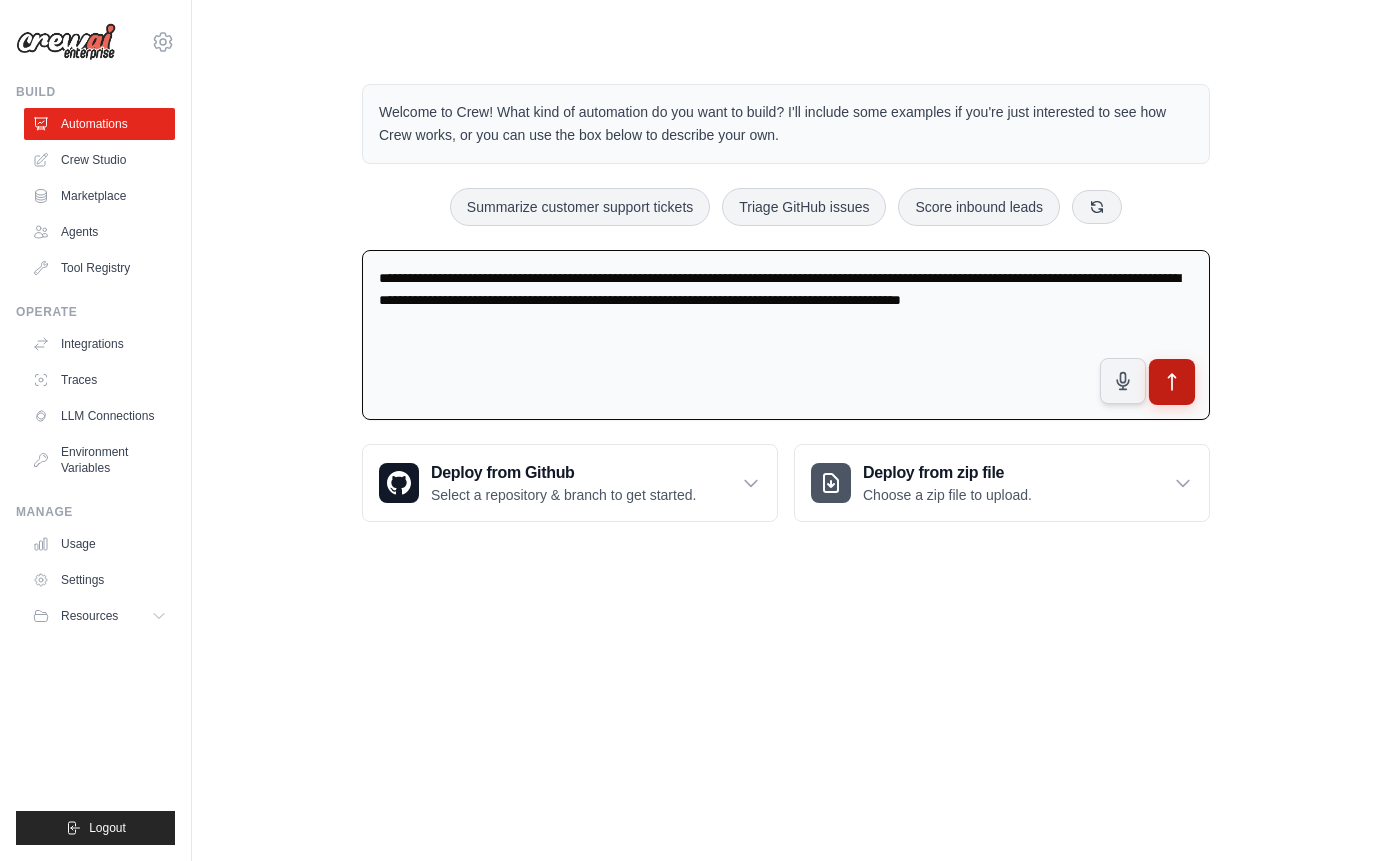 click 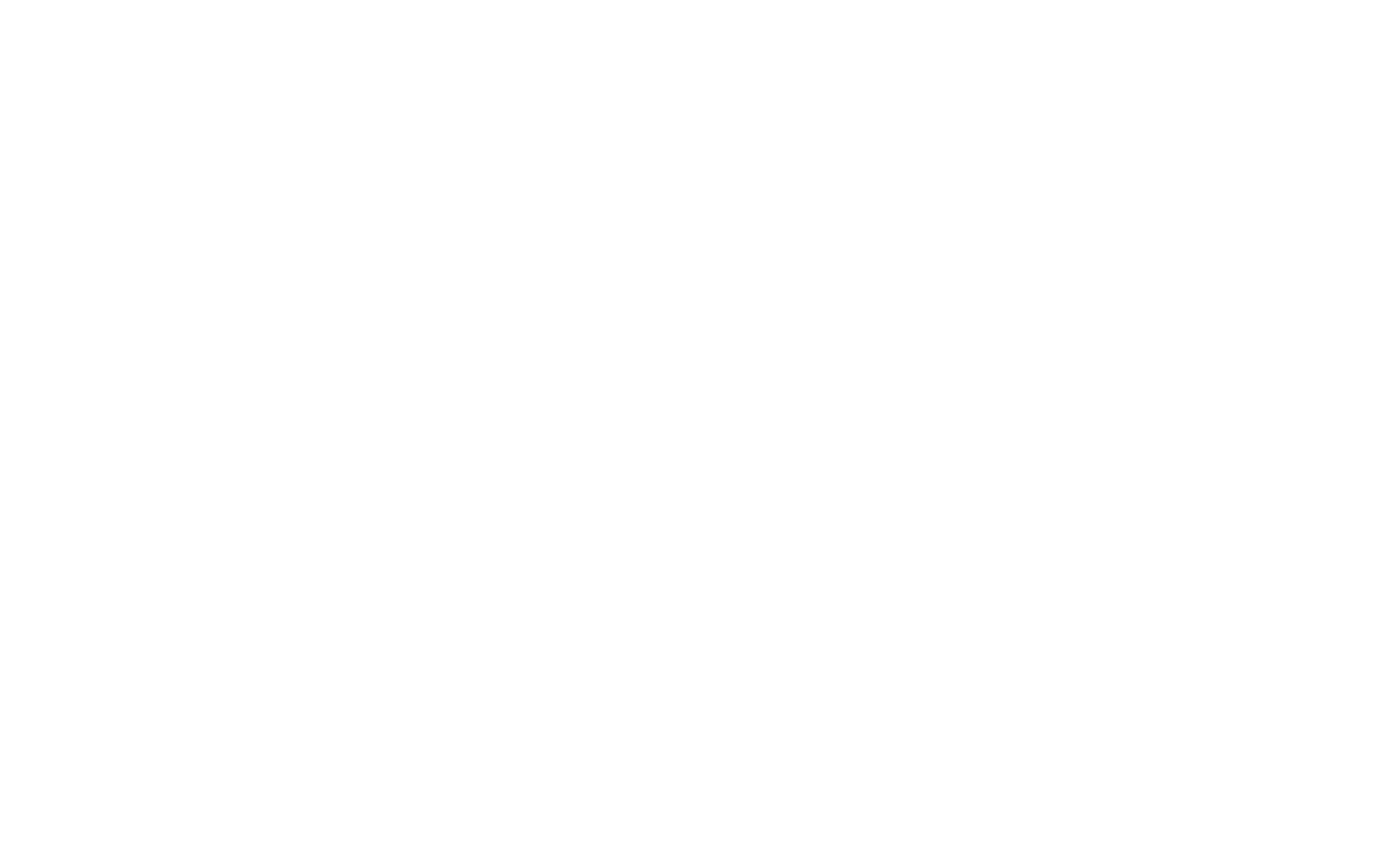 scroll, scrollTop: 0, scrollLeft: 0, axis: both 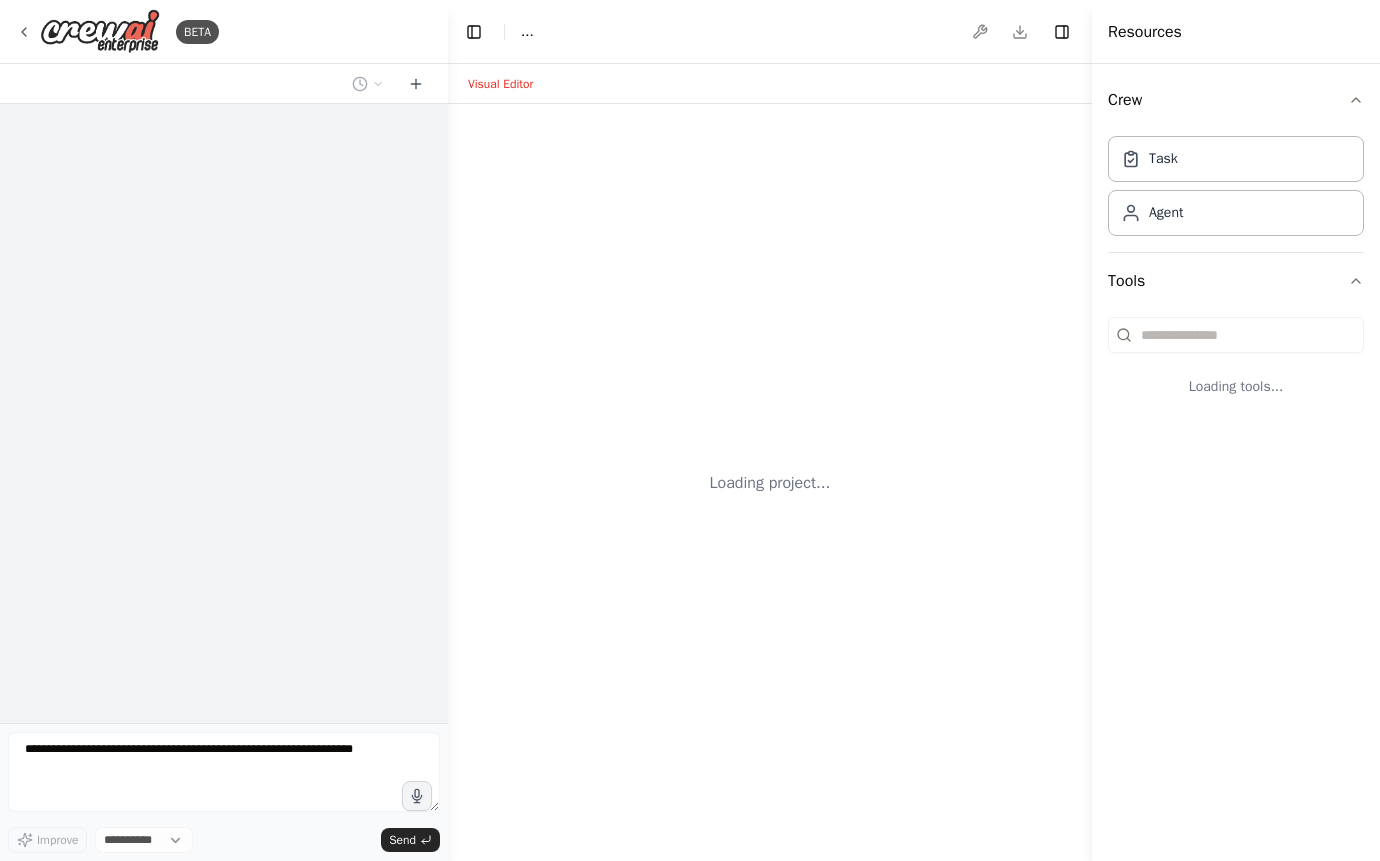 select on "****" 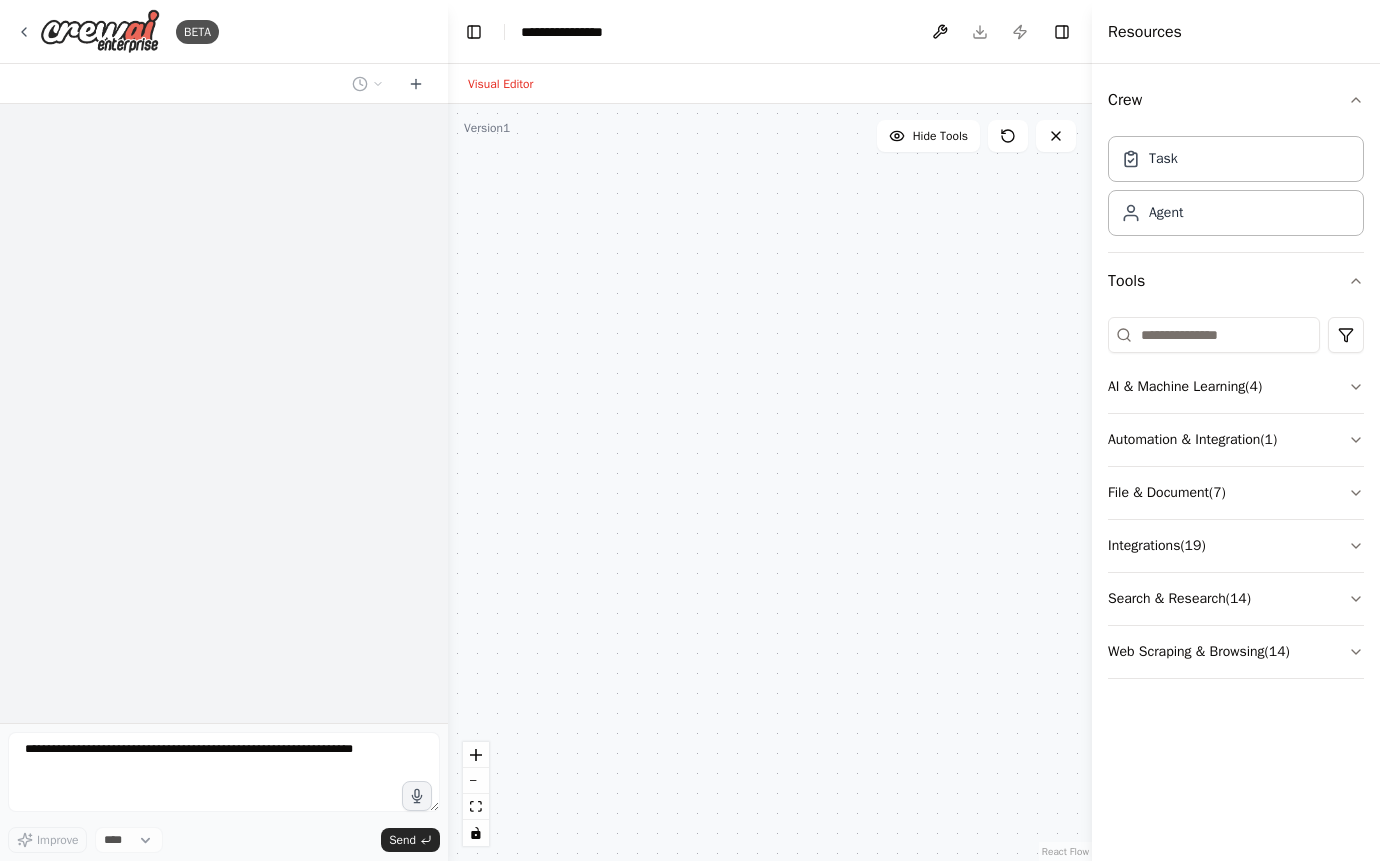 scroll, scrollTop: 0, scrollLeft: 0, axis: both 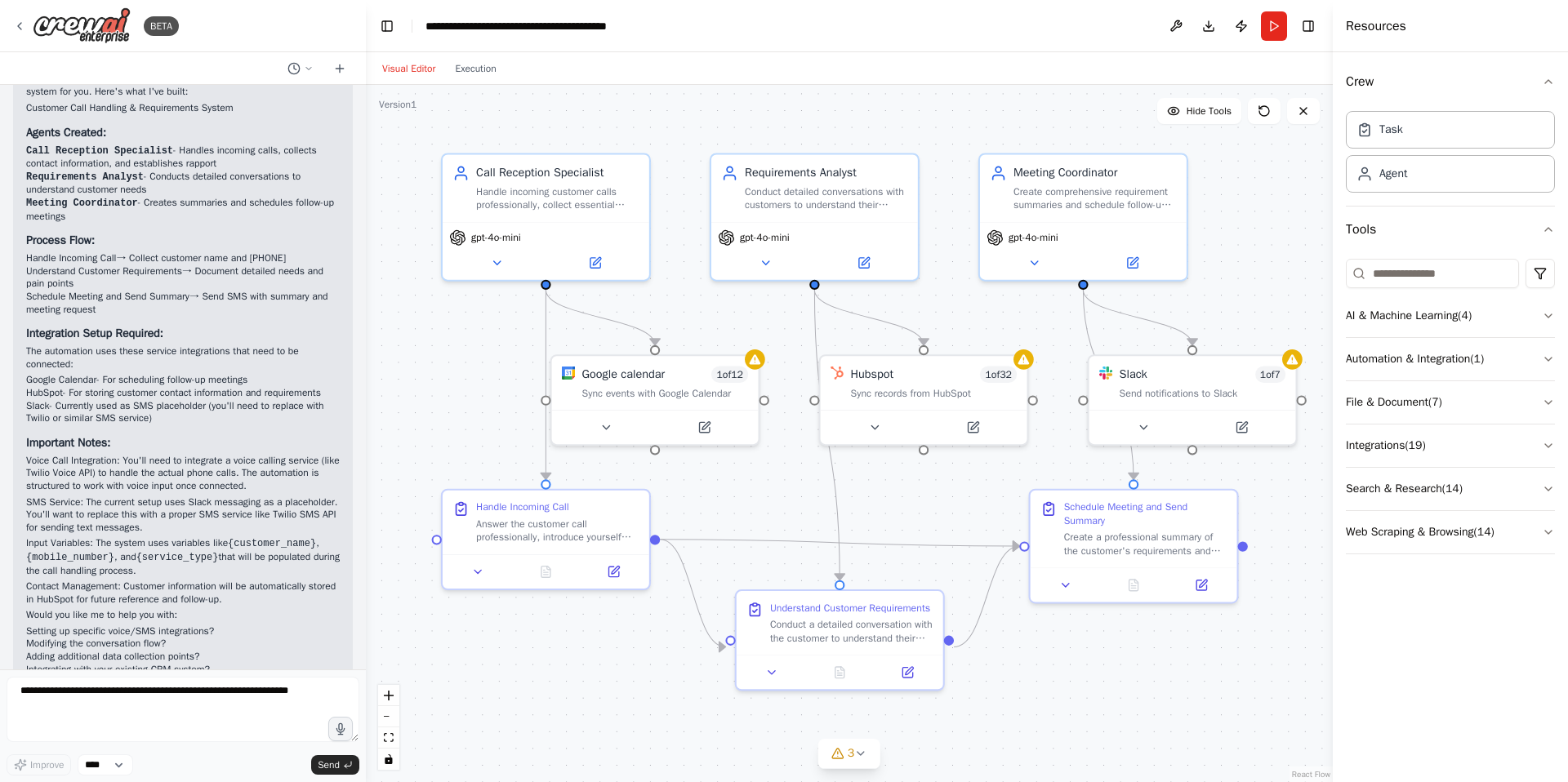 click on "Requirements Analyst  - Conducts detailed conversations to understand customer needs" at bounding box center [183, 184] 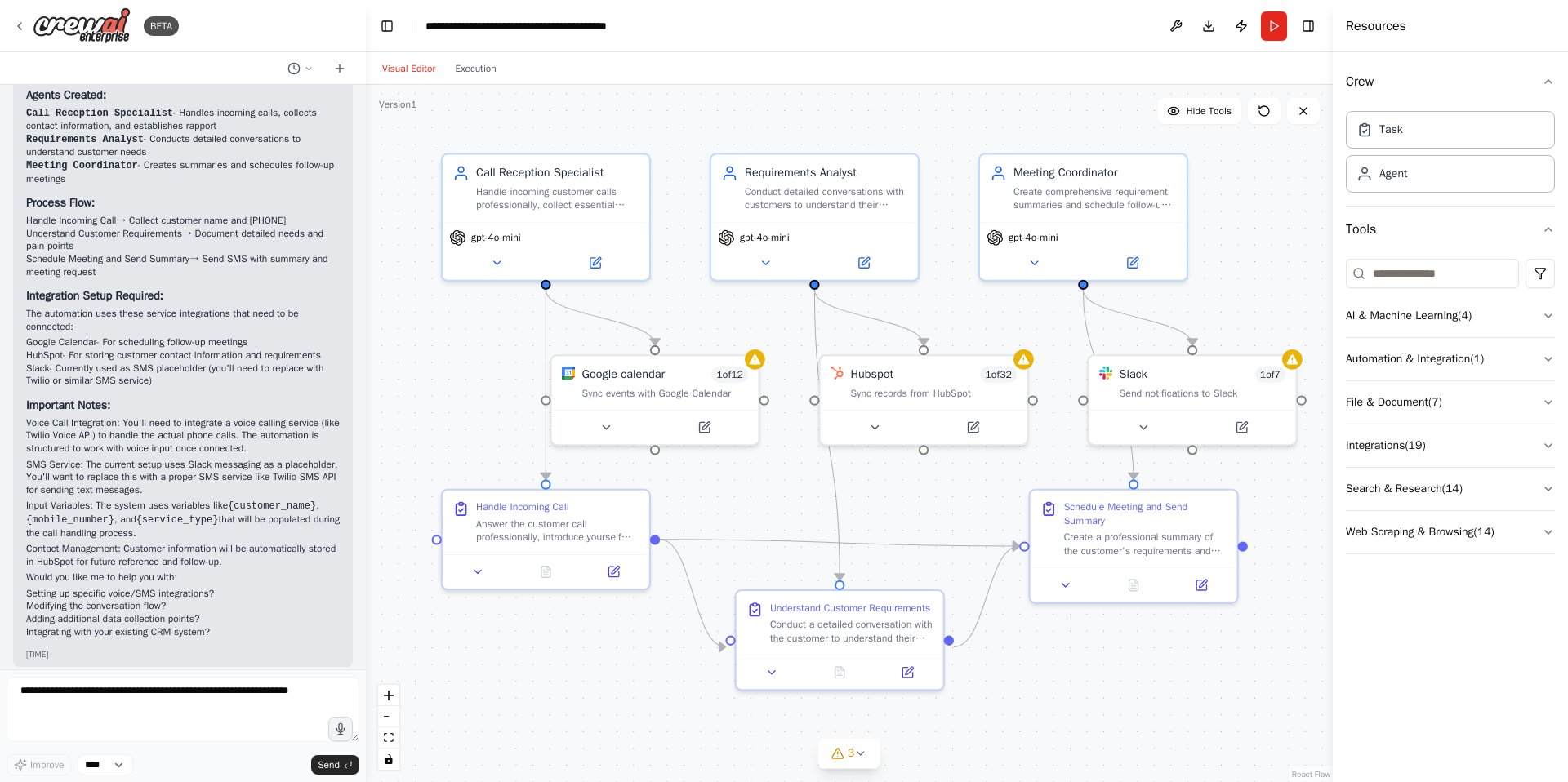 scroll, scrollTop: 1275, scrollLeft: 0, axis: vertical 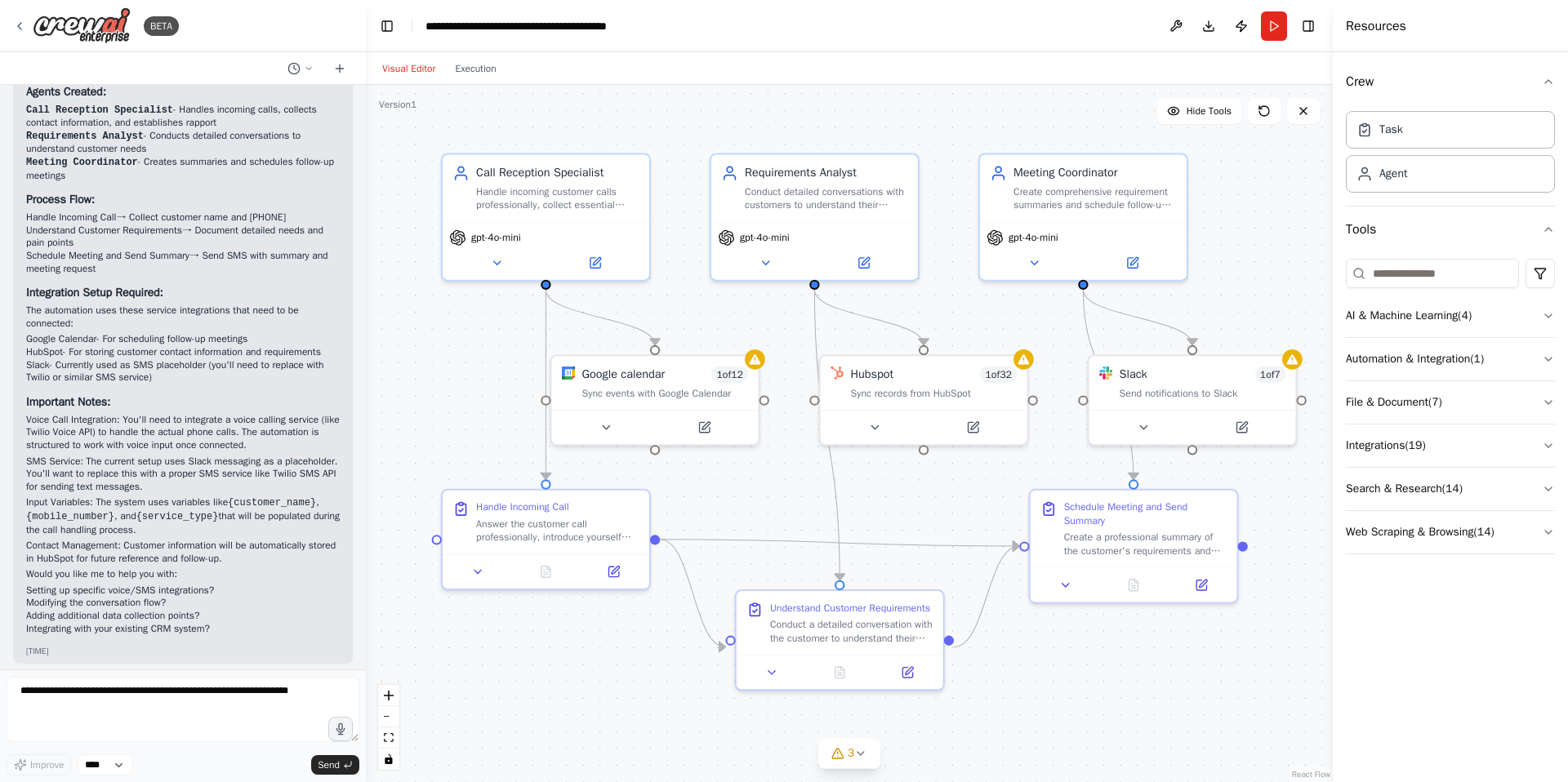 drag, startPoint x: 141, startPoint y: 245, endPoint x: 141, endPoint y: 257, distance: 12 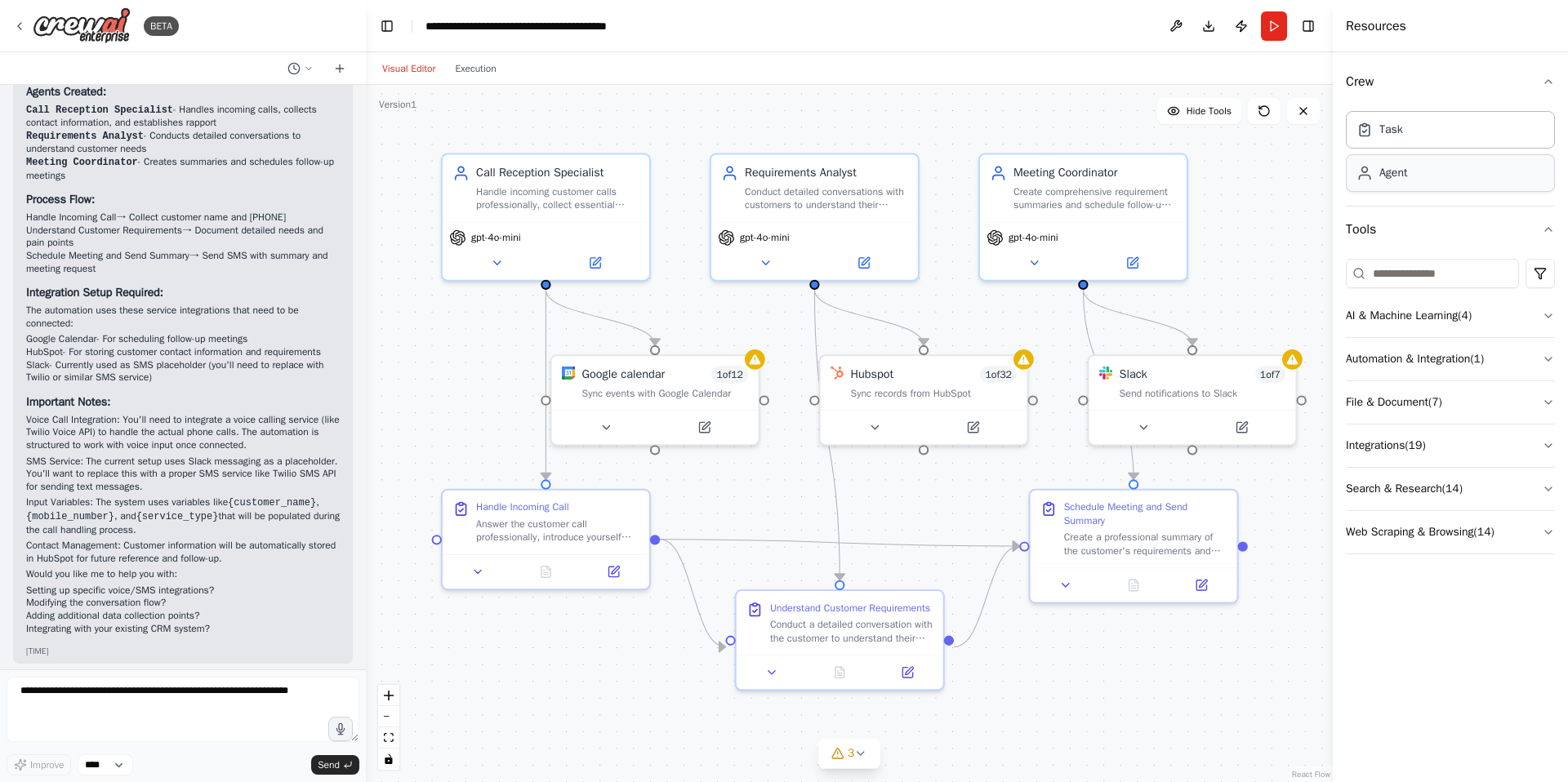 click on "Agent" at bounding box center [1450, 173] 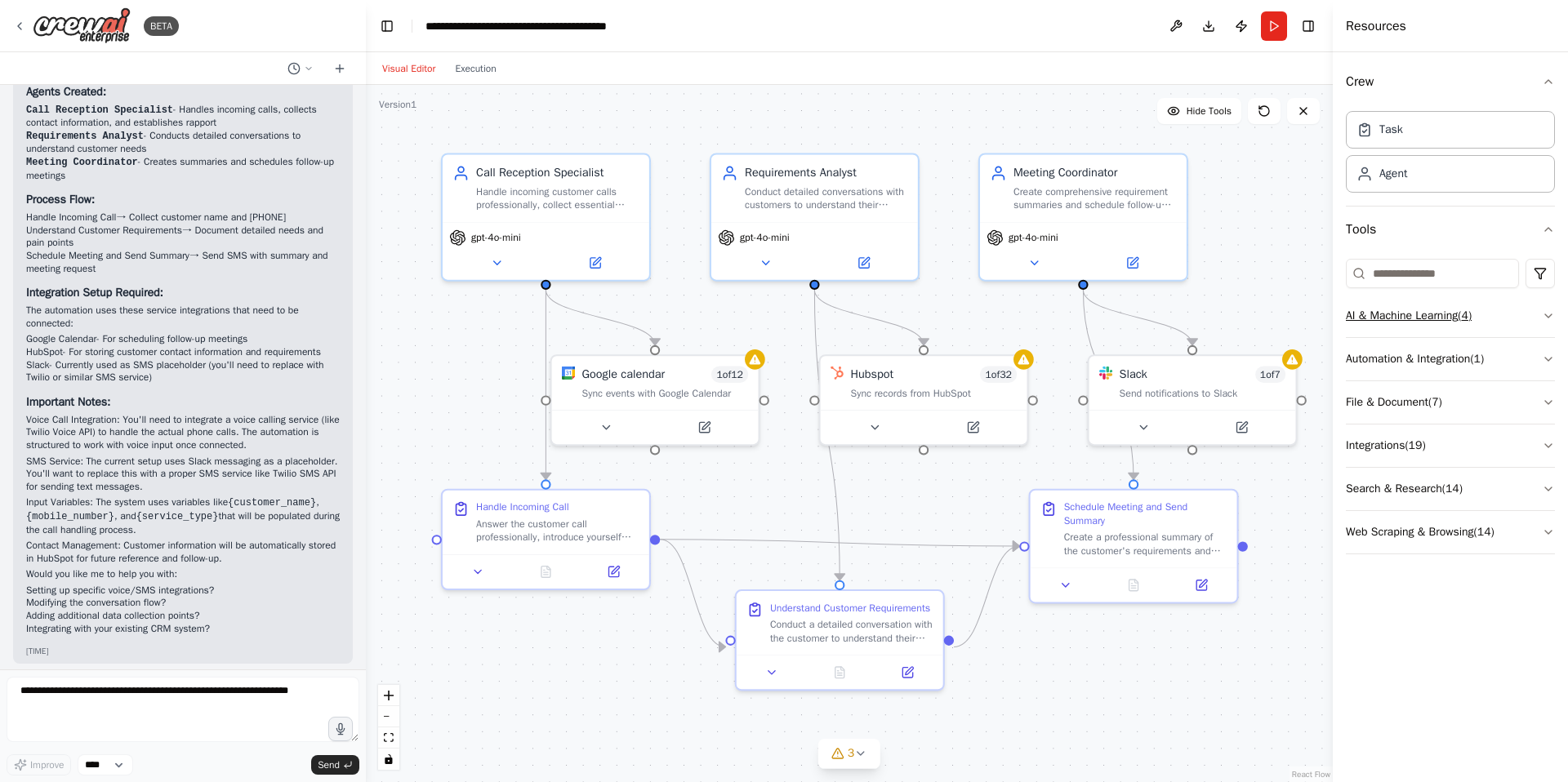 click 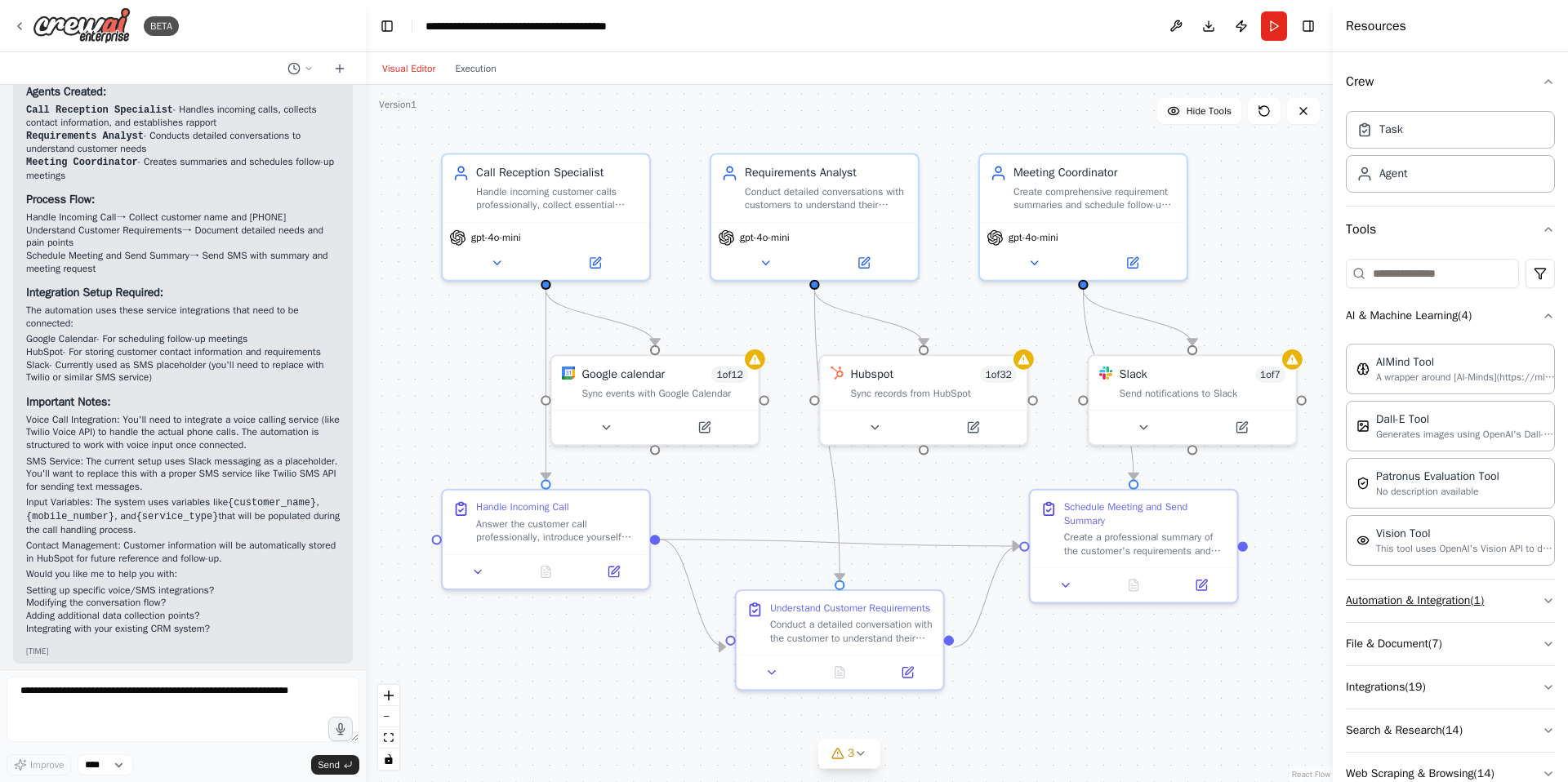 scroll, scrollTop: 40, scrollLeft: 0, axis: vertical 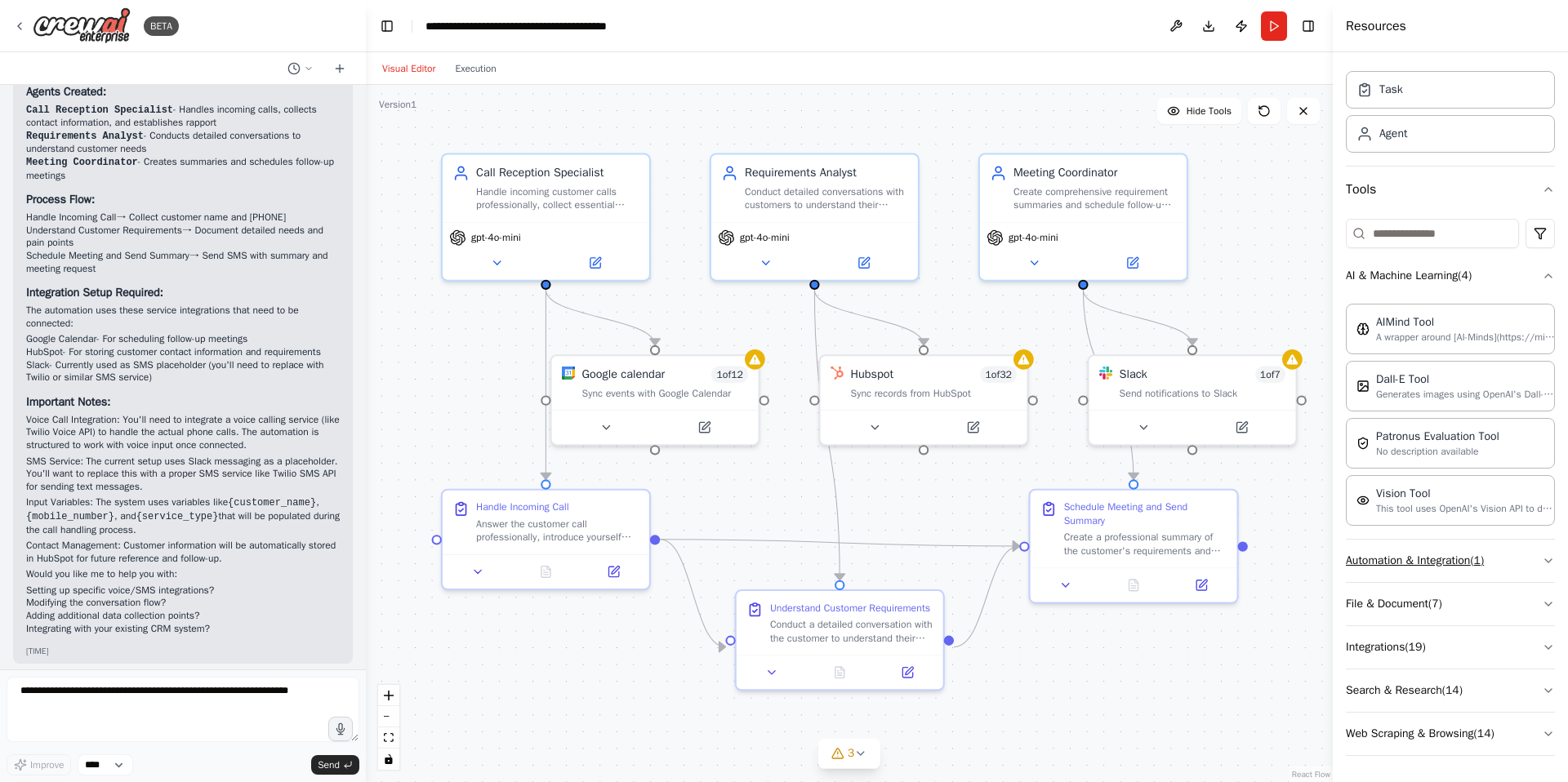 click 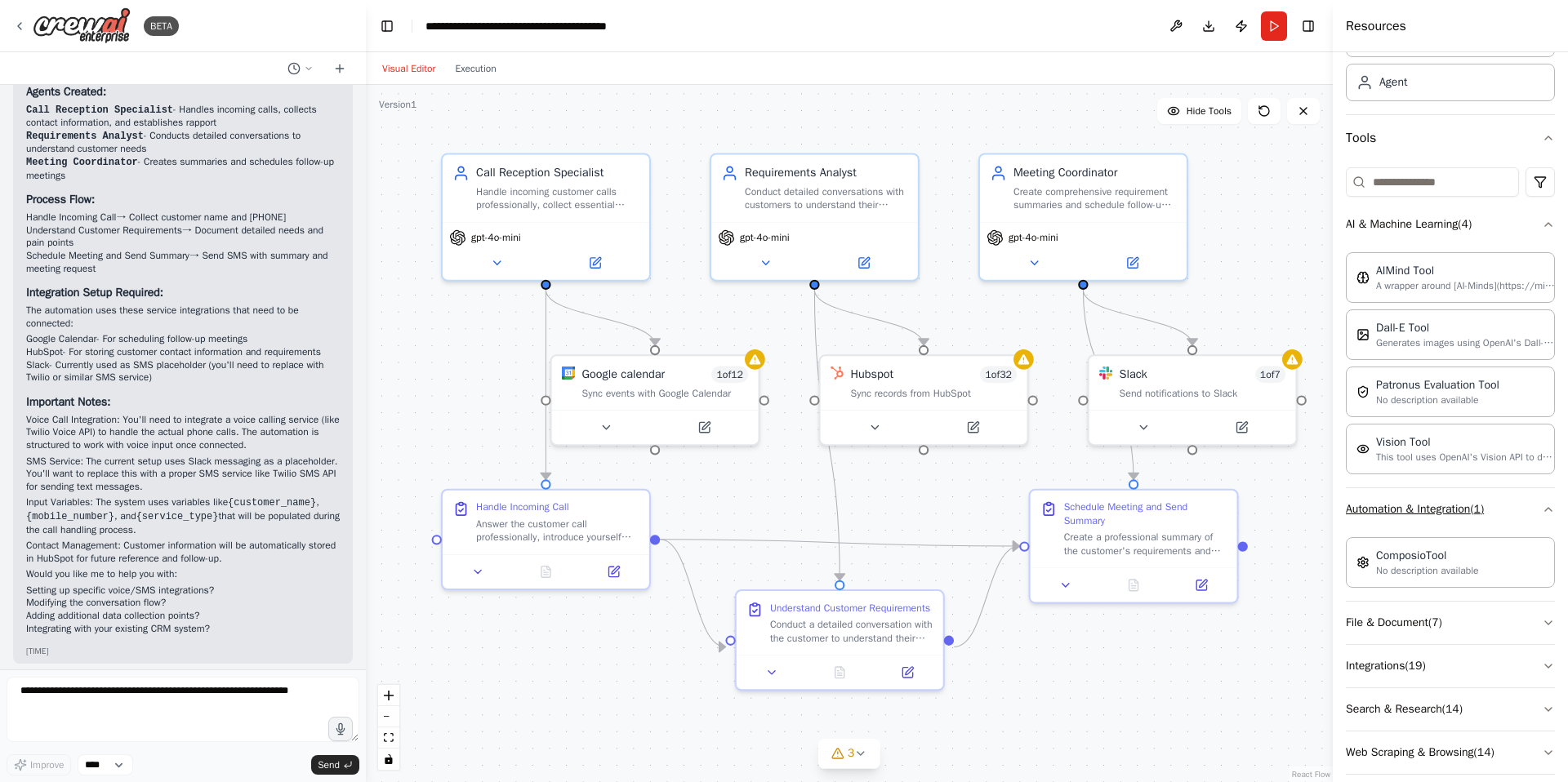 scroll, scrollTop: 110, scrollLeft: 0, axis: vertical 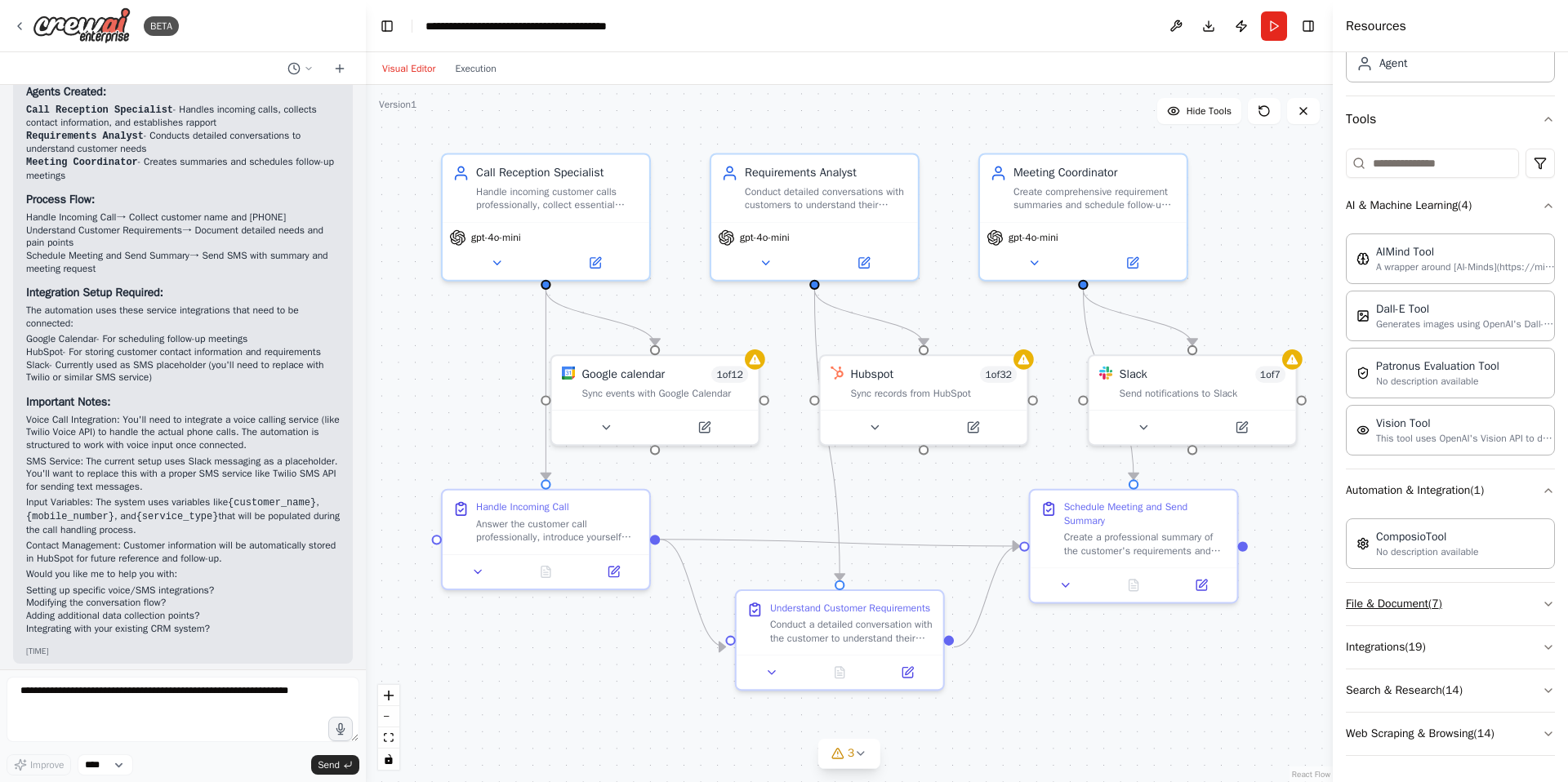 click 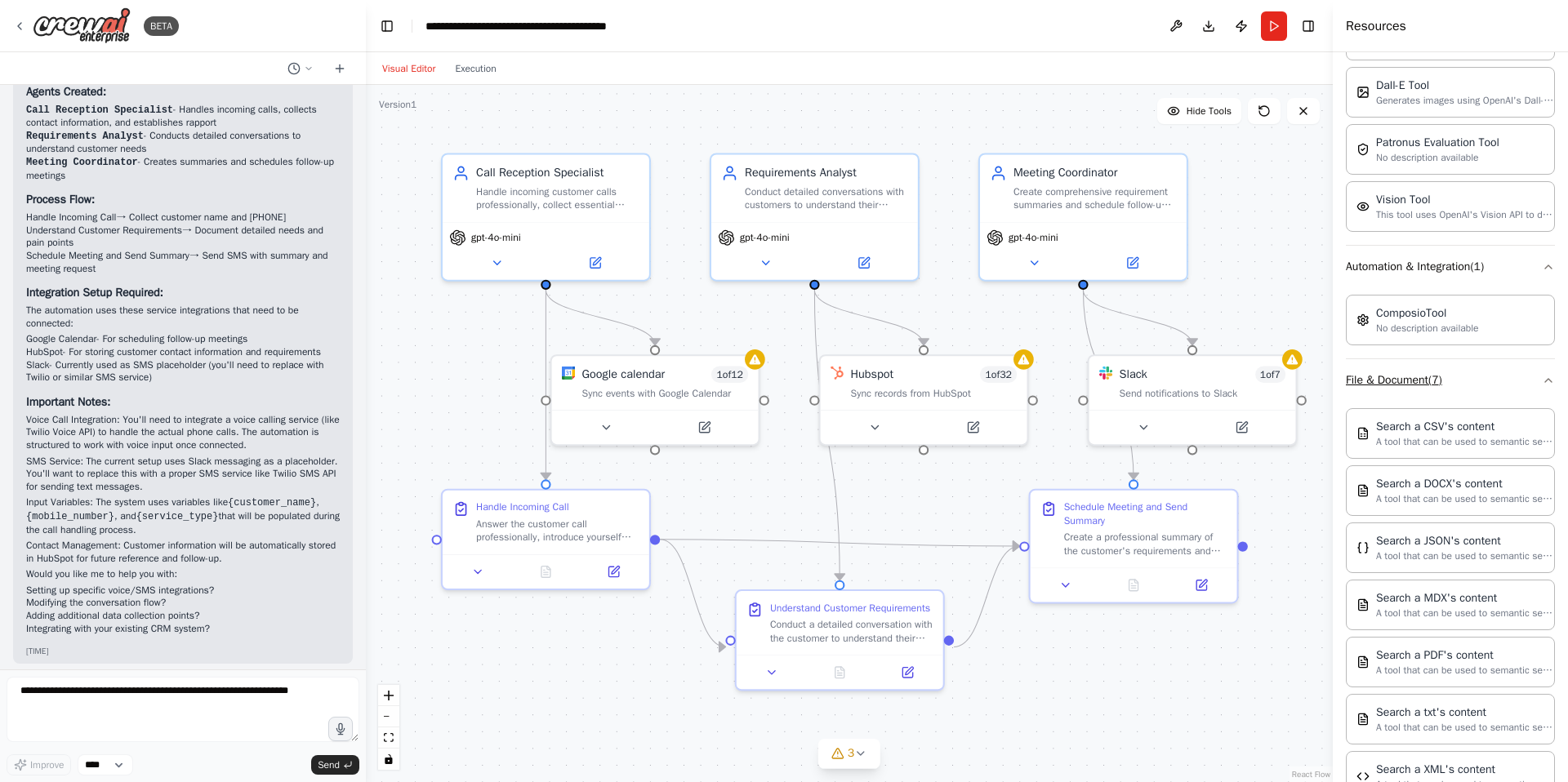 scroll, scrollTop: 523, scrollLeft: 0, axis: vertical 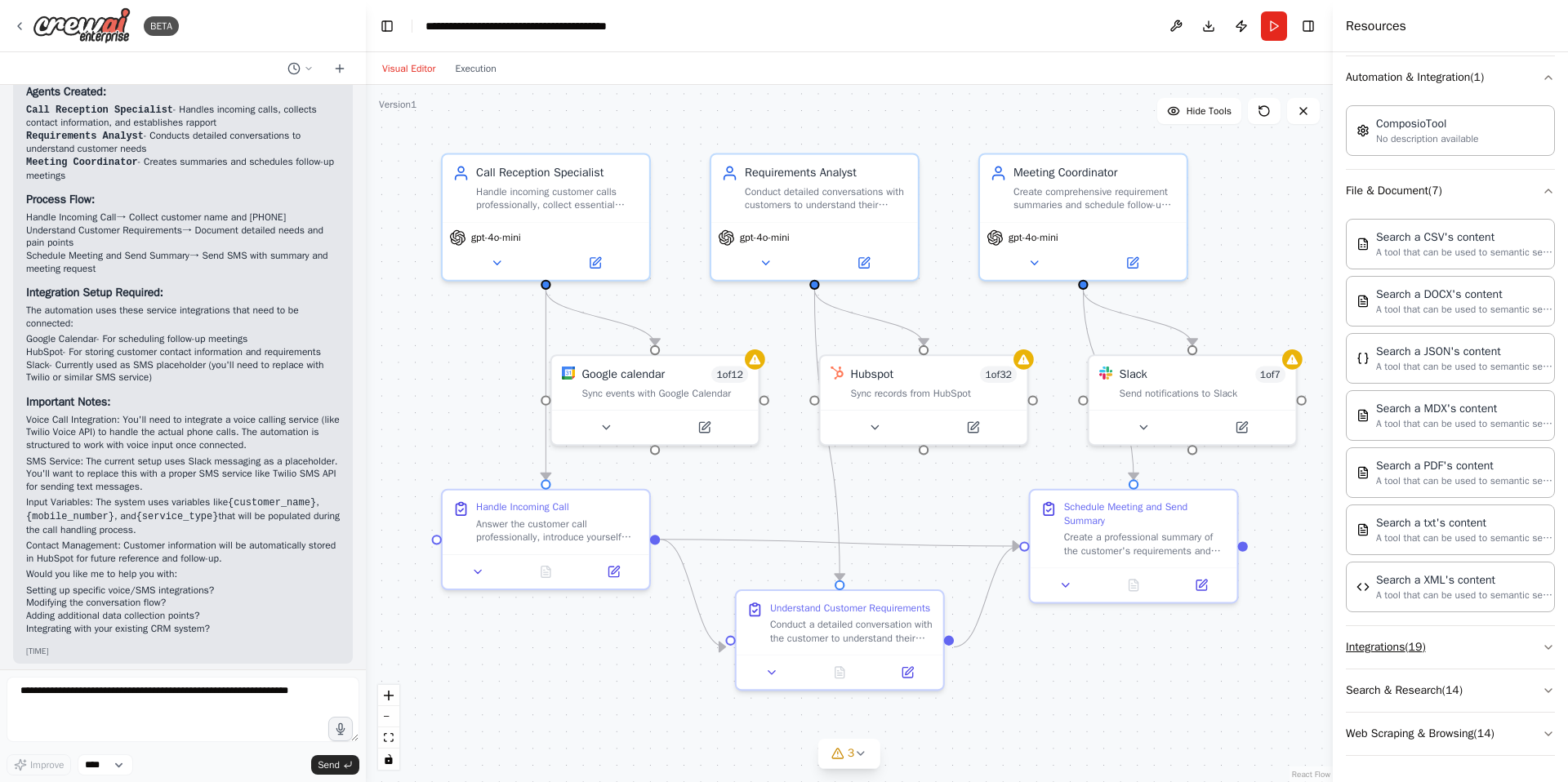 click on "Integrations  ( 19 )" at bounding box center (1450, 647) 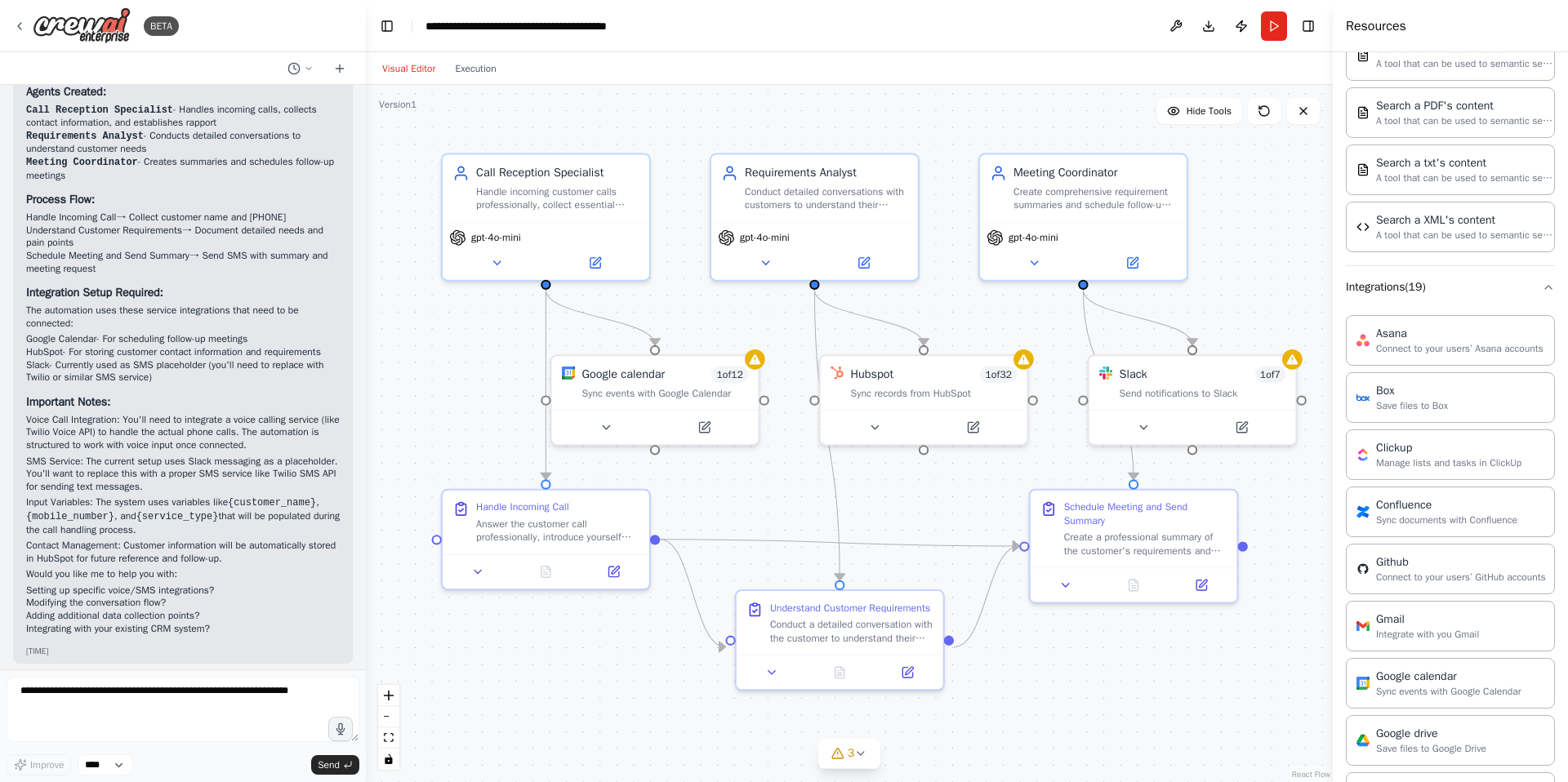scroll, scrollTop: 882, scrollLeft: 0, axis: vertical 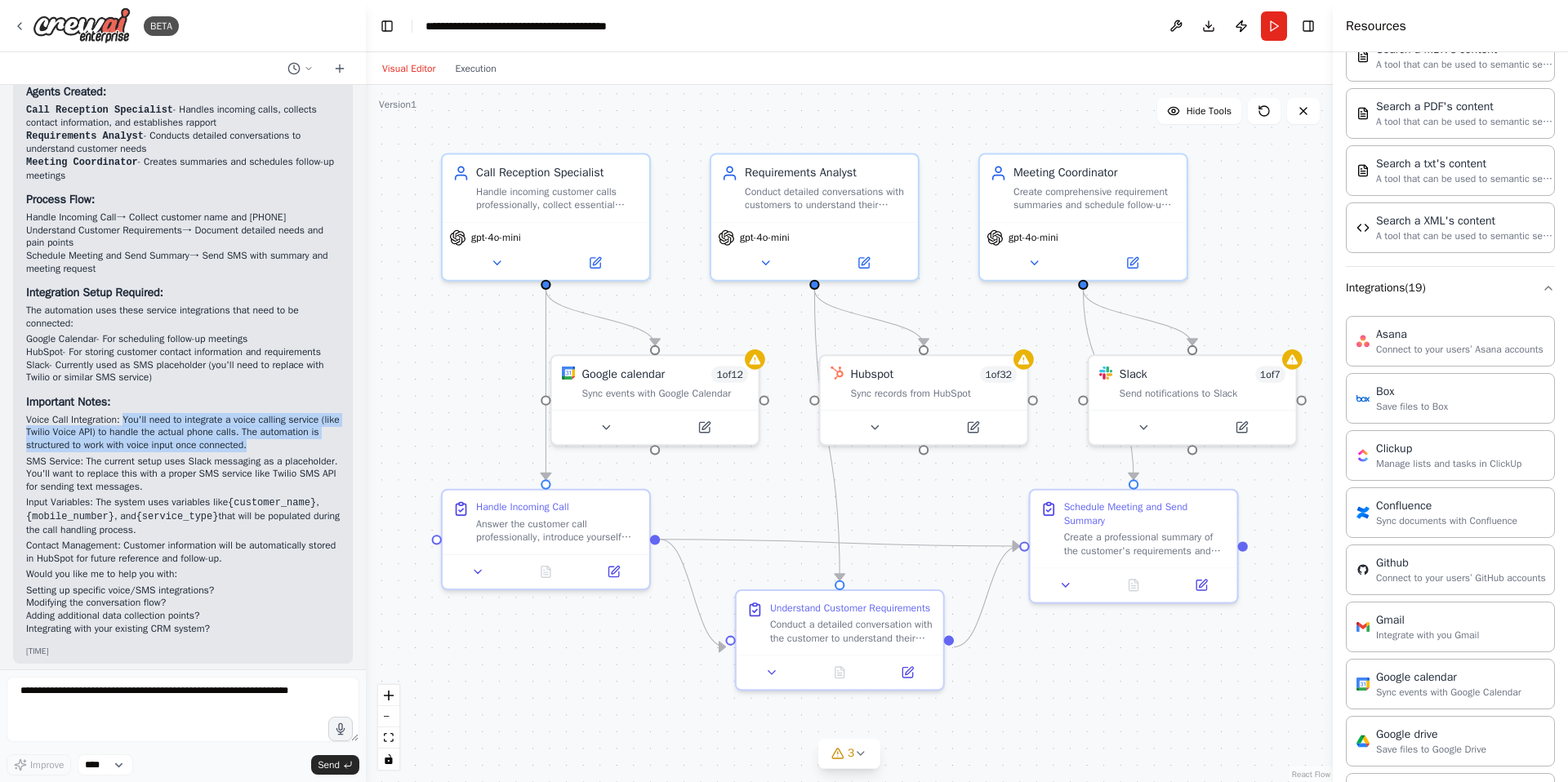 drag, startPoint x: 139, startPoint y: 476, endPoint x: 156, endPoint y: 503, distance: 31.906112 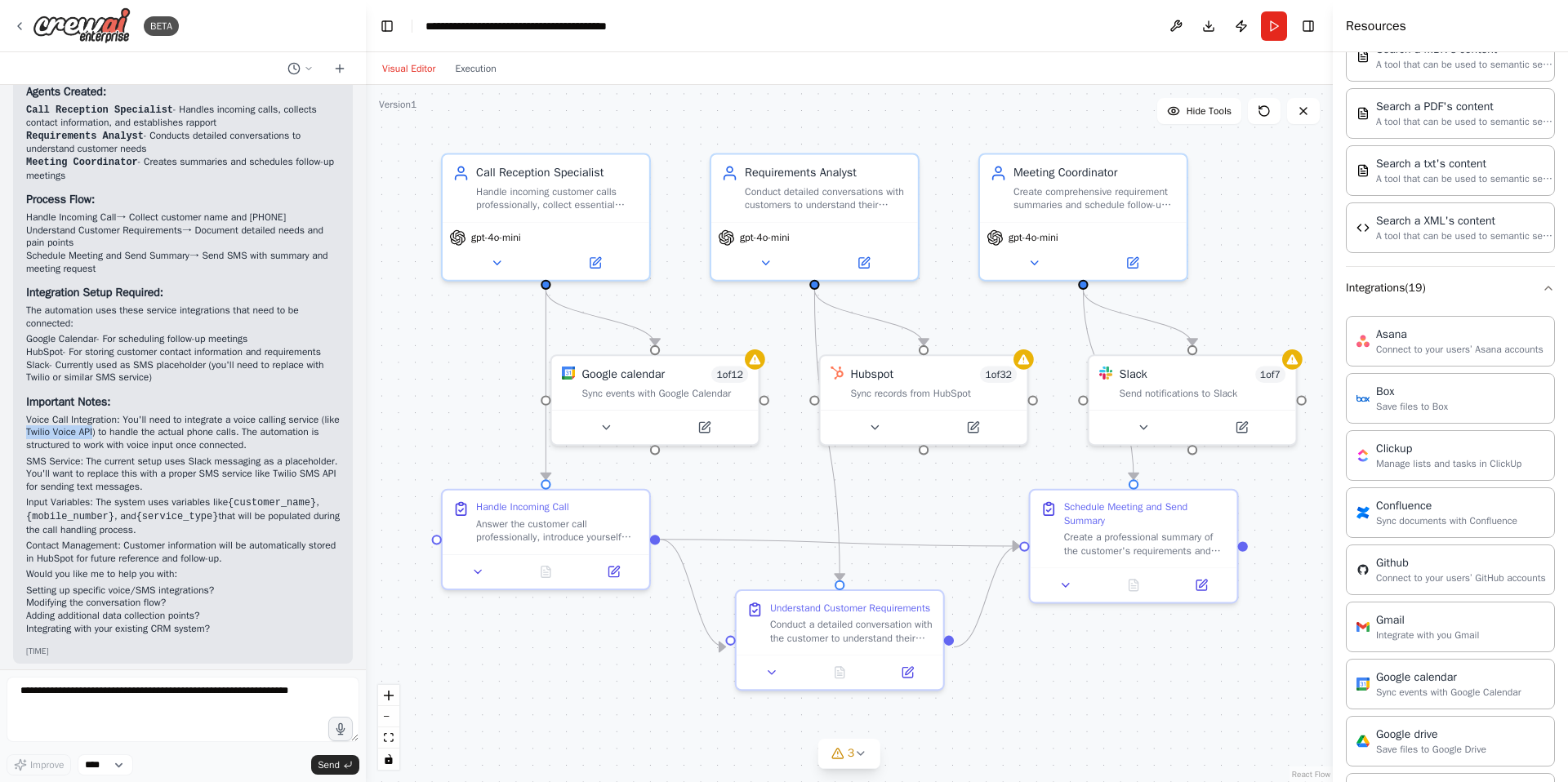 drag, startPoint x: 83, startPoint y: 485, endPoint x: 158, endPoint y: 485, distance: 75 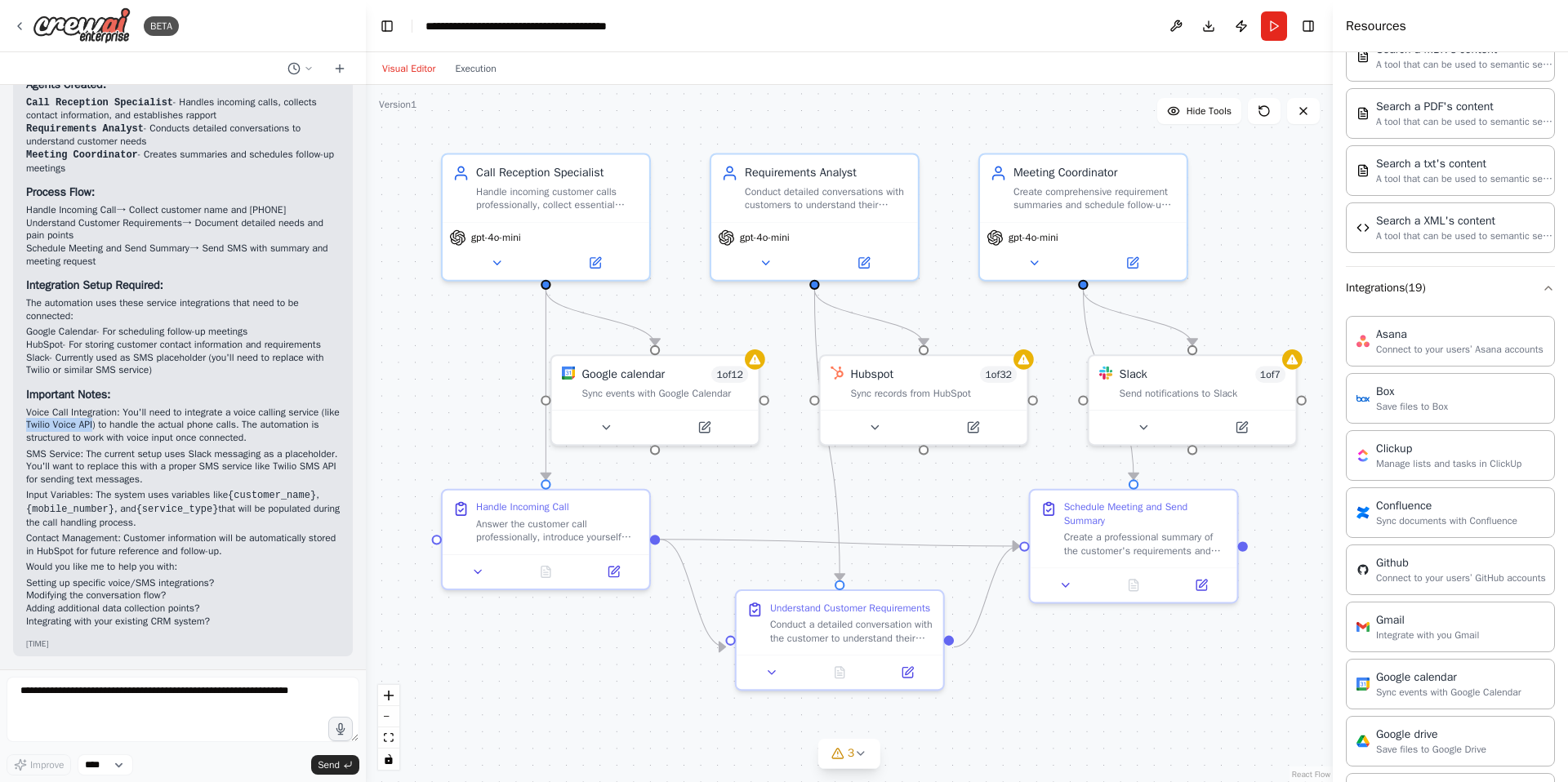scroll, scrollTop: 1332, scrollLeft: 0, axis: vertical 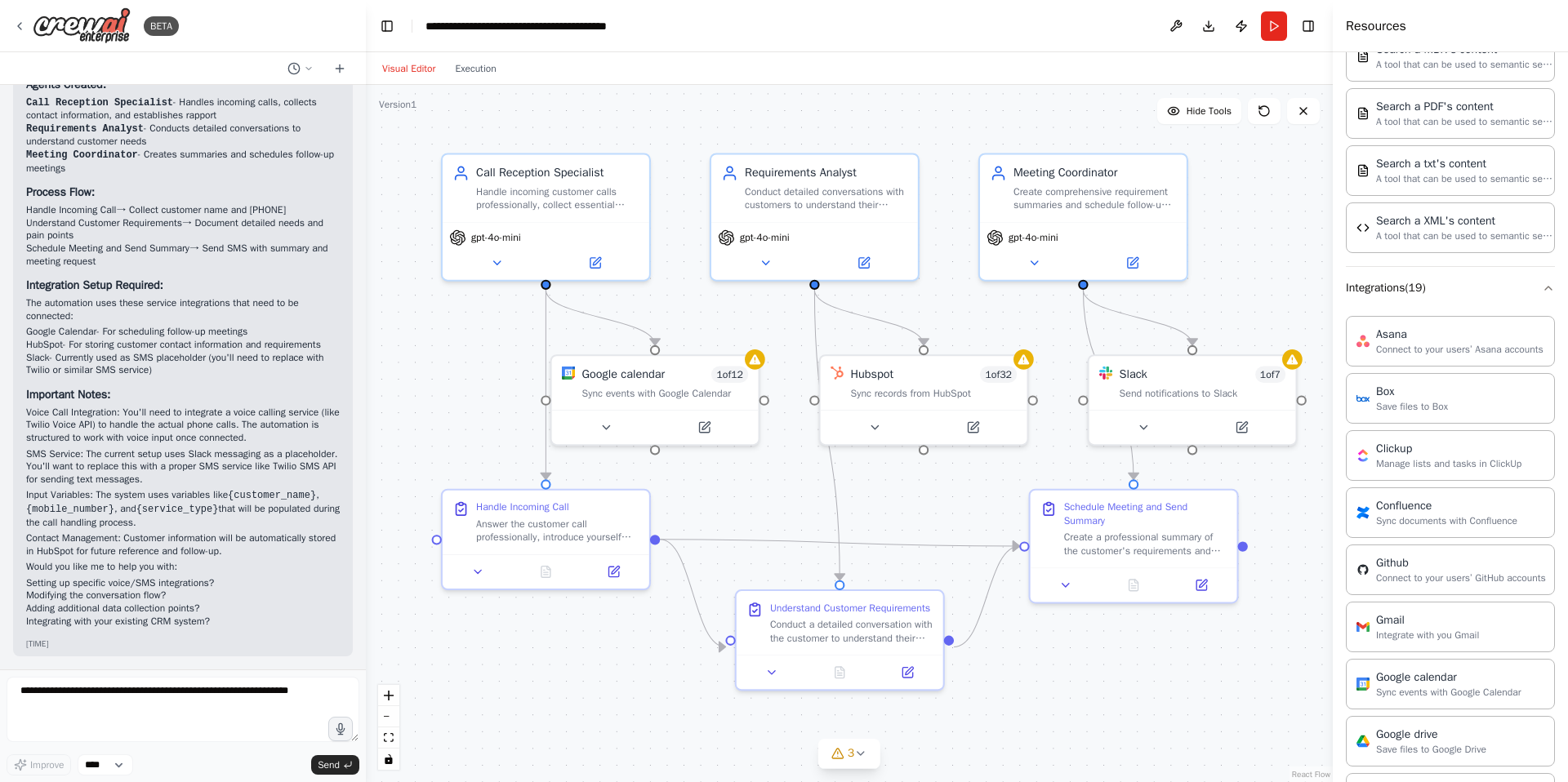 click on "{customer_name}" at bounding box center (272, 495) 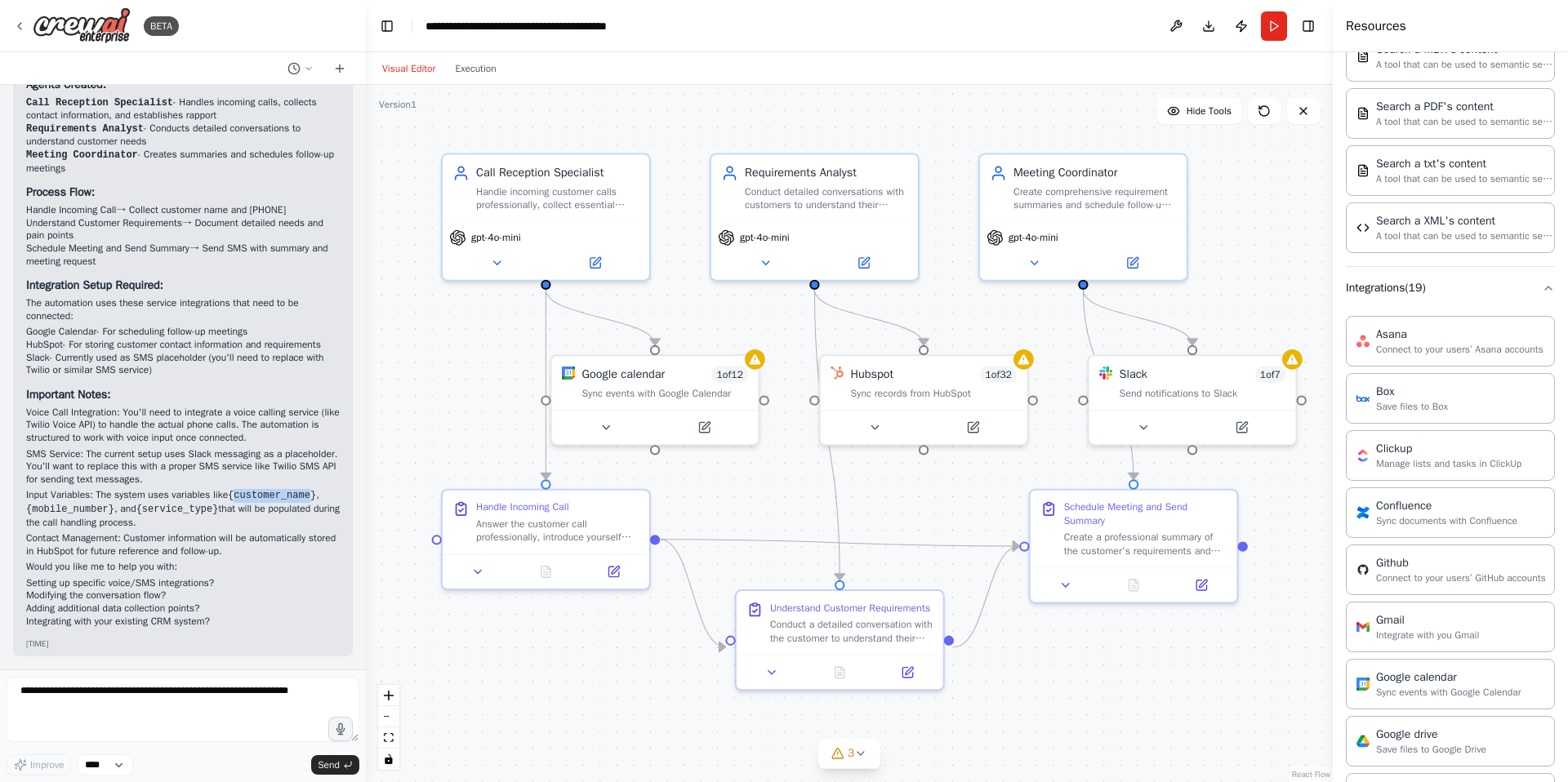 click on "{customer_name}" at bounding box center [272, 495] 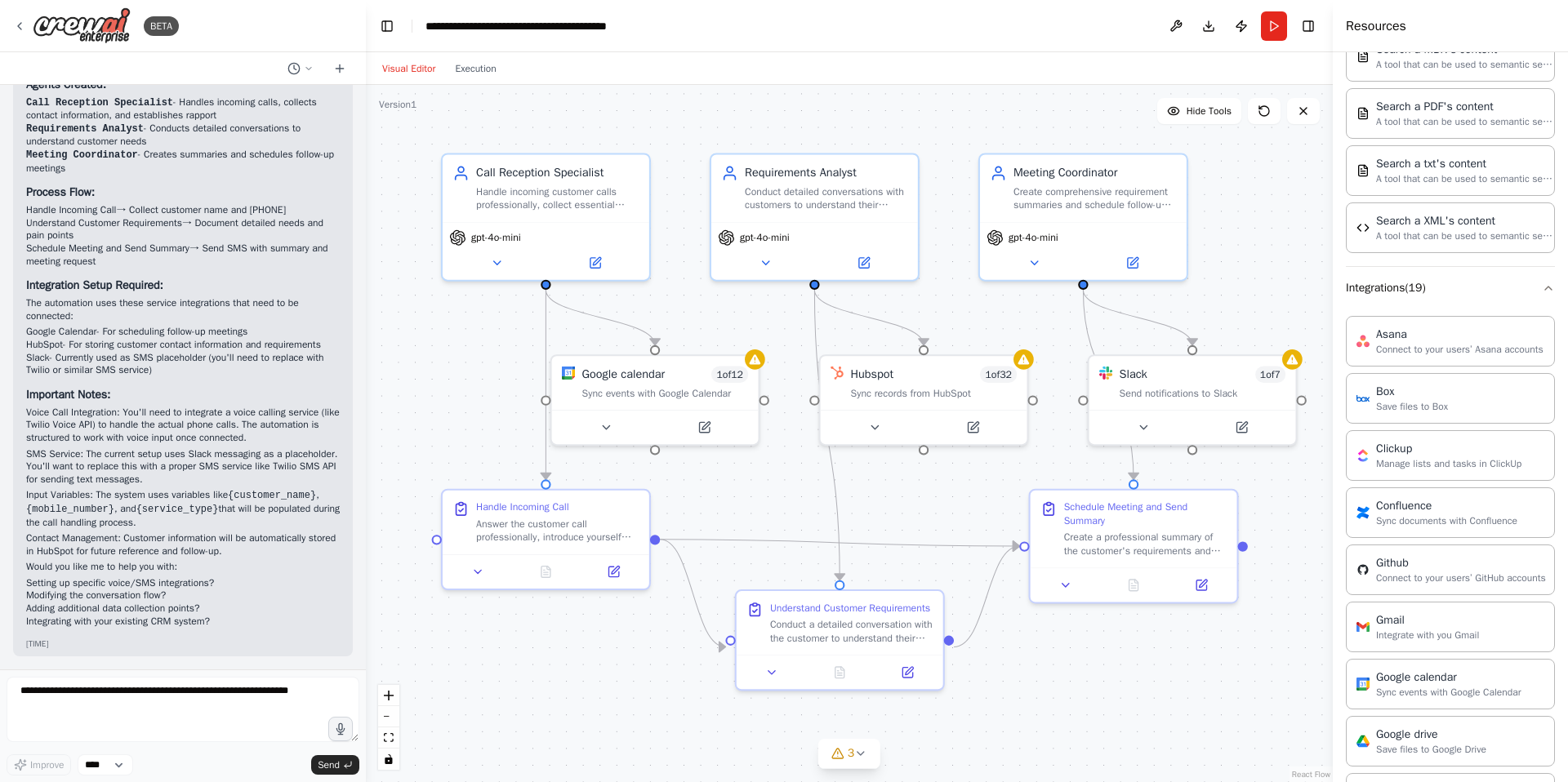 click on "{mobile_number}" at bounding box center [70, 509] 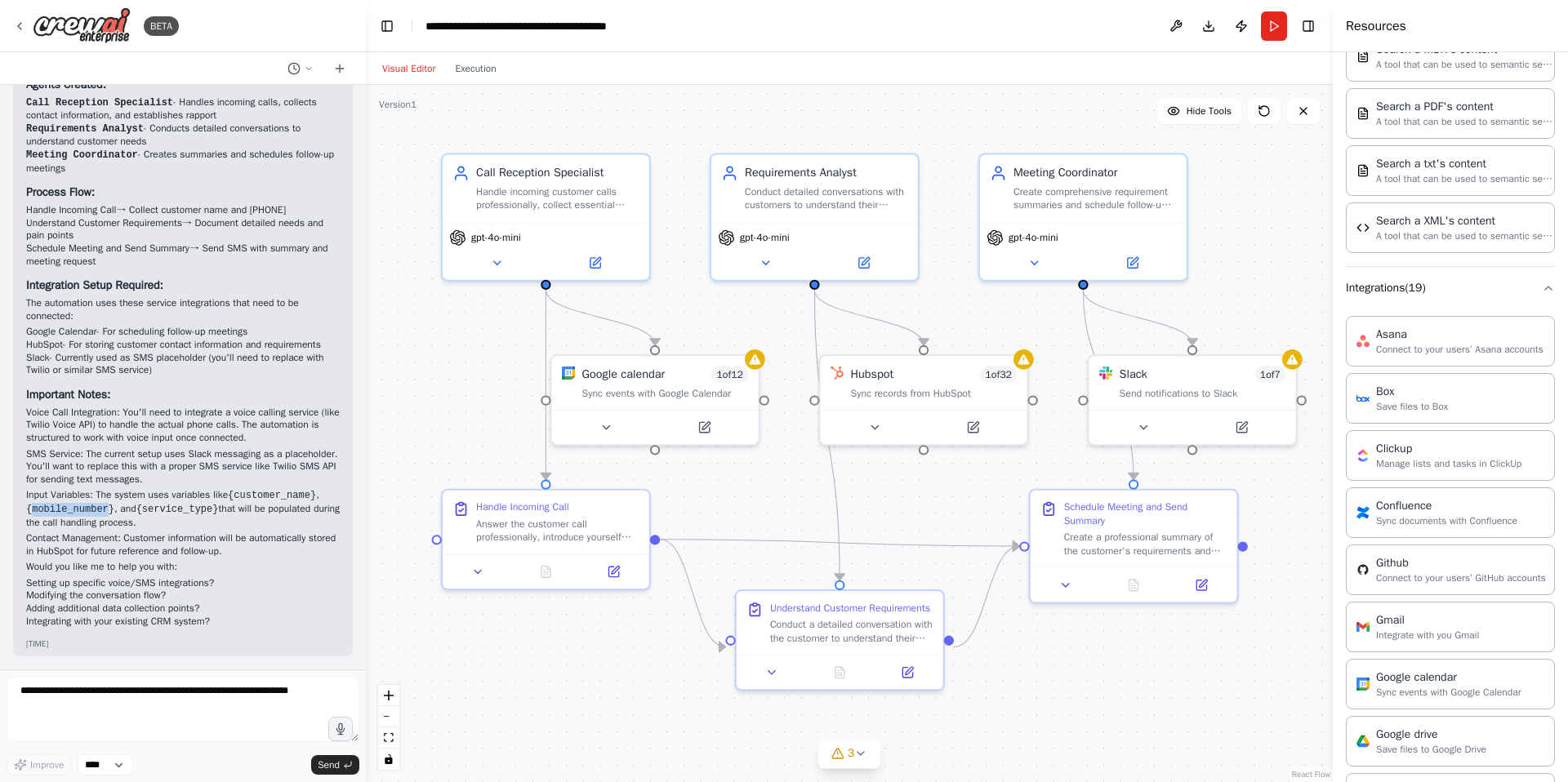 click on "{mobile_number}" at bounding box center (70, 509) 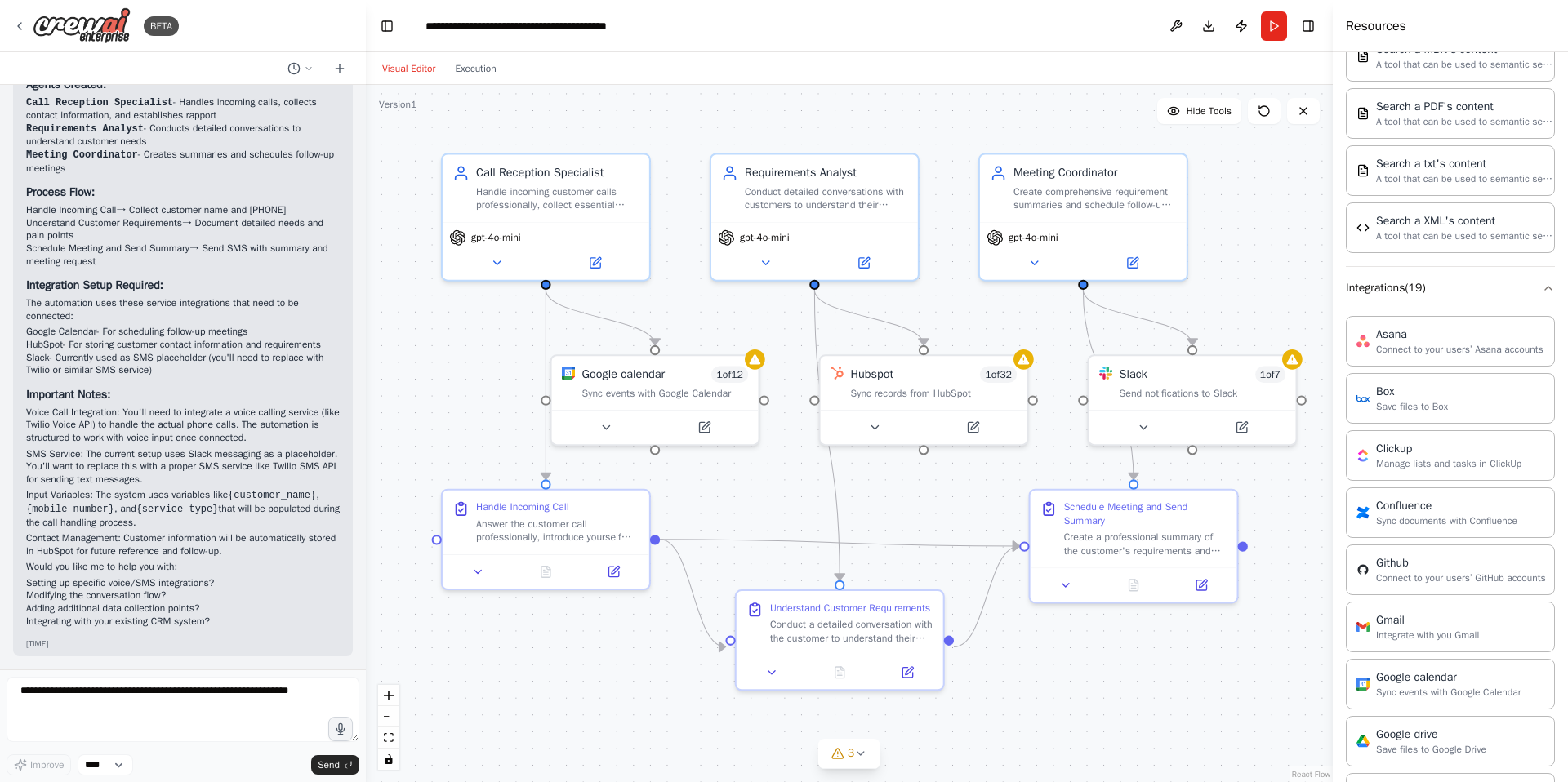 click on "{service_type}" at bounding box center (177, 509) 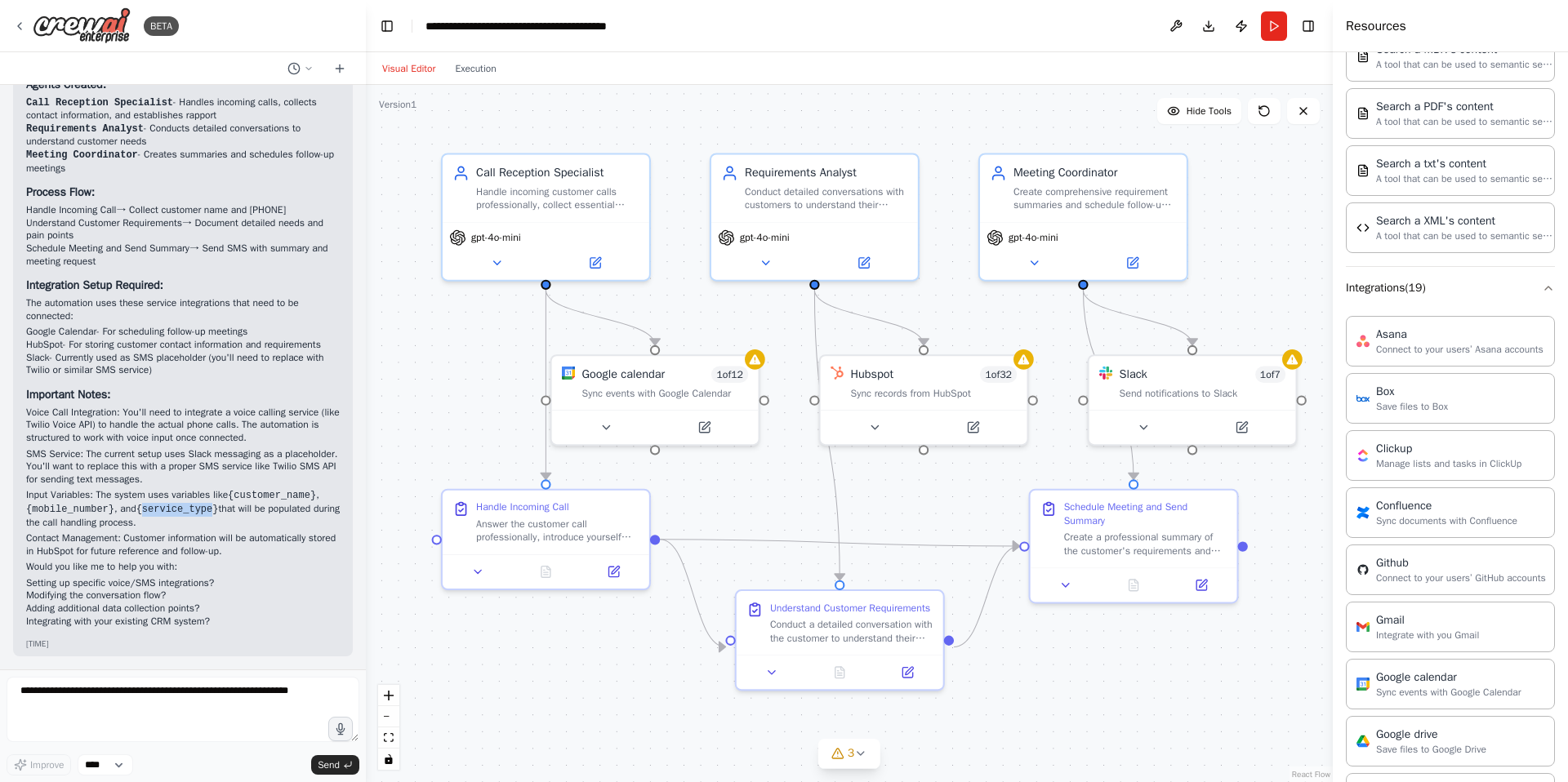 click on "{service_type}" at bounding box center (177, 509) 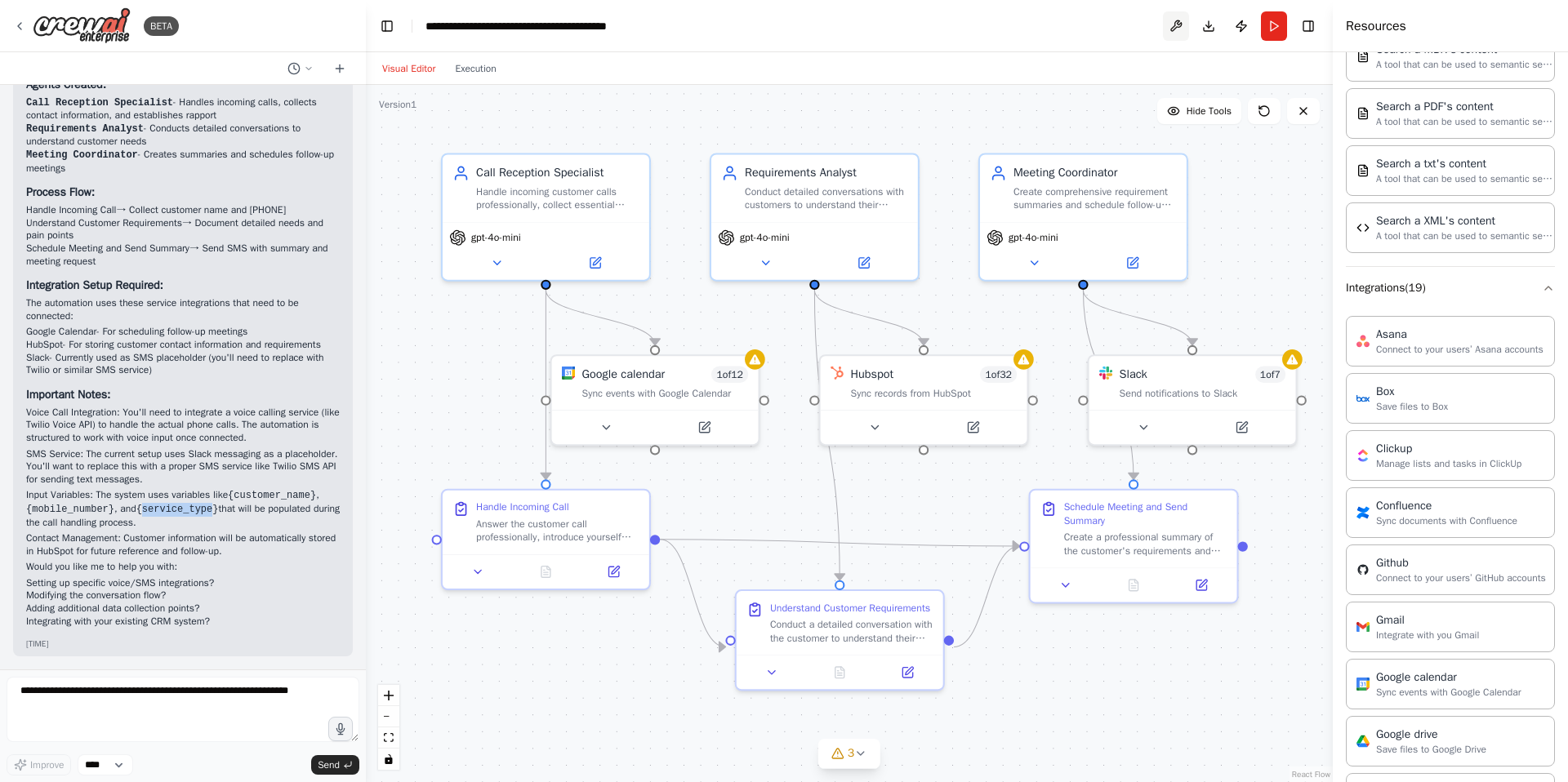 click at bounding box center (1176, 26) 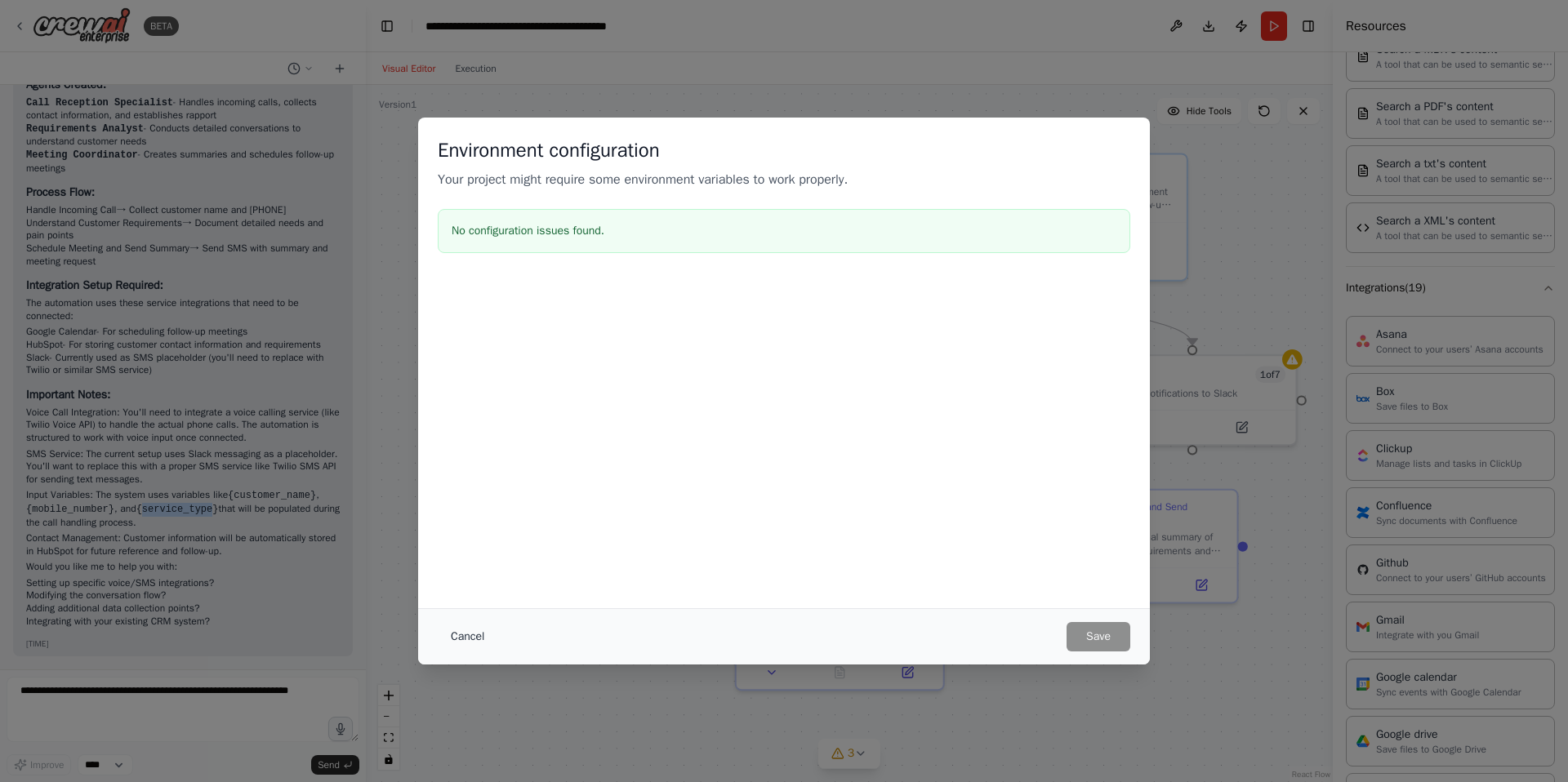 click on "Cancel" at bounding box center (467, 637) 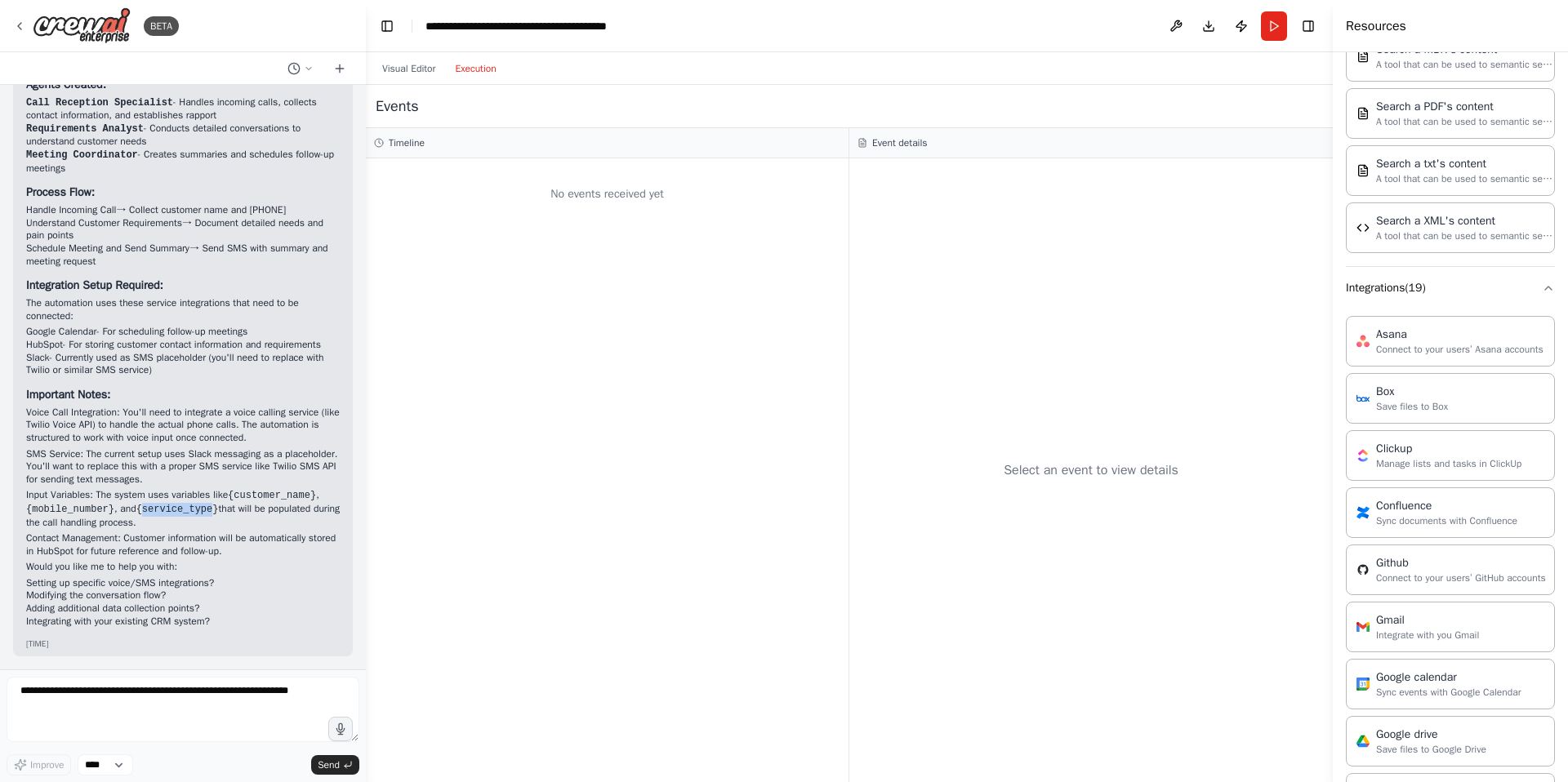 click on "Execution" at bounding box center (475, 69) 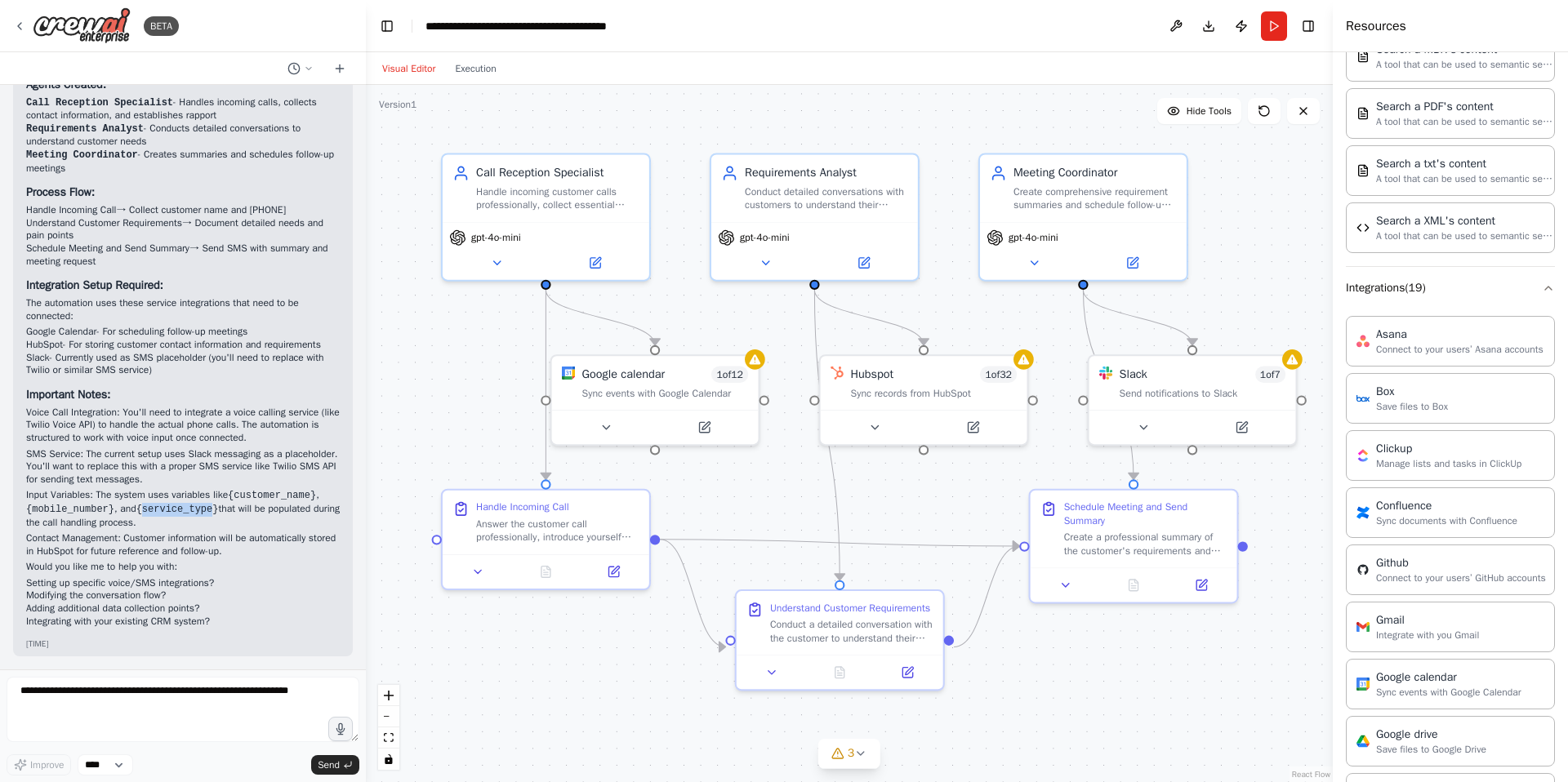 click on "Visual Editor" at bounding box center (408, 69) 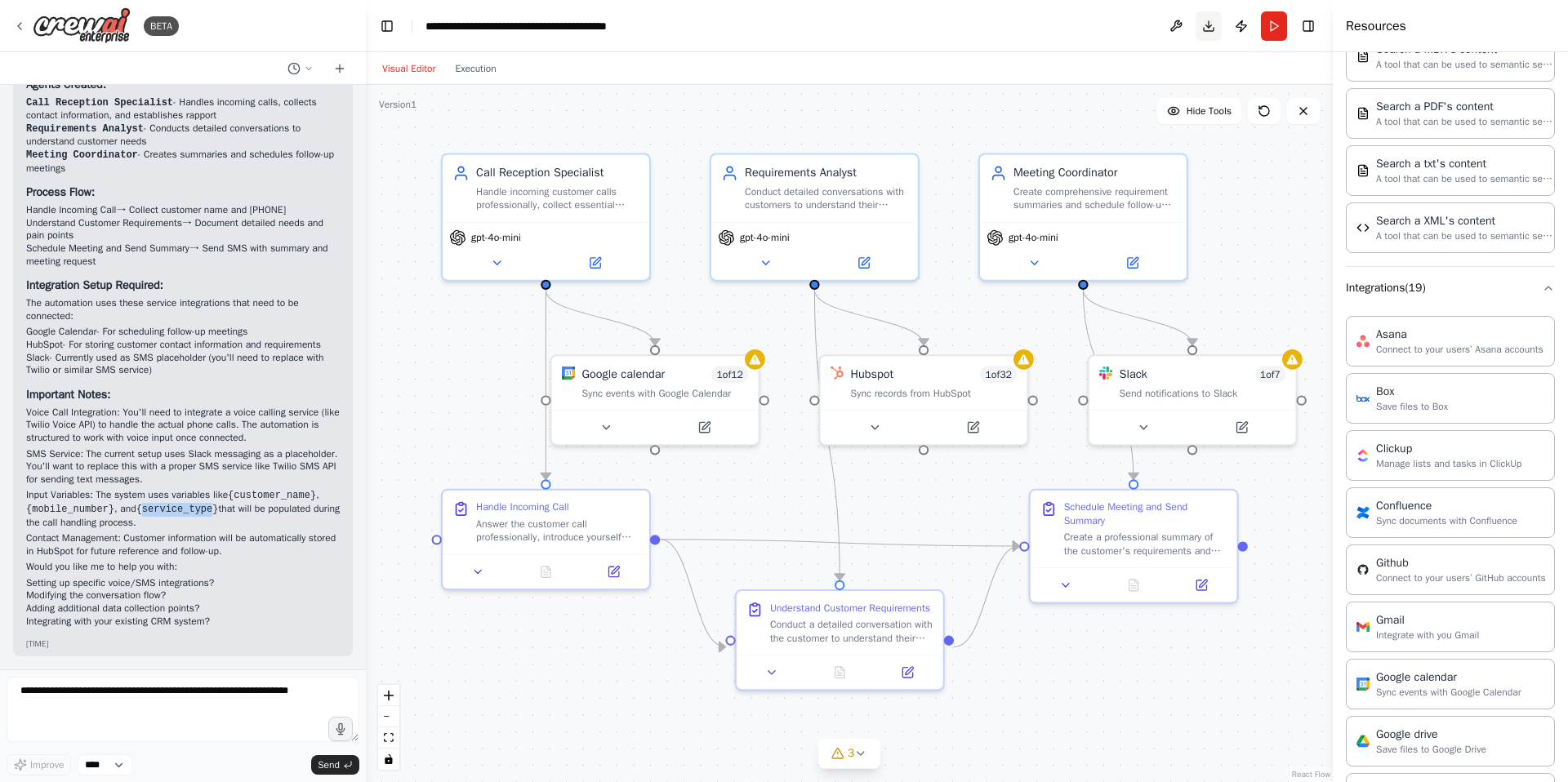 click on "Download" at bounding box center [1209, 26] 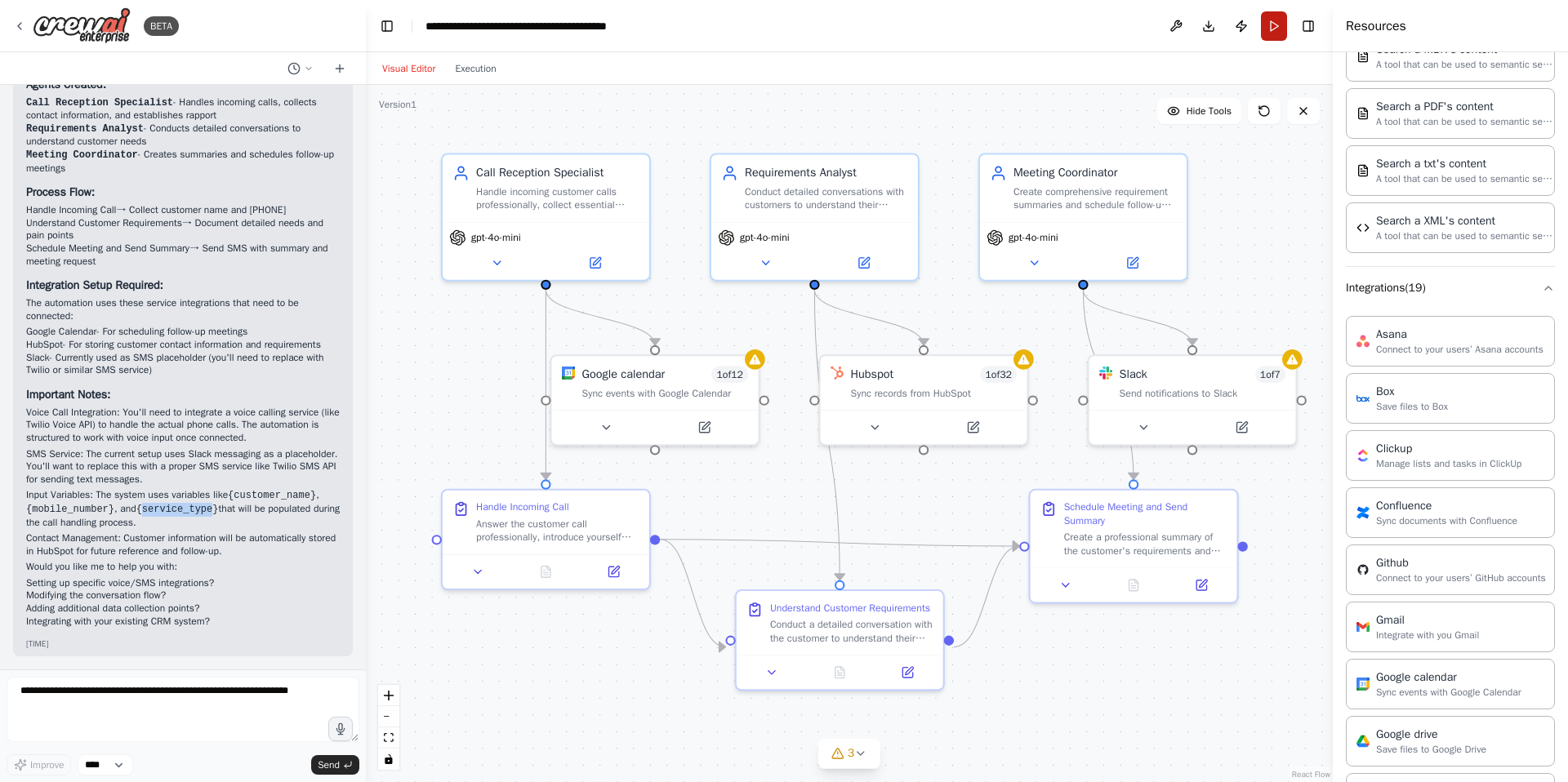 click on "Run" at bounding box center [1274, 26] 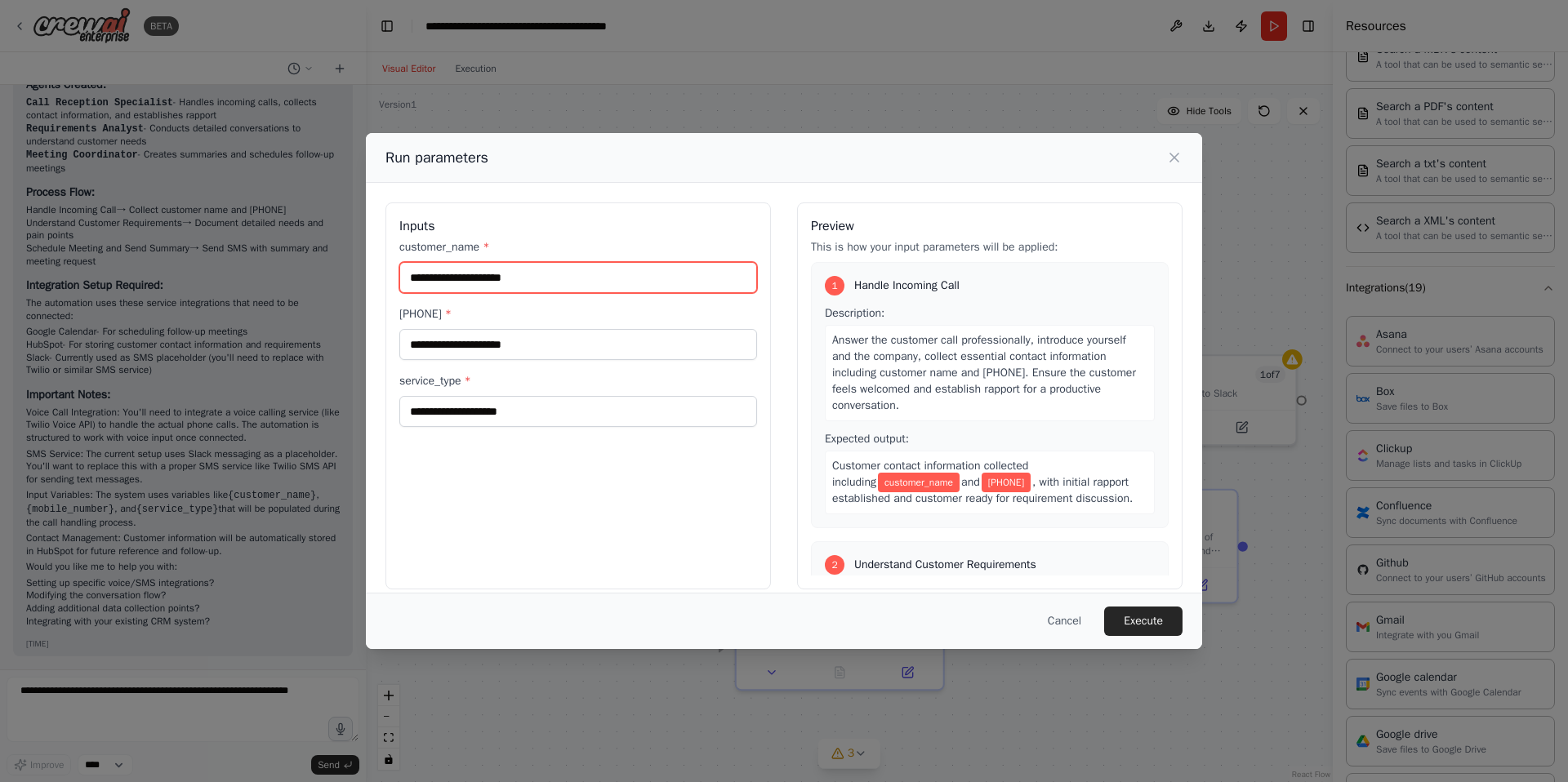 click on "customer_name *" at bounding box center [578, 278] 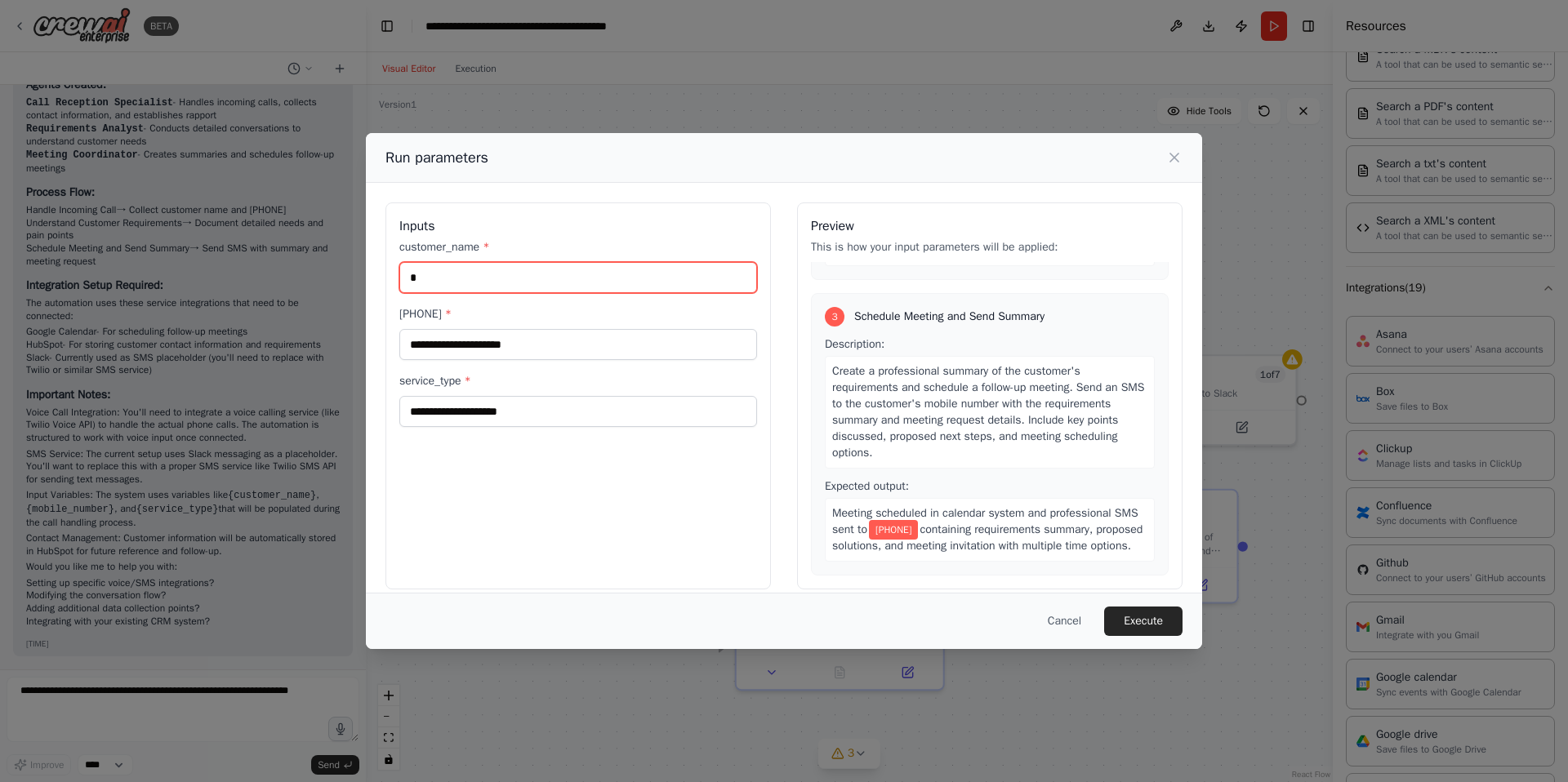 scroll, scrollTop: 576, scrollLeft: 0, axis: vertical 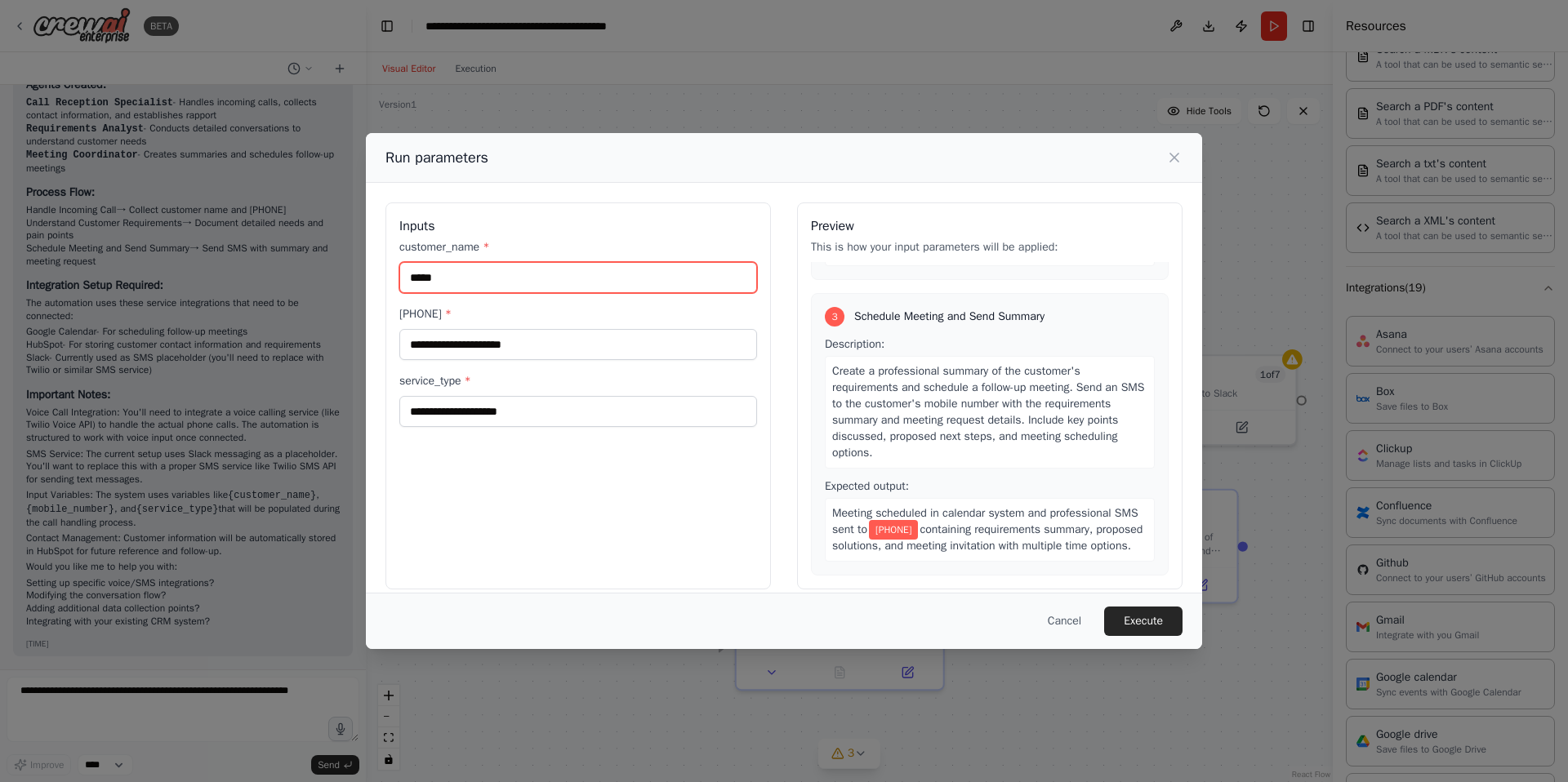 type on "*****" 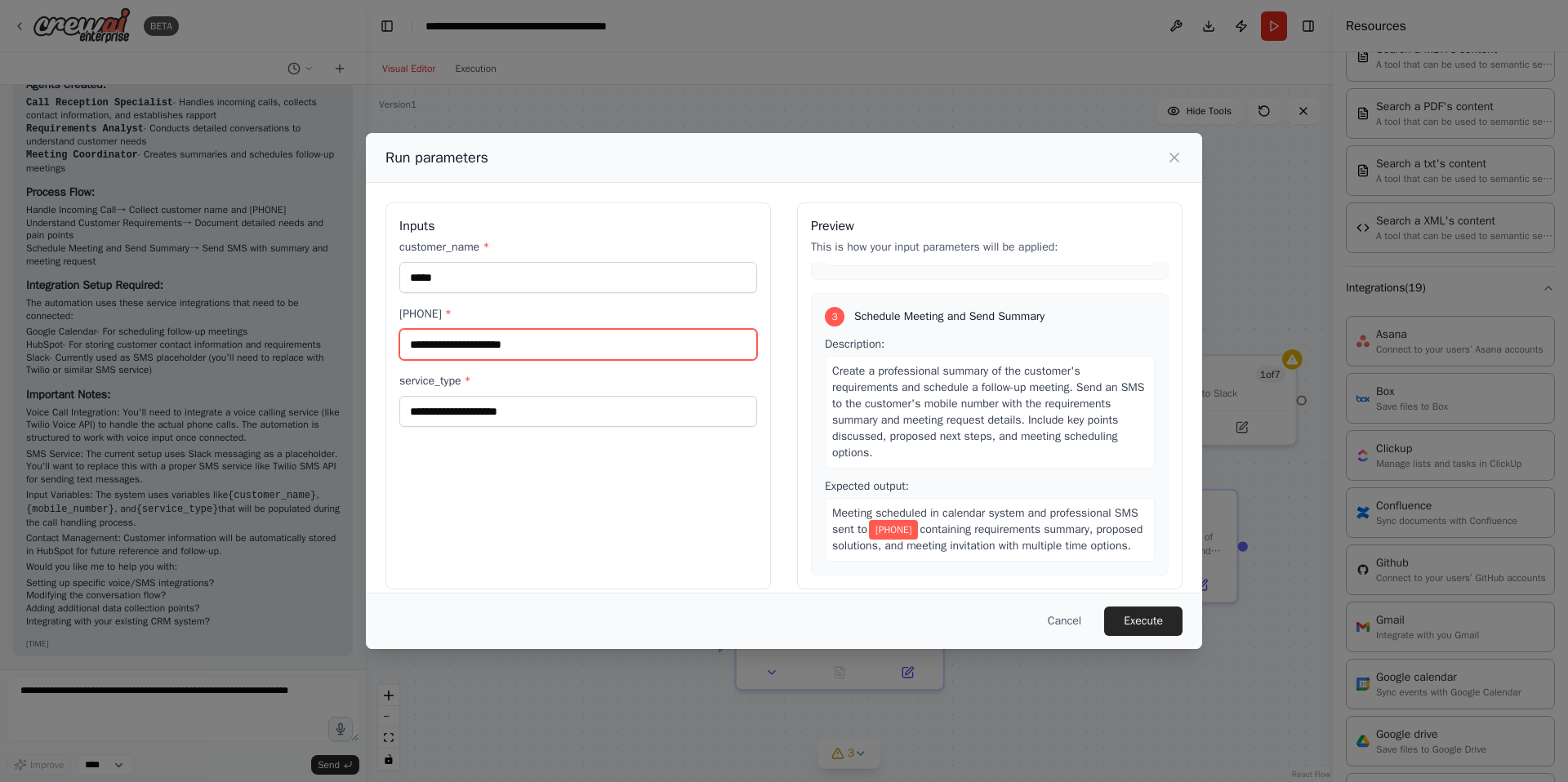 click on "mobile_number *" at bounding box center (578, 344) 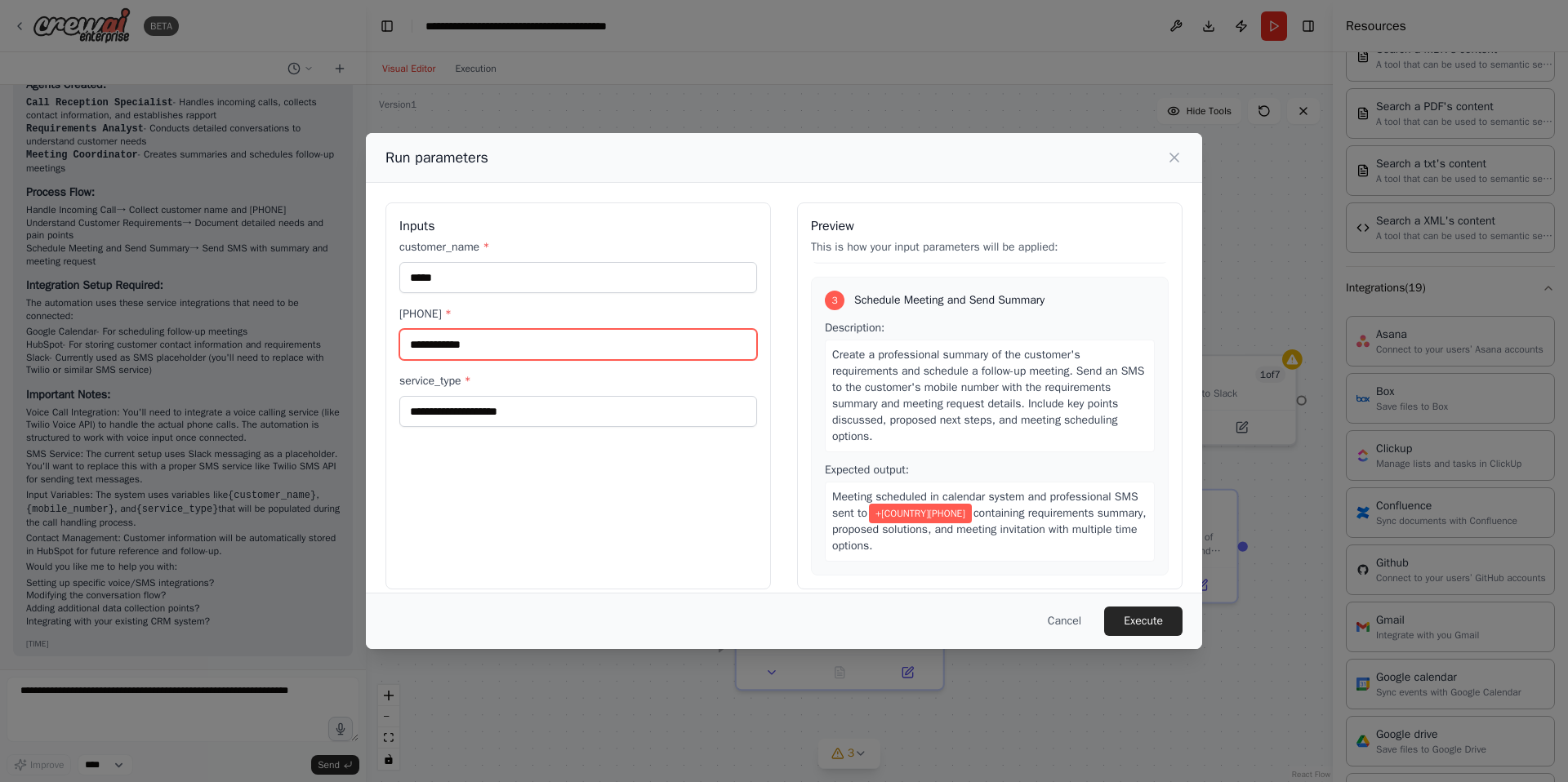 type on "**********" 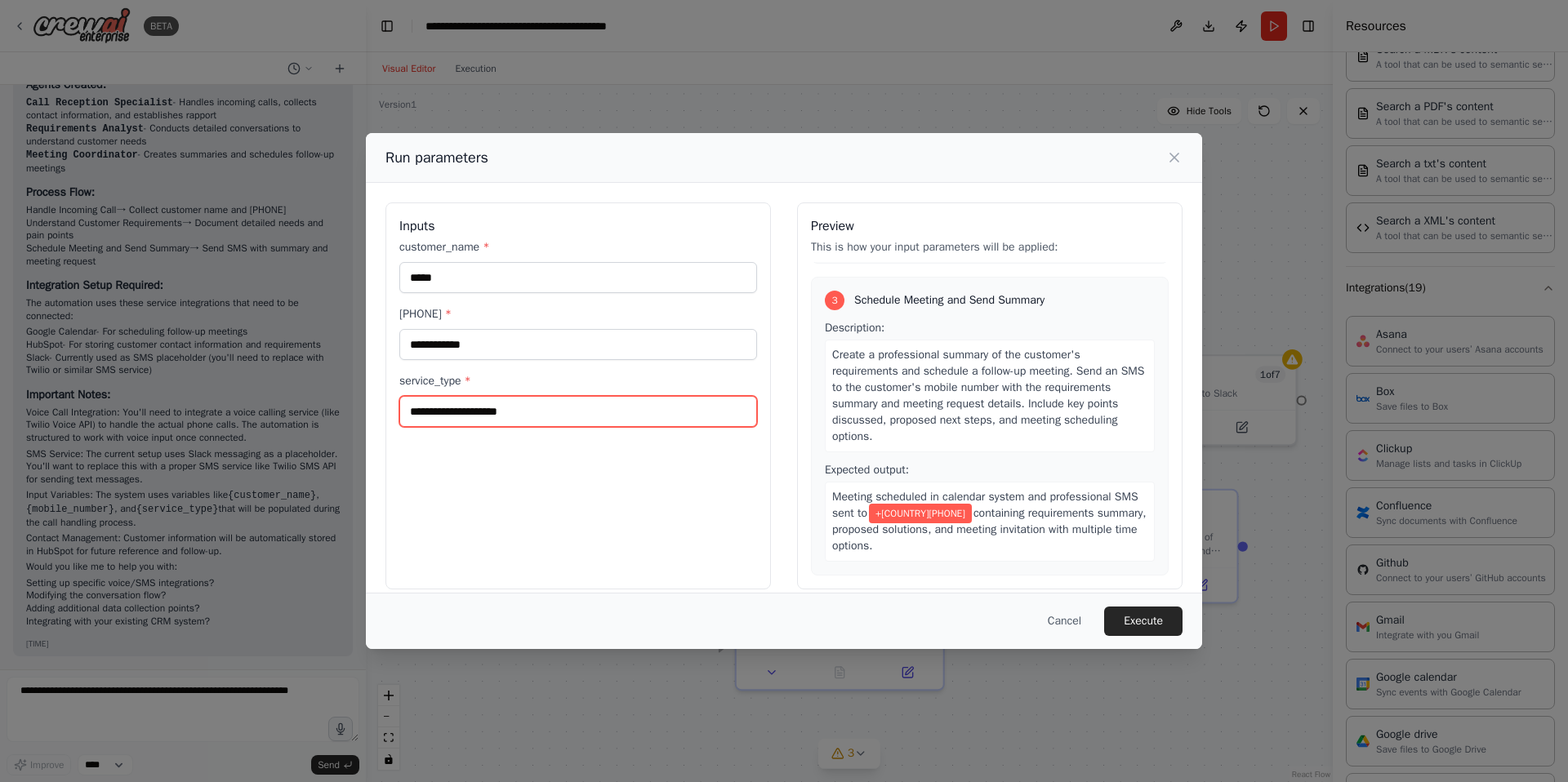 click on "service_type *" at bounding box center (578, 411) 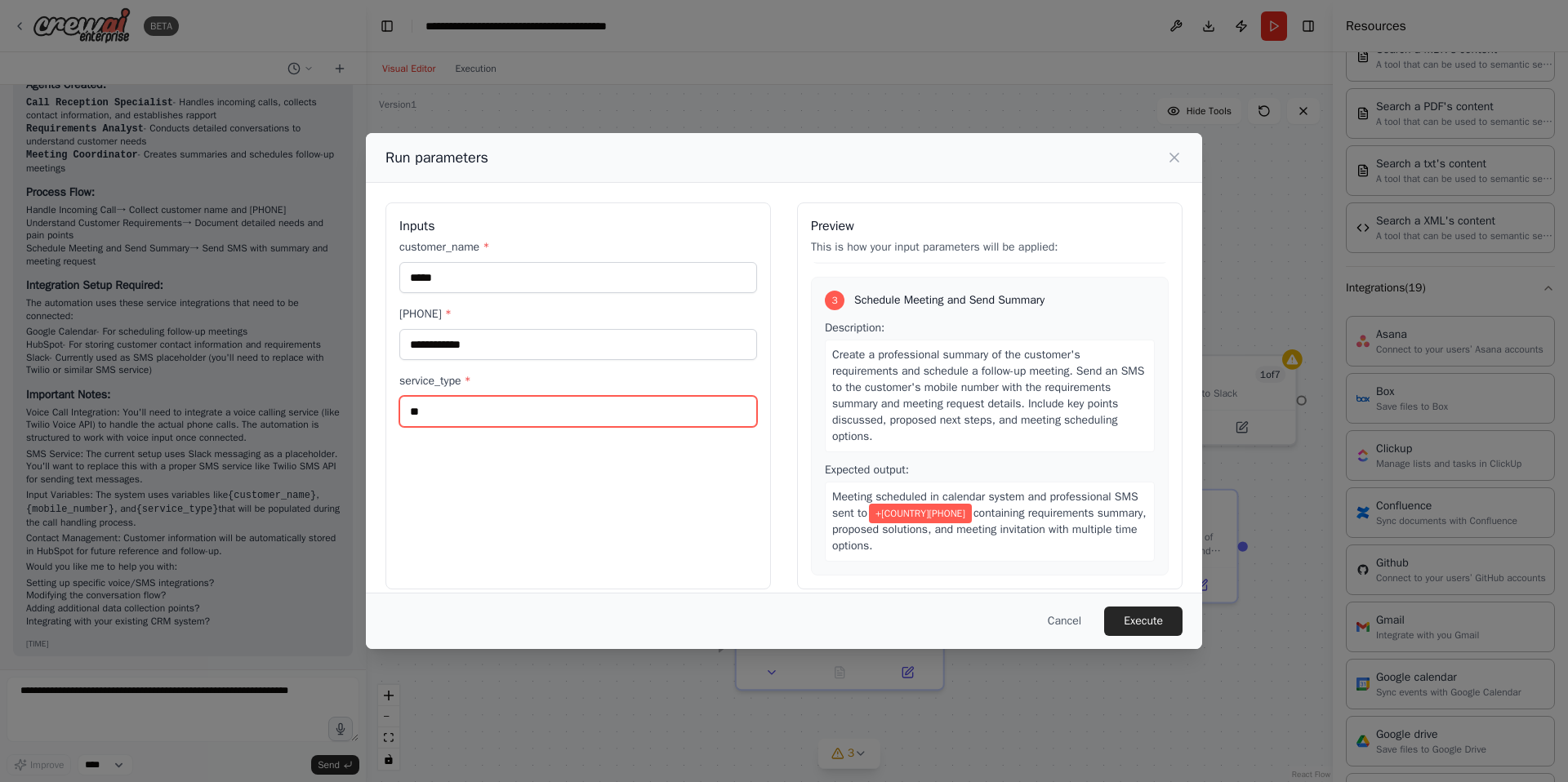 type on "*" 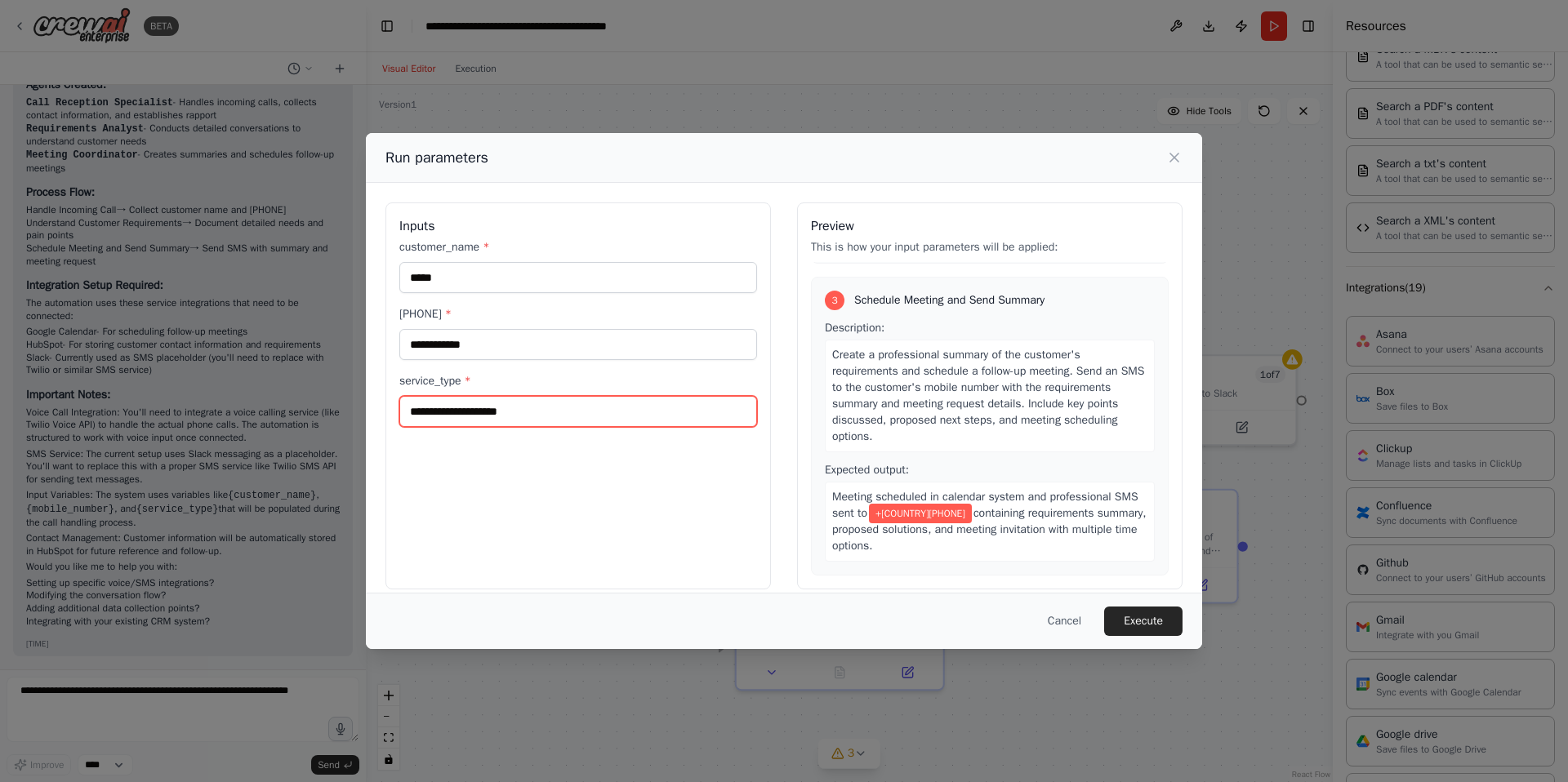 scroll, scrollTop: 16, scrollLeft: 0, axis: vertical 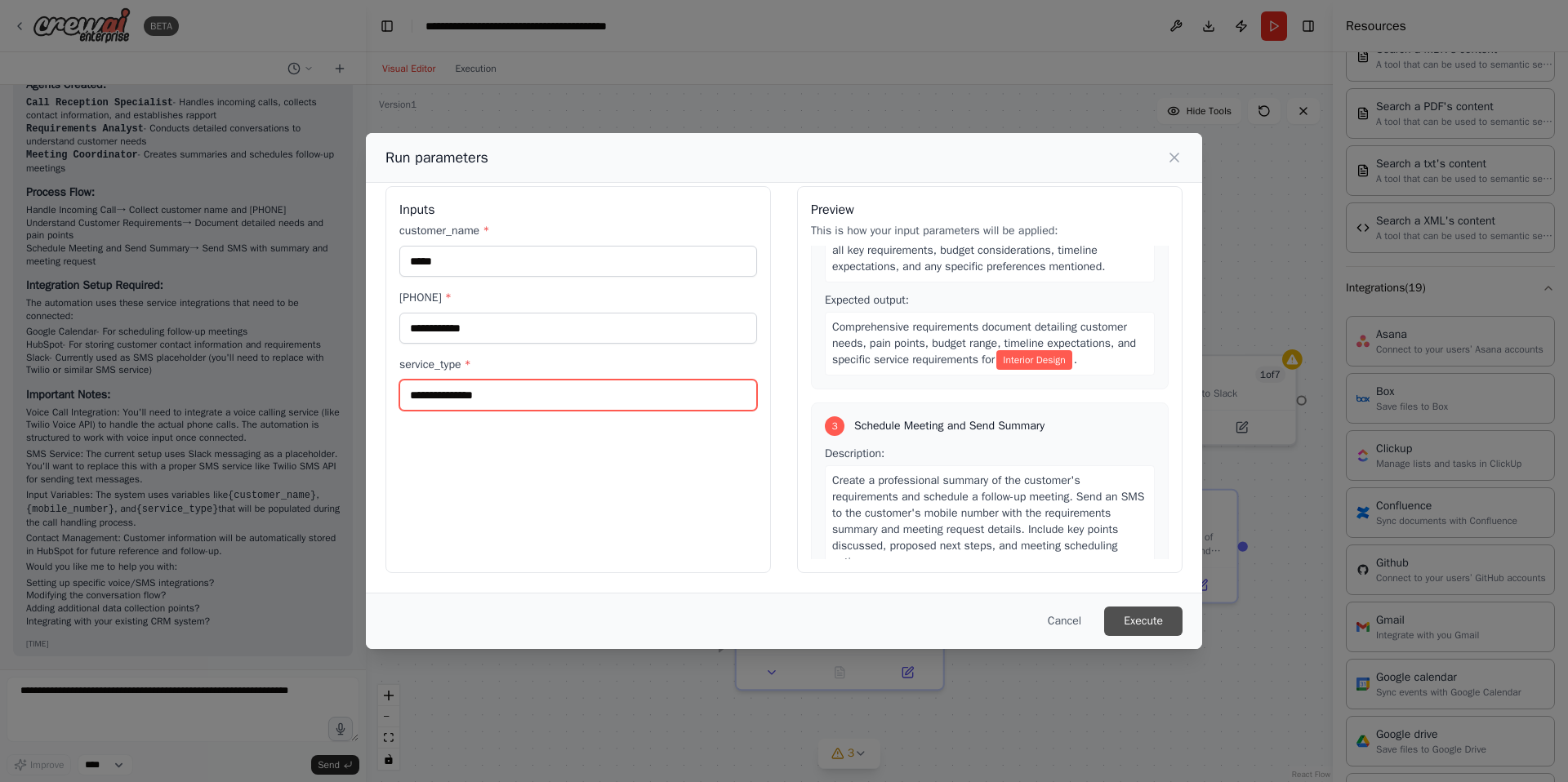 type on "**********" 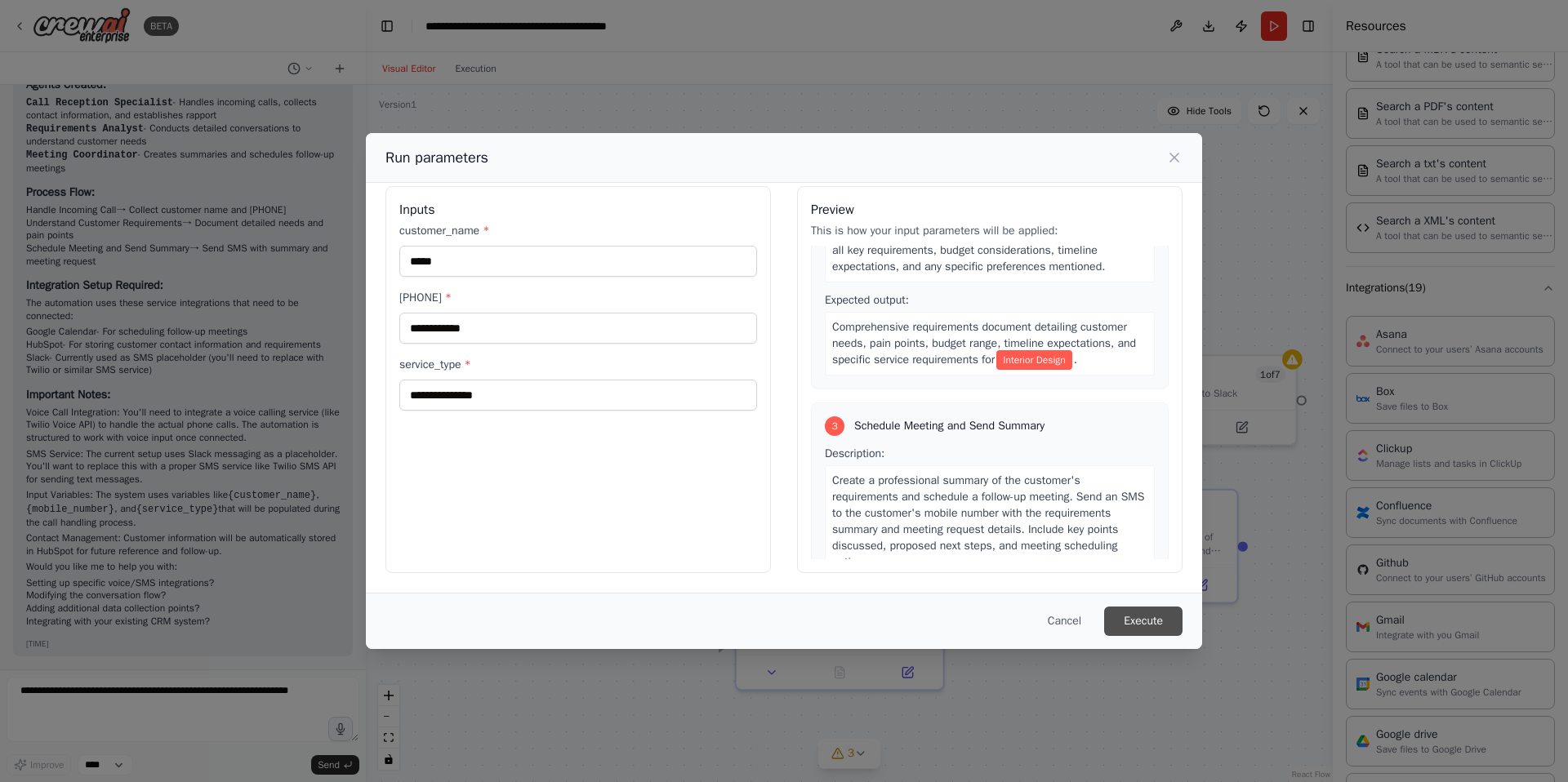 click on "Execute" at bounding box center (1143, 621) 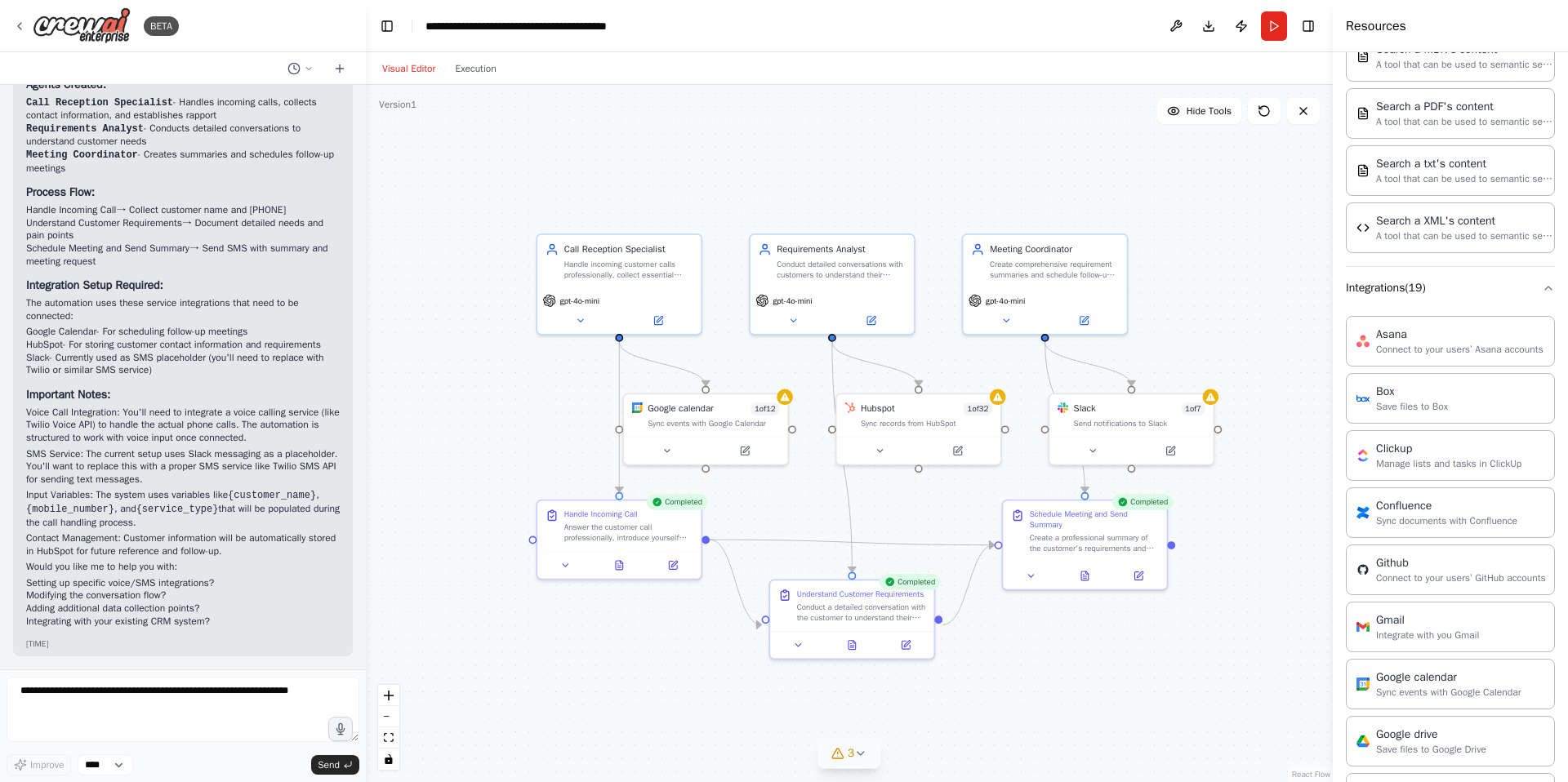 click on "3" at bounding box center (849, 753) 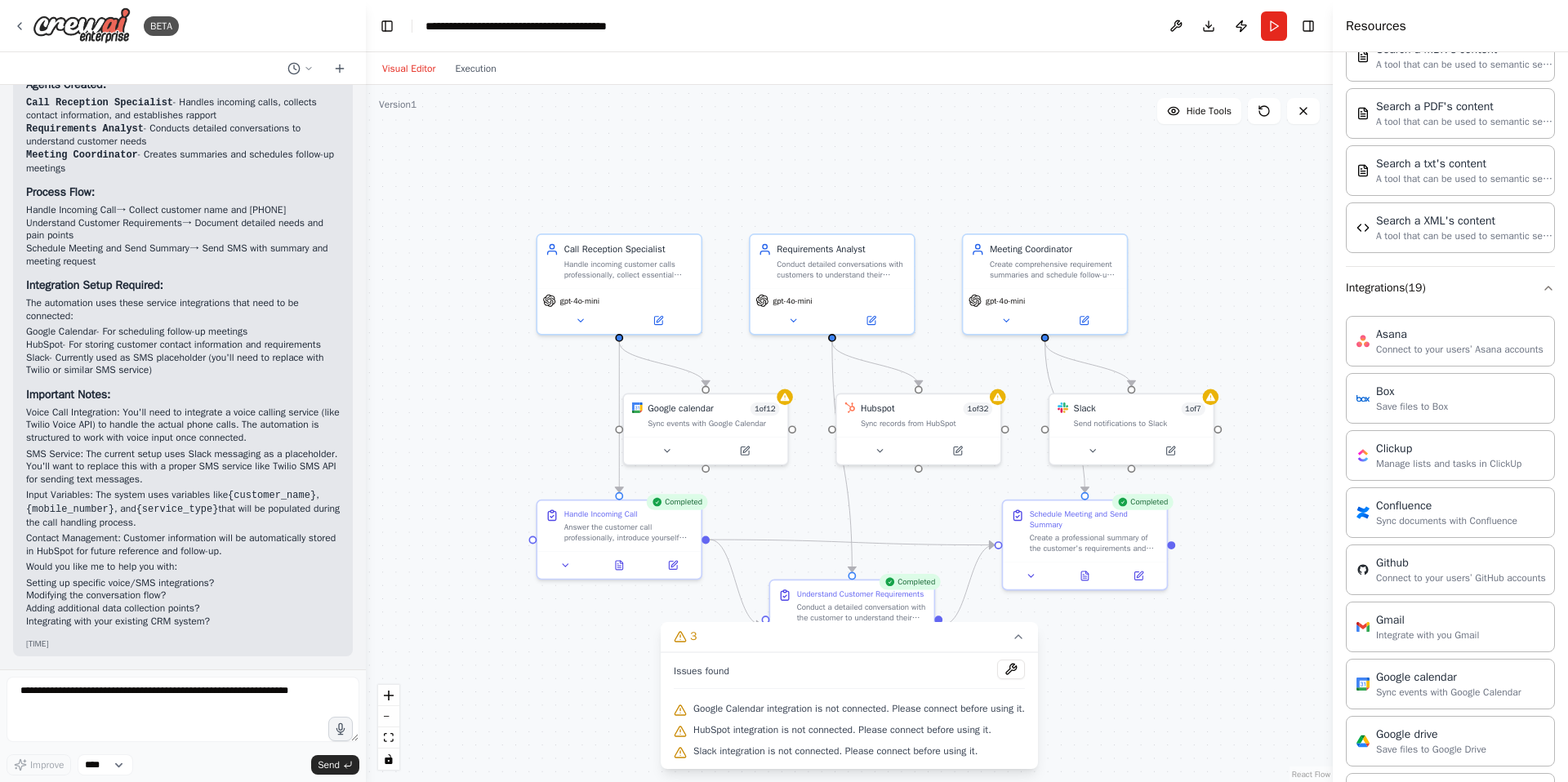 click on "Completed" at bounding box center (676, 502) 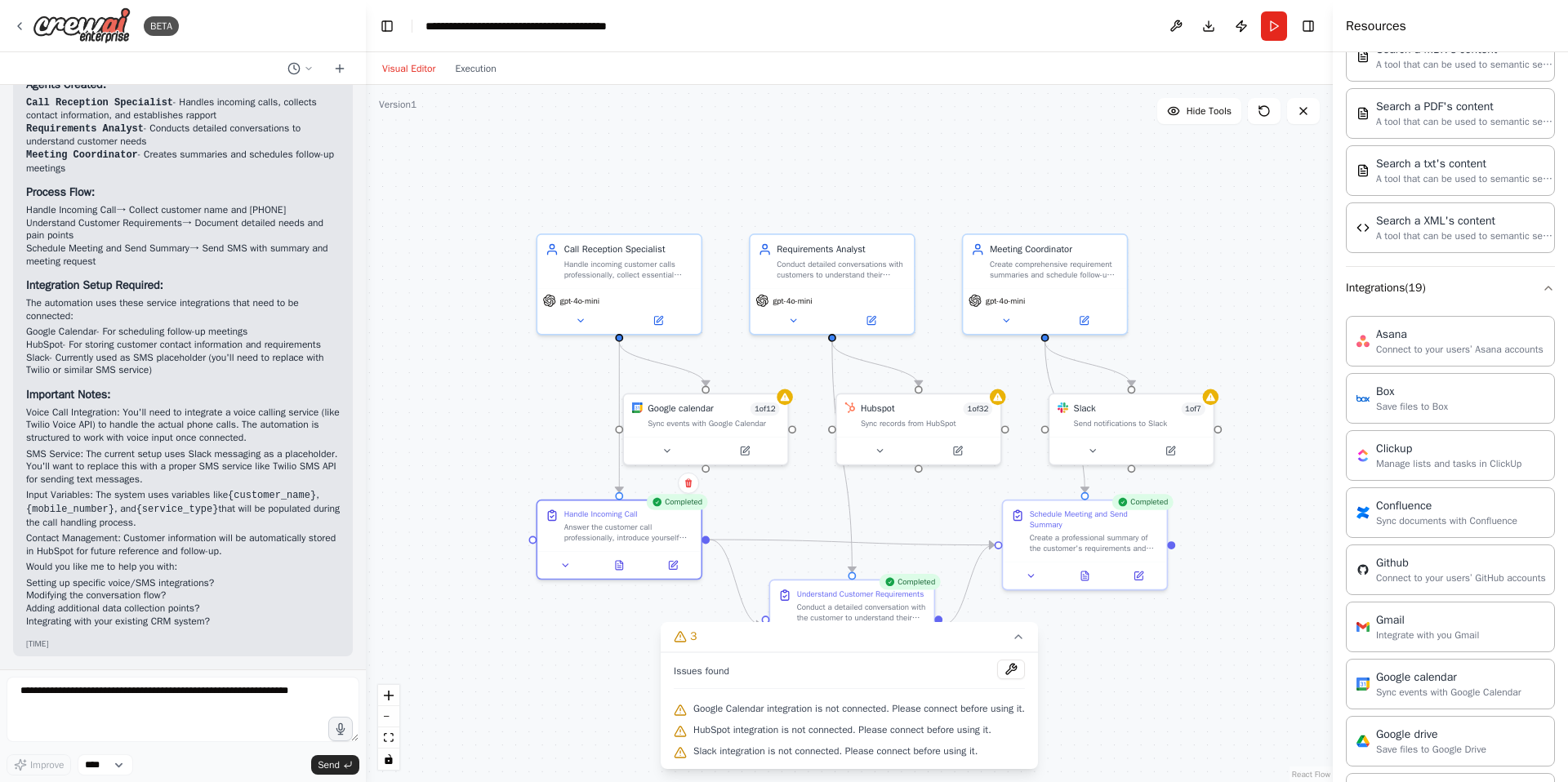 click on "Completed" at bounding box center [676, 502] 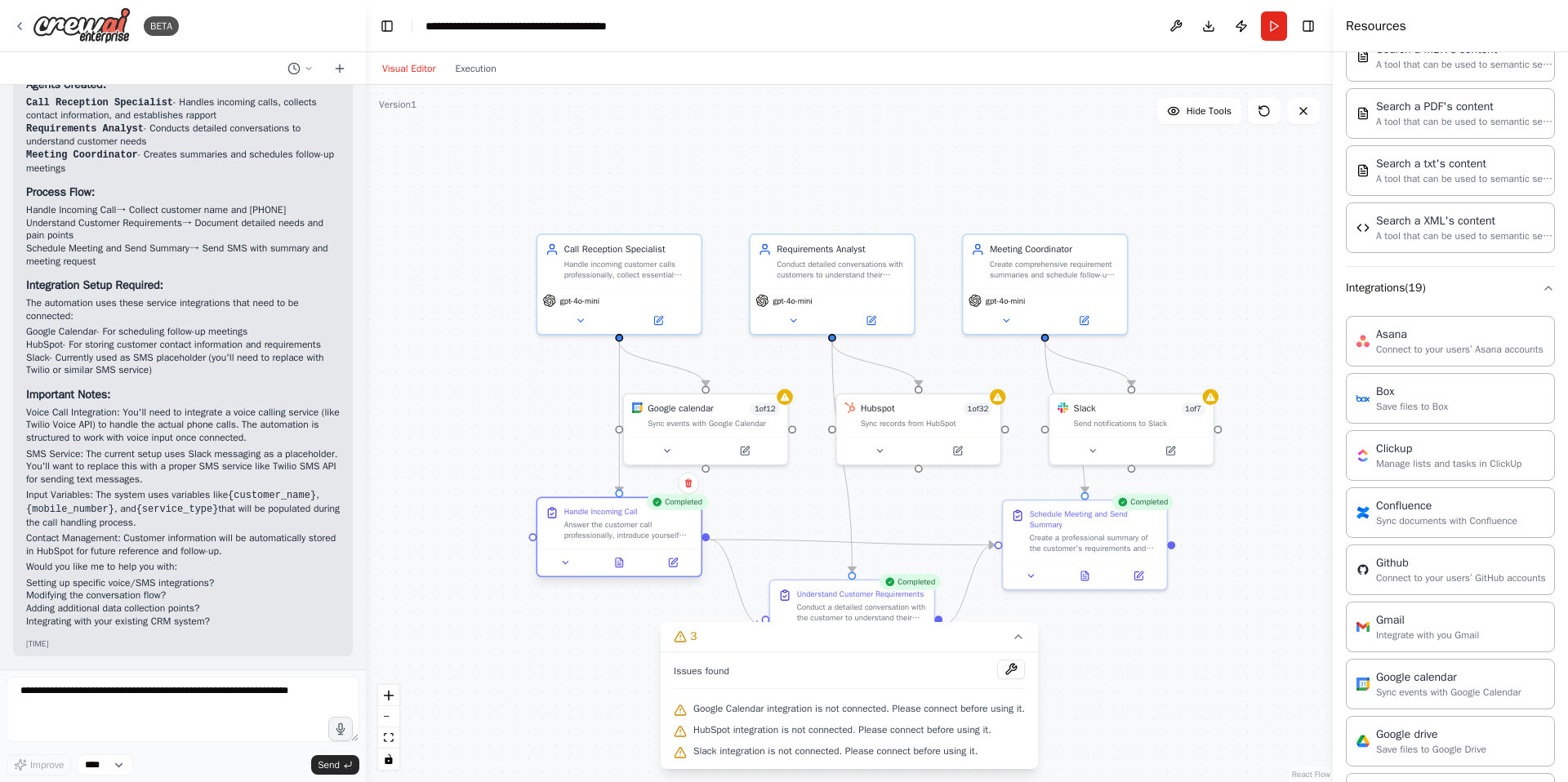 click on "Answer the customer call professionally, introduce yourself and the company, collect essential contact information including customer name and mobile number. Ensure the customer feels welcomed and establish rapport for a productive conversation." at bounding box center (629, 530) 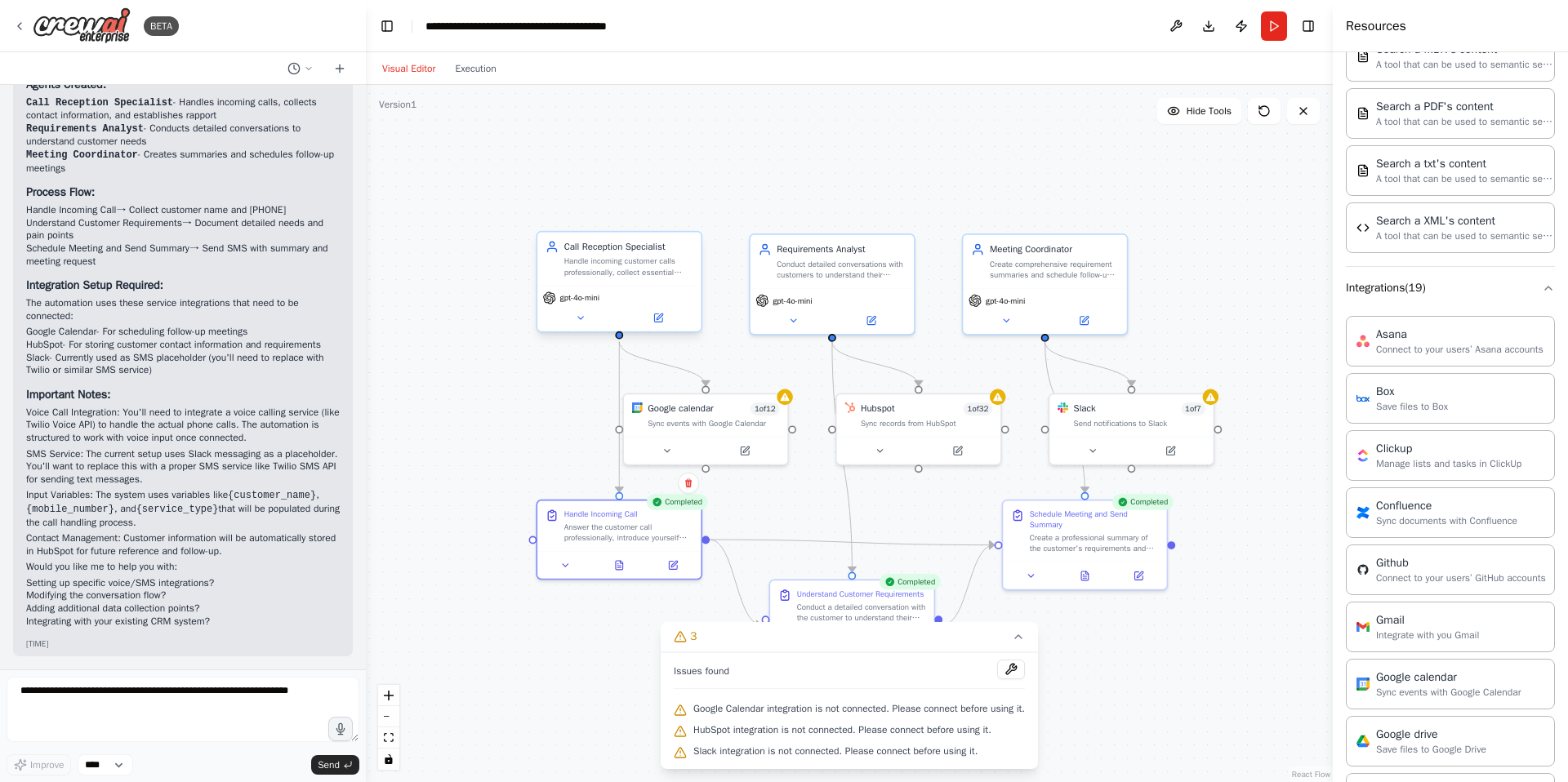 click on "Handle incoming customer calls professionally, collect essential contact information including {customer_name} and {mobile_number}, and maintain a friendly and efficient conversation flow to understand customer needs" at bounding box center [629, 267] 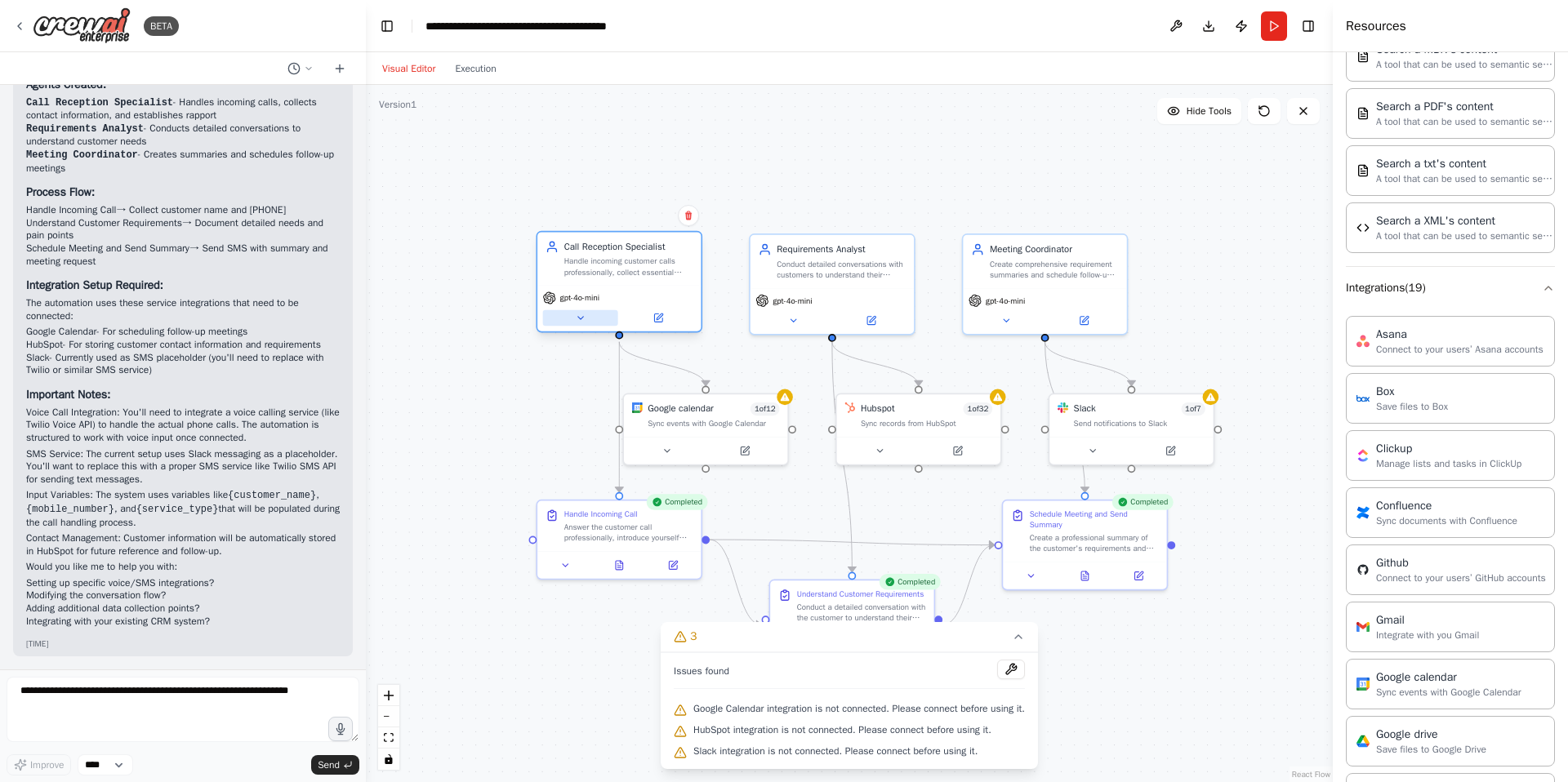 click 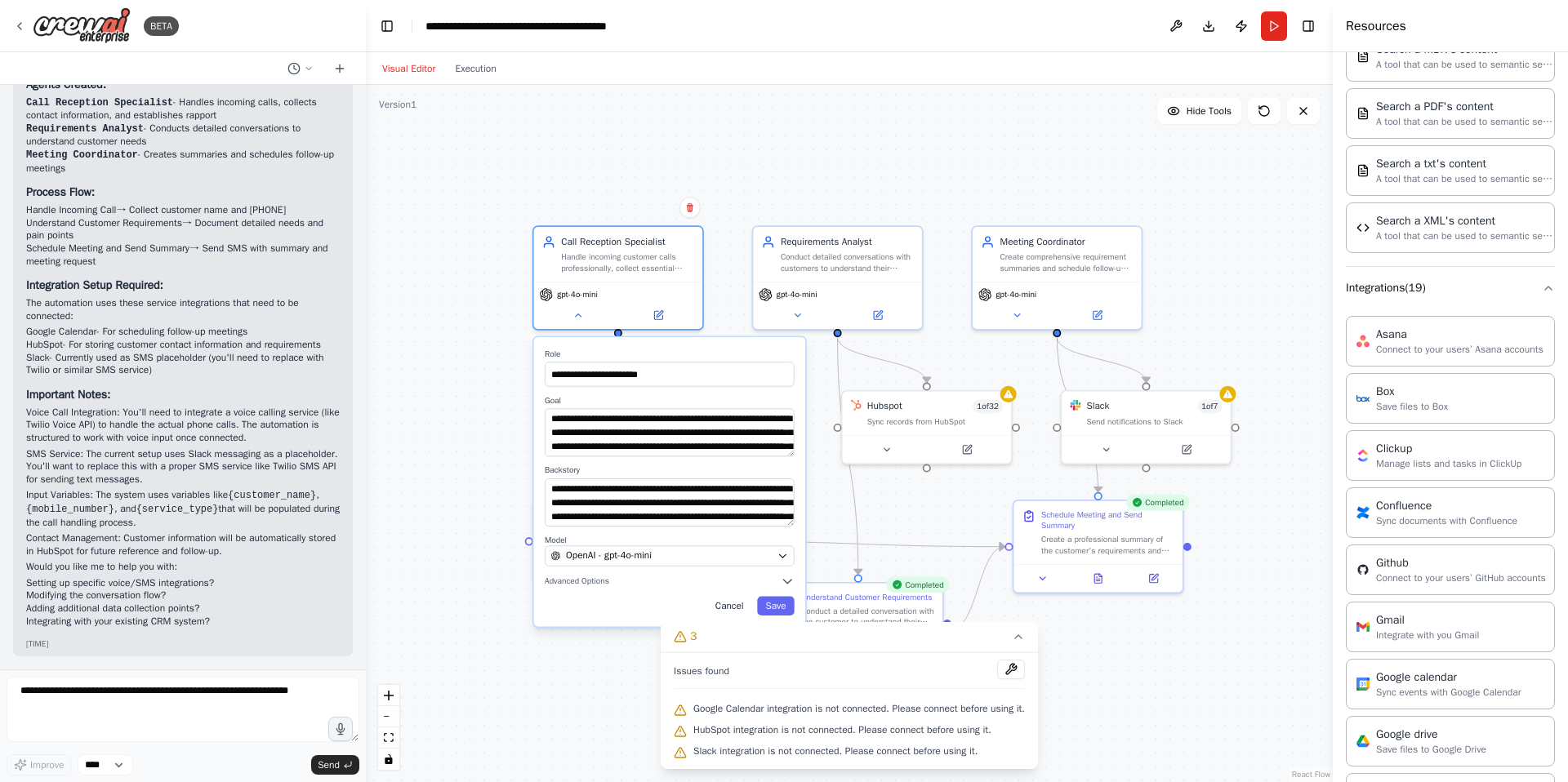 click on "Cancel" at bounding box center [729, 606] 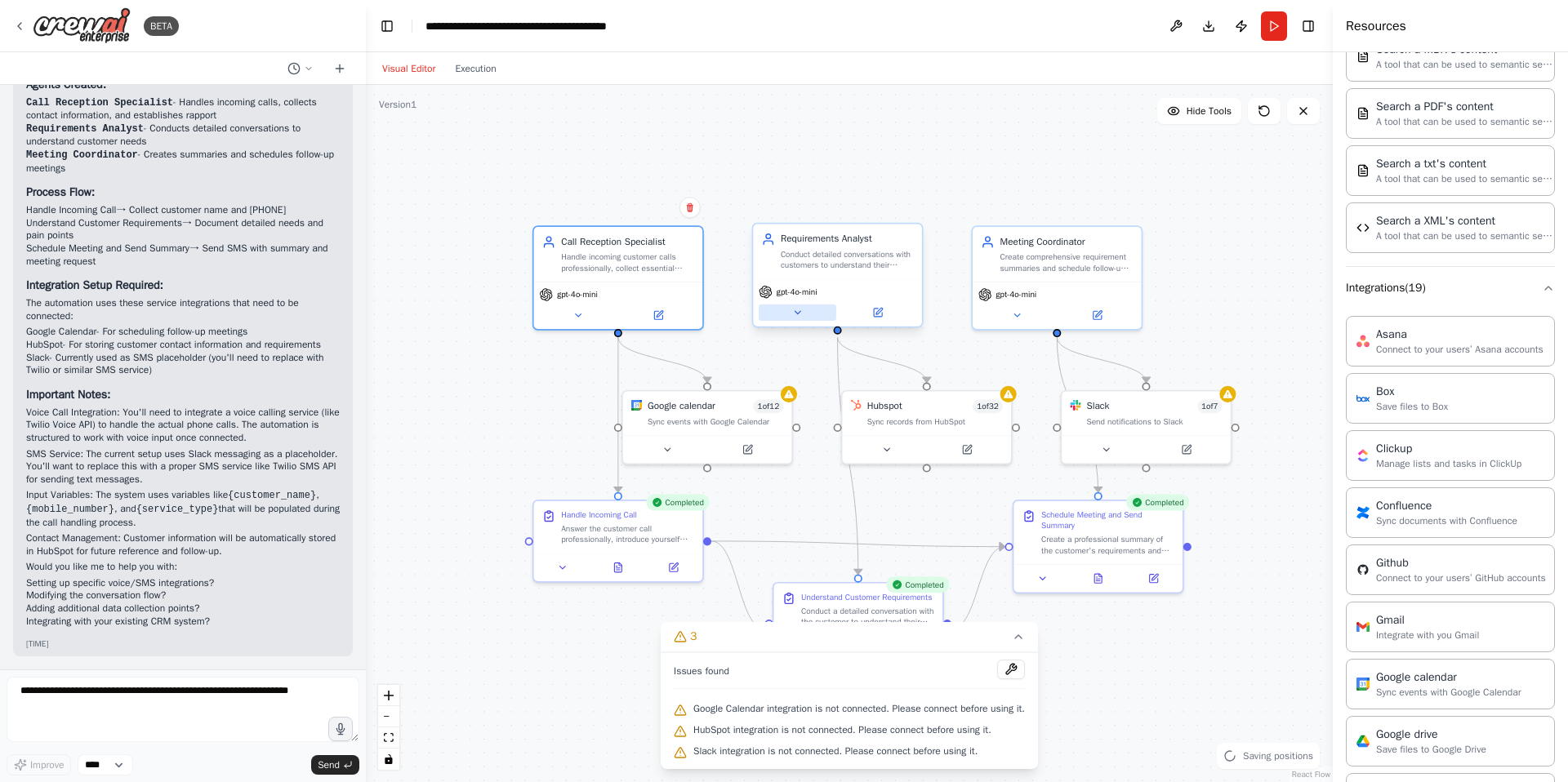click 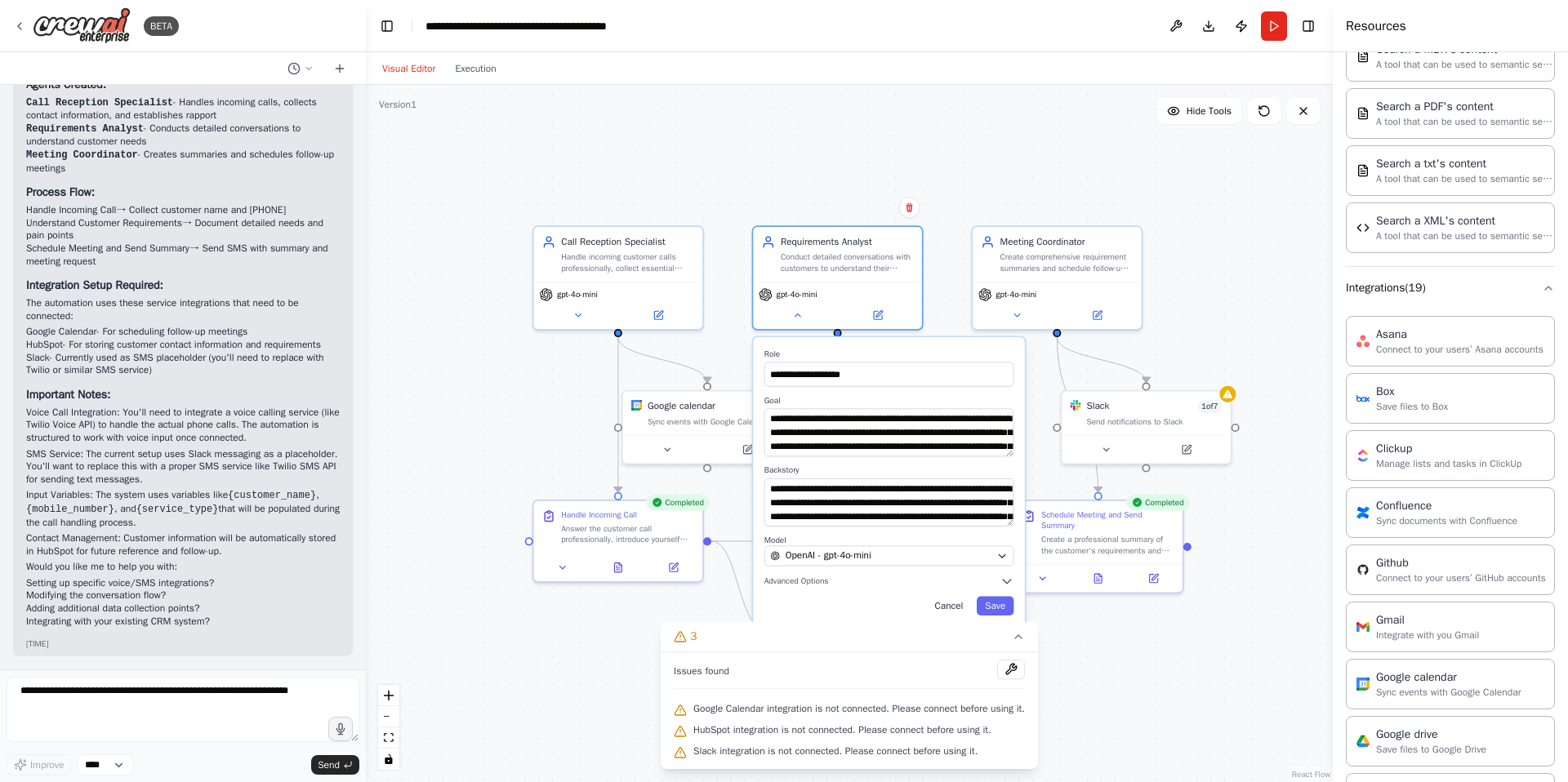 click on "Cancel" at bounding box center (948, 606) 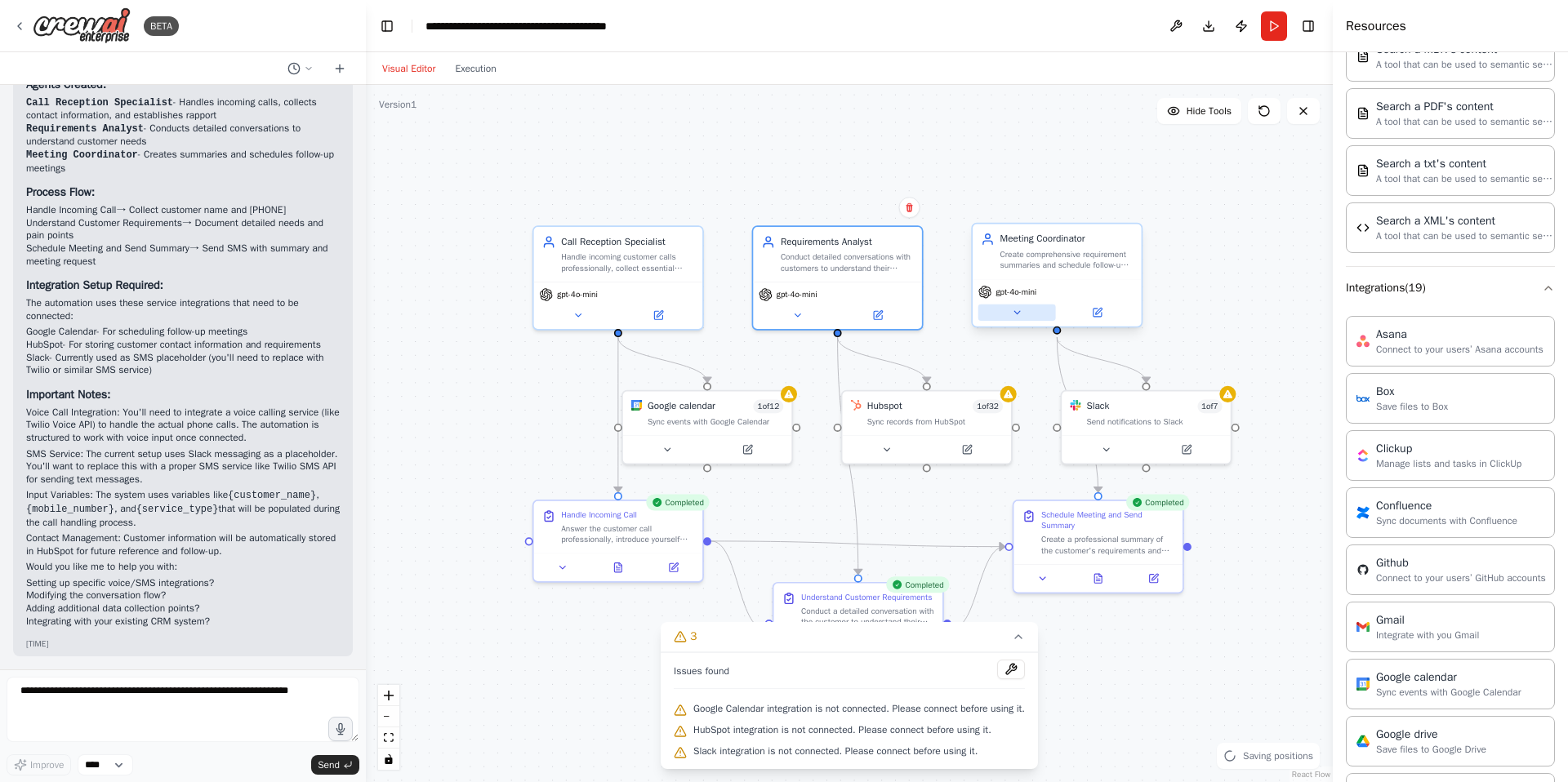 click at bounding box center [1017, 313] 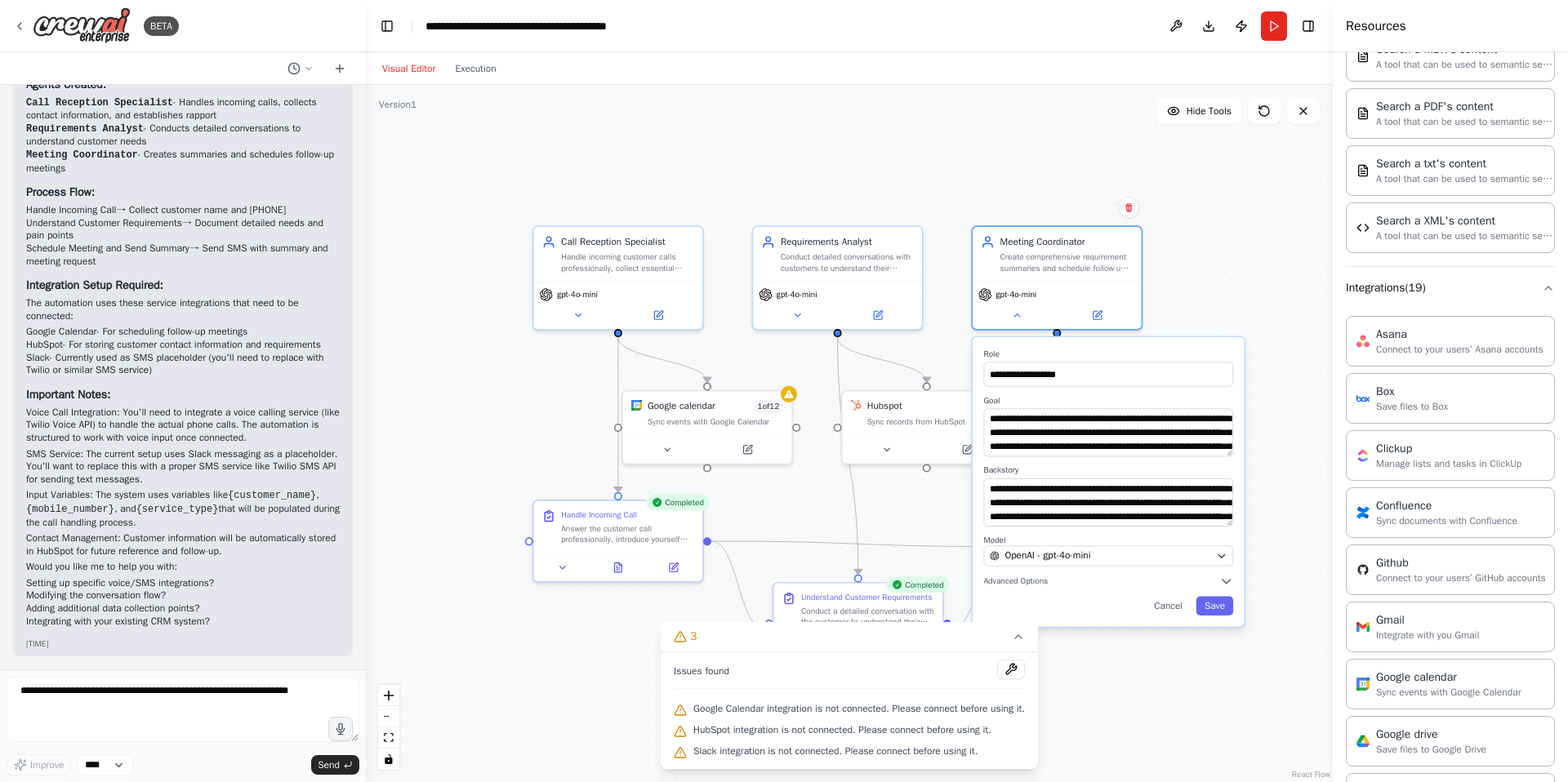 click on ".deletable-edge-delete-btn {
width: 20px;
height: 20px;
border: 0px solid #ffffff;
color: #6b7280;
background-color: #f8fafc;
cursor: pointer;
border-radius: 50%;
font-size: 12px;
padding: 3px;
display: flex;
align-items: center;
justify-content: center;
transition: all 0.2s cubic-bezier(0.4, 0, 0.2, 1);
box-shadow: 0 2px 4px rgba(0, 0, 0, 0.1);
}
.deletable-edge-delete-btn:hover {
background-color: #ef4444;
color: #ffffff;
border-color: #dc2626;
transform: scale(1.1);
box-shadow: 0 4px 12px rgba(239, 68, 68, 0.4);
}
.deletable-edge-delete-btn:active {
transform: scale(0.95);
box-shadow: 0 2px 4px rgba(239, 68, 68, 0.3);
}
Call Reception Specialist gpt-4o-mini Google calendar 1  of  12 1 32" at bounding box center (849, 433) 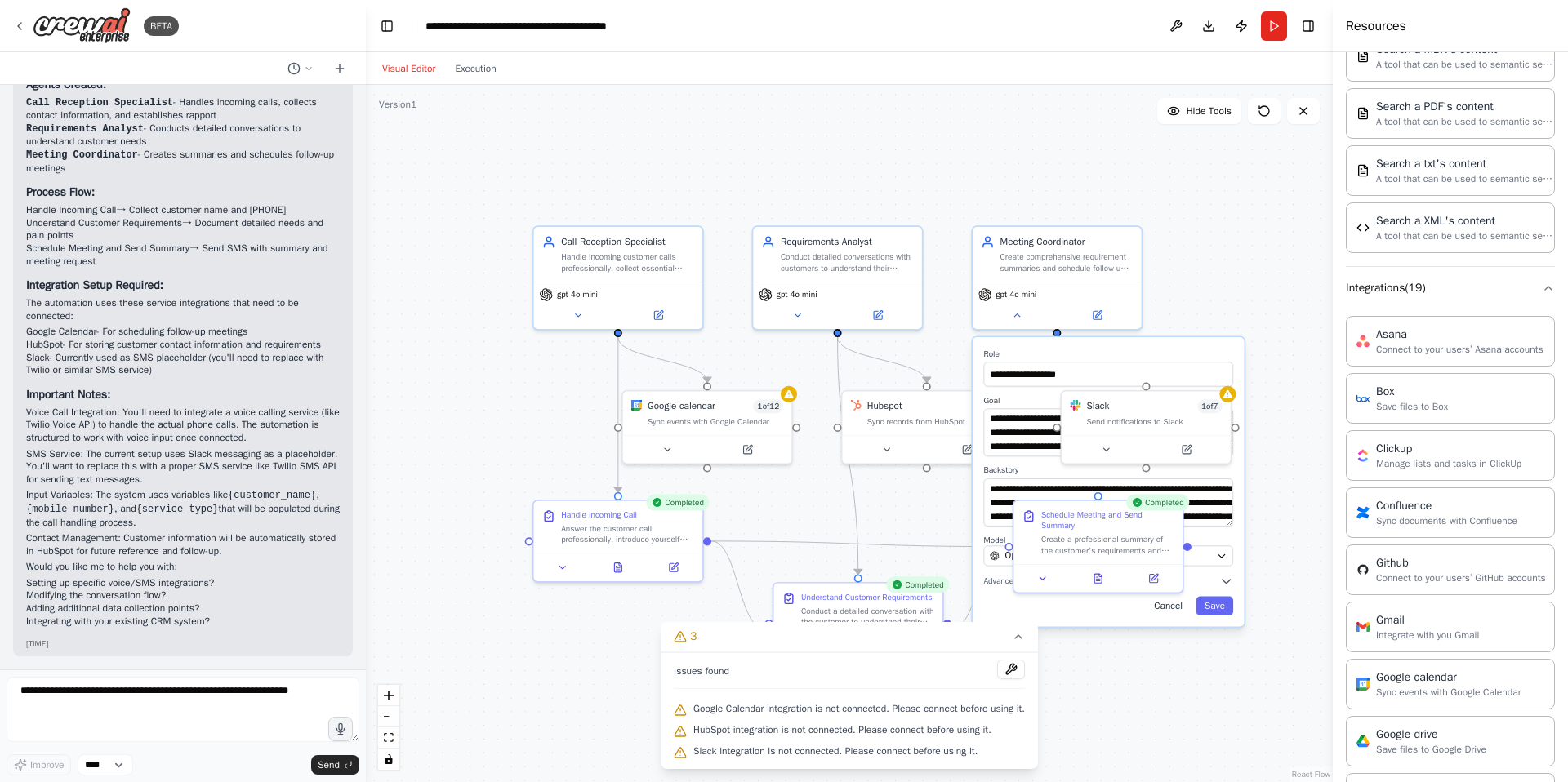 click on "Cancel" at bounding box center (1168, 606) 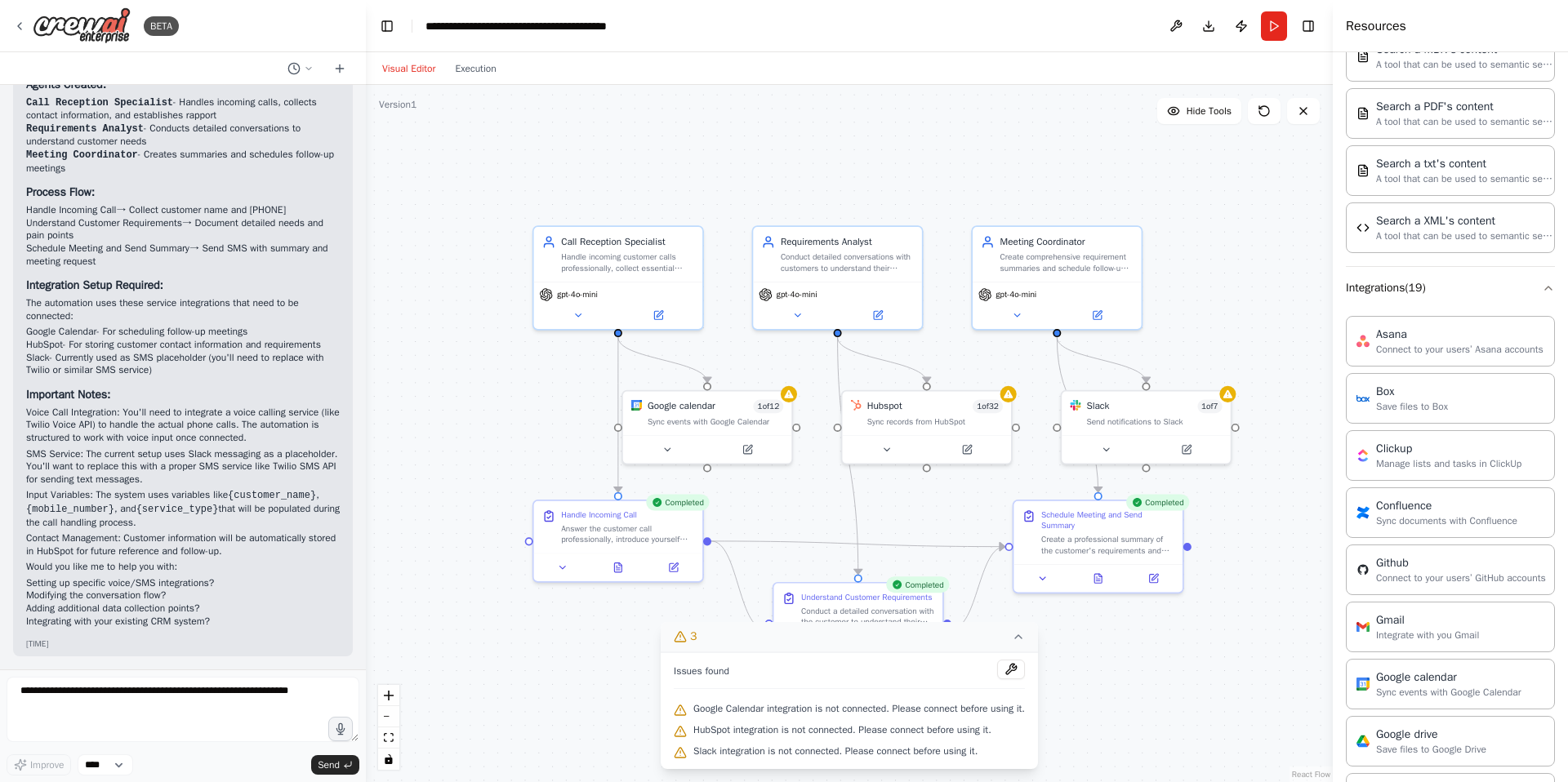 click 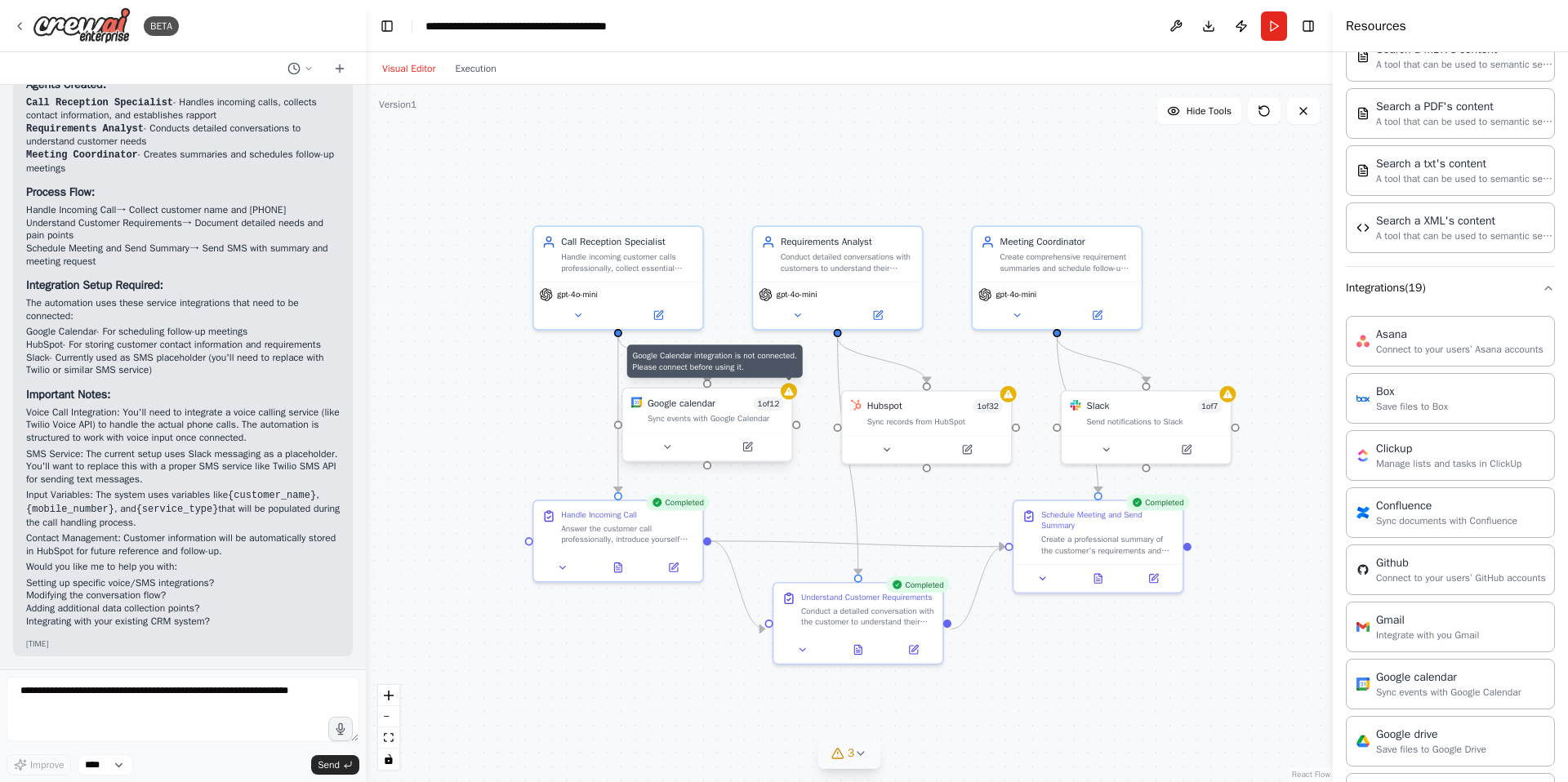 click at bounding box center [789, 391] 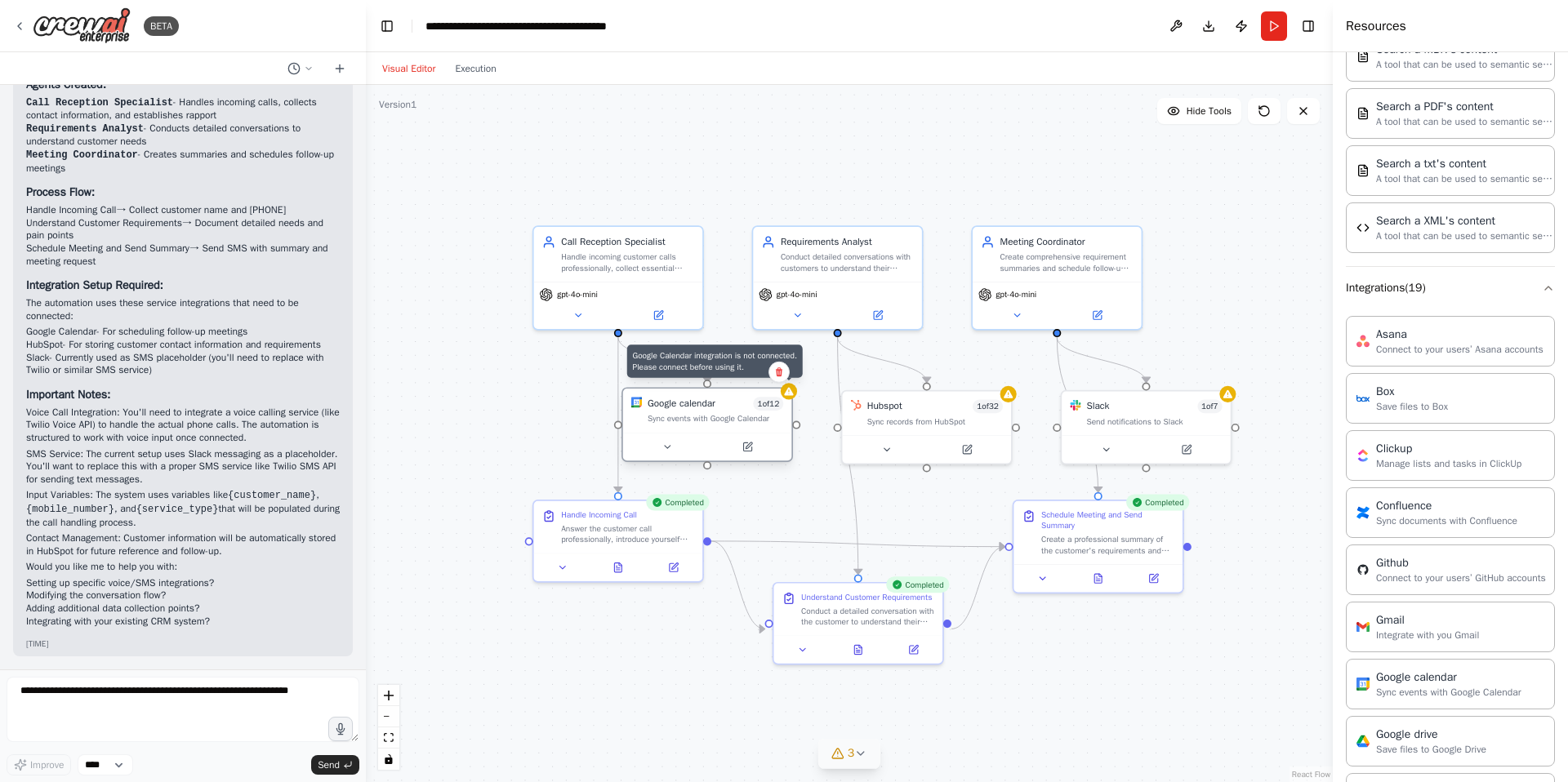 click 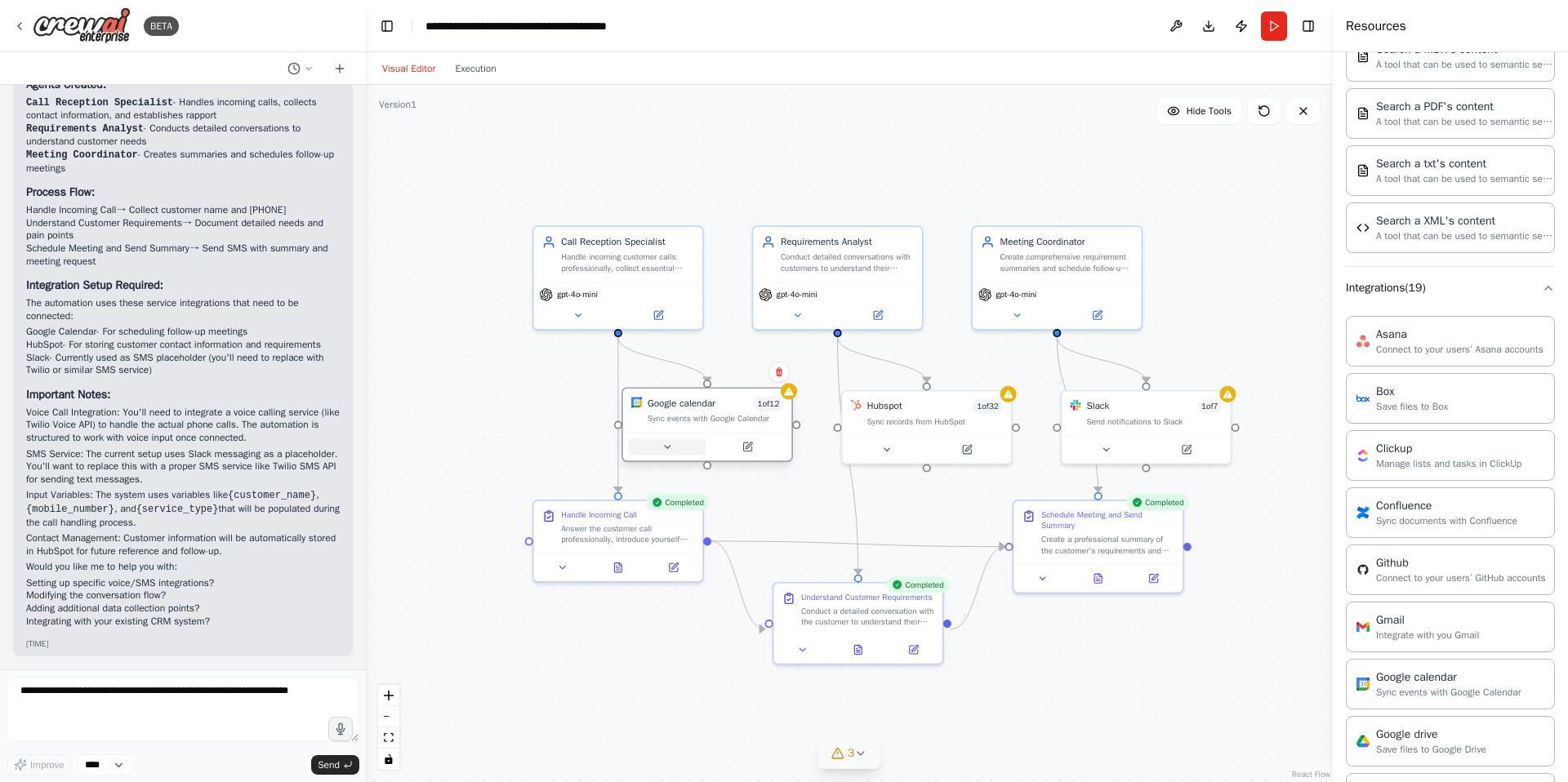 click at bounding box center (666, 447) 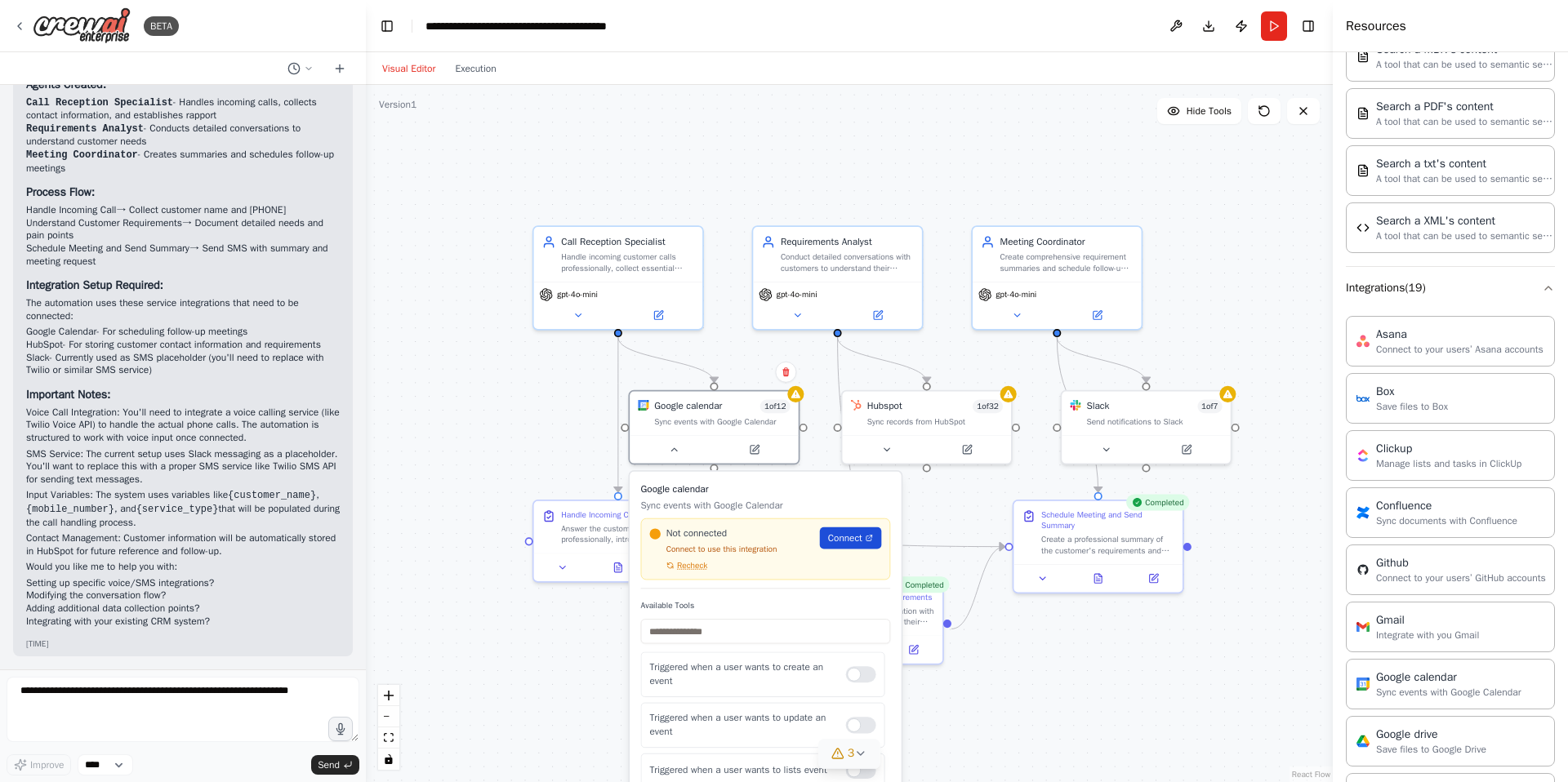 click on "Connect" at bounding box center (851, 538) 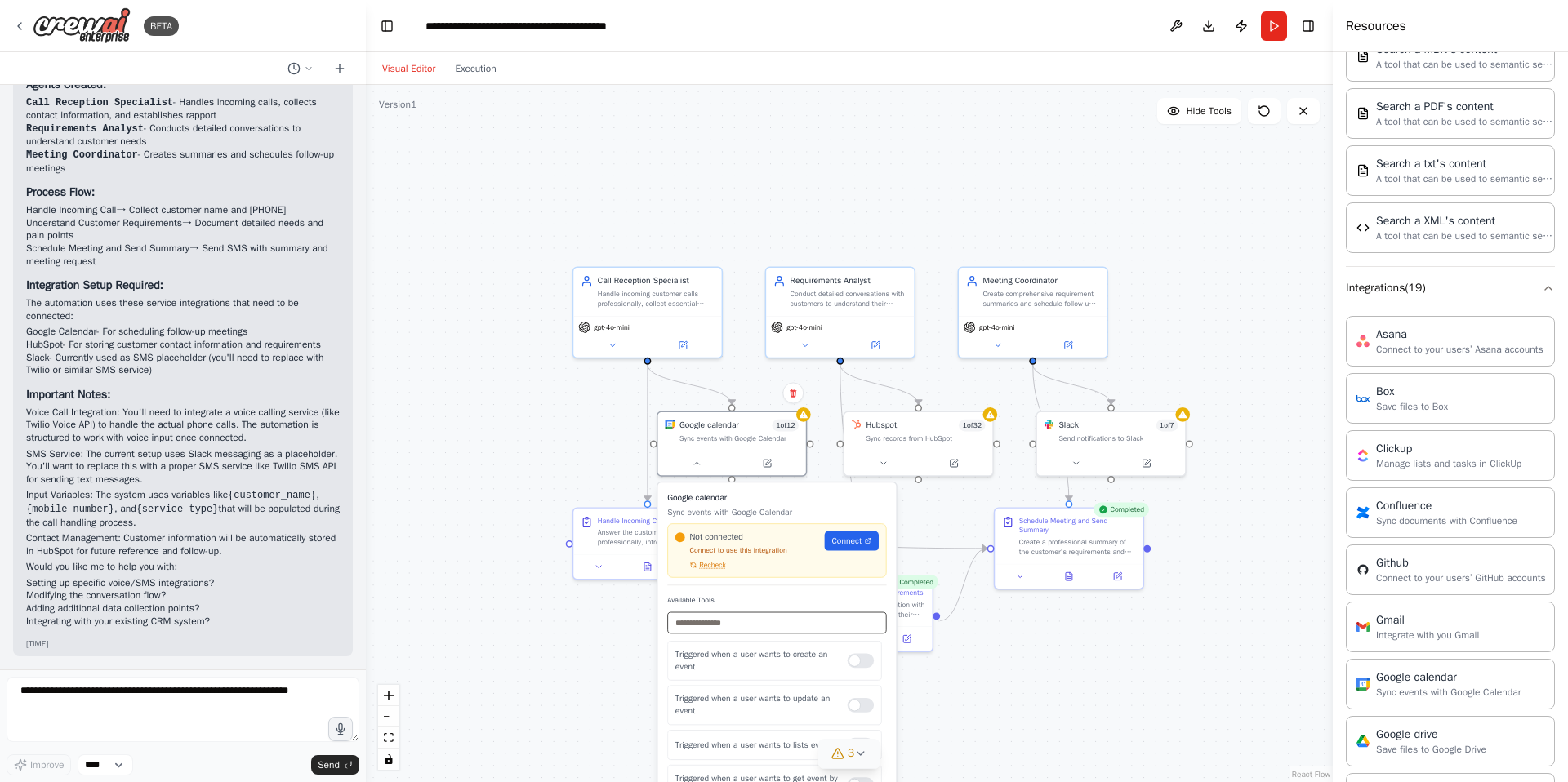 click at bounding box center (777, 623) 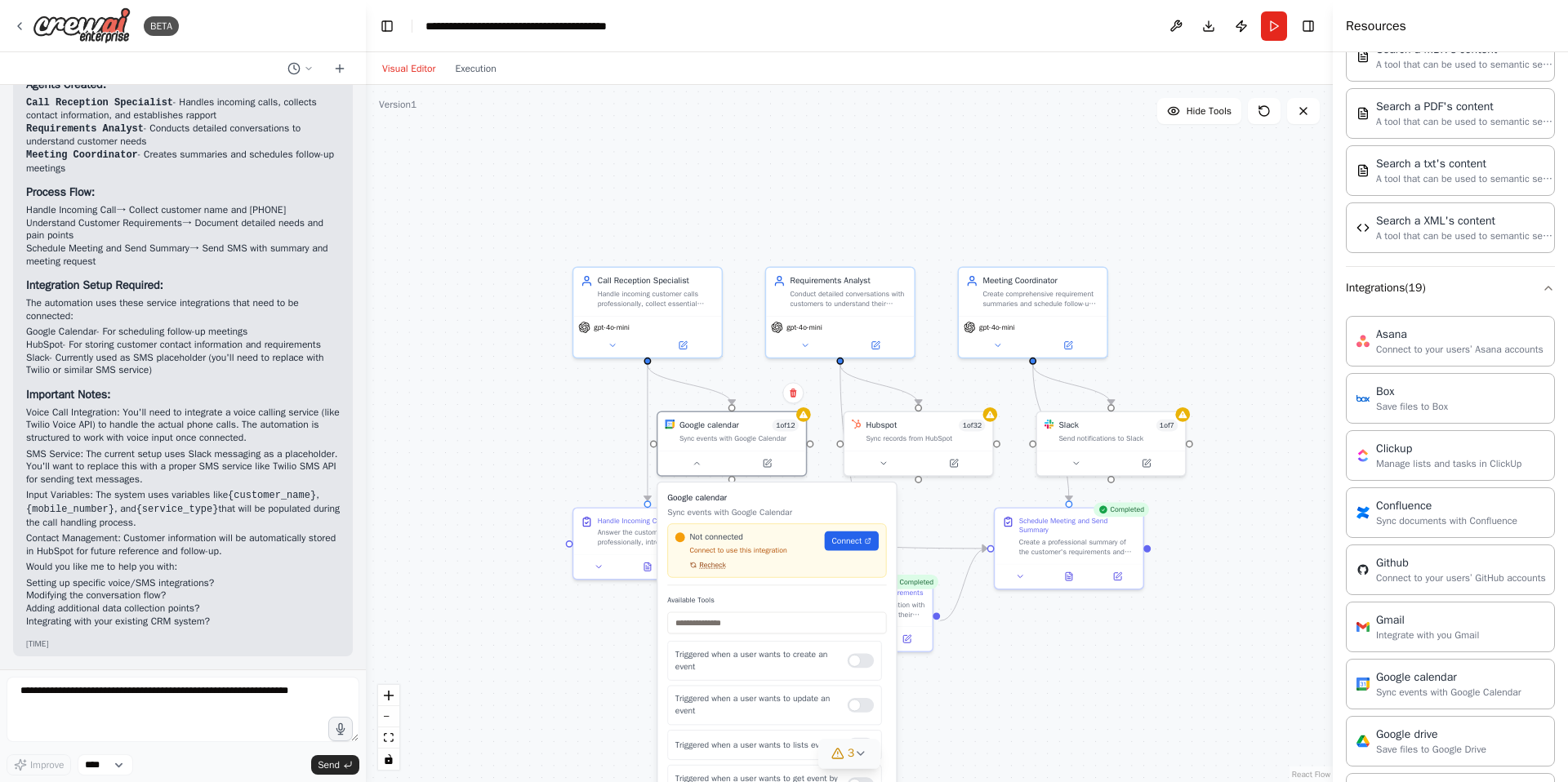 click on "Recheck" at bounding box center [712, 565] 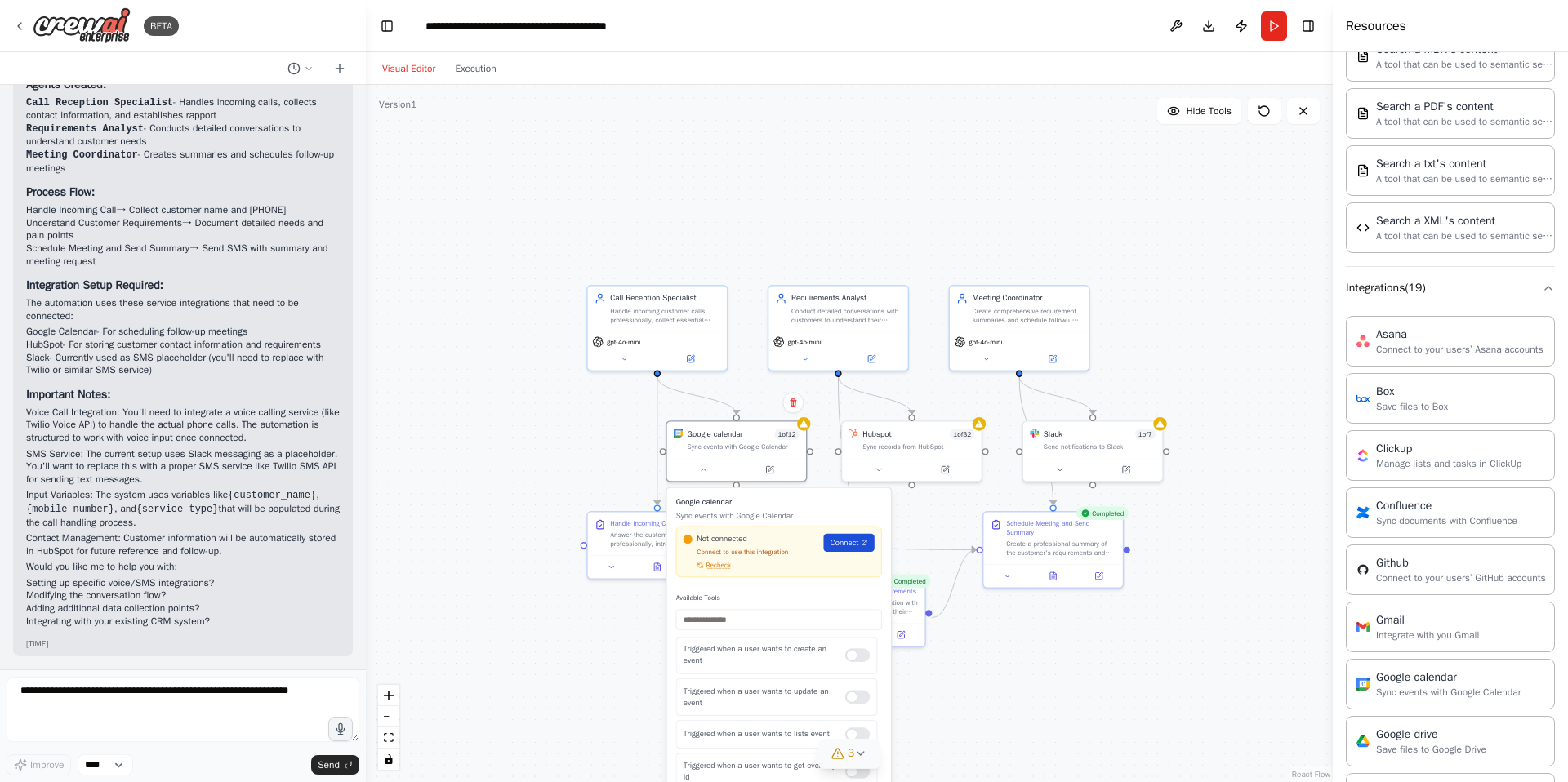click on "Connect" at bounding box center [844, 543] 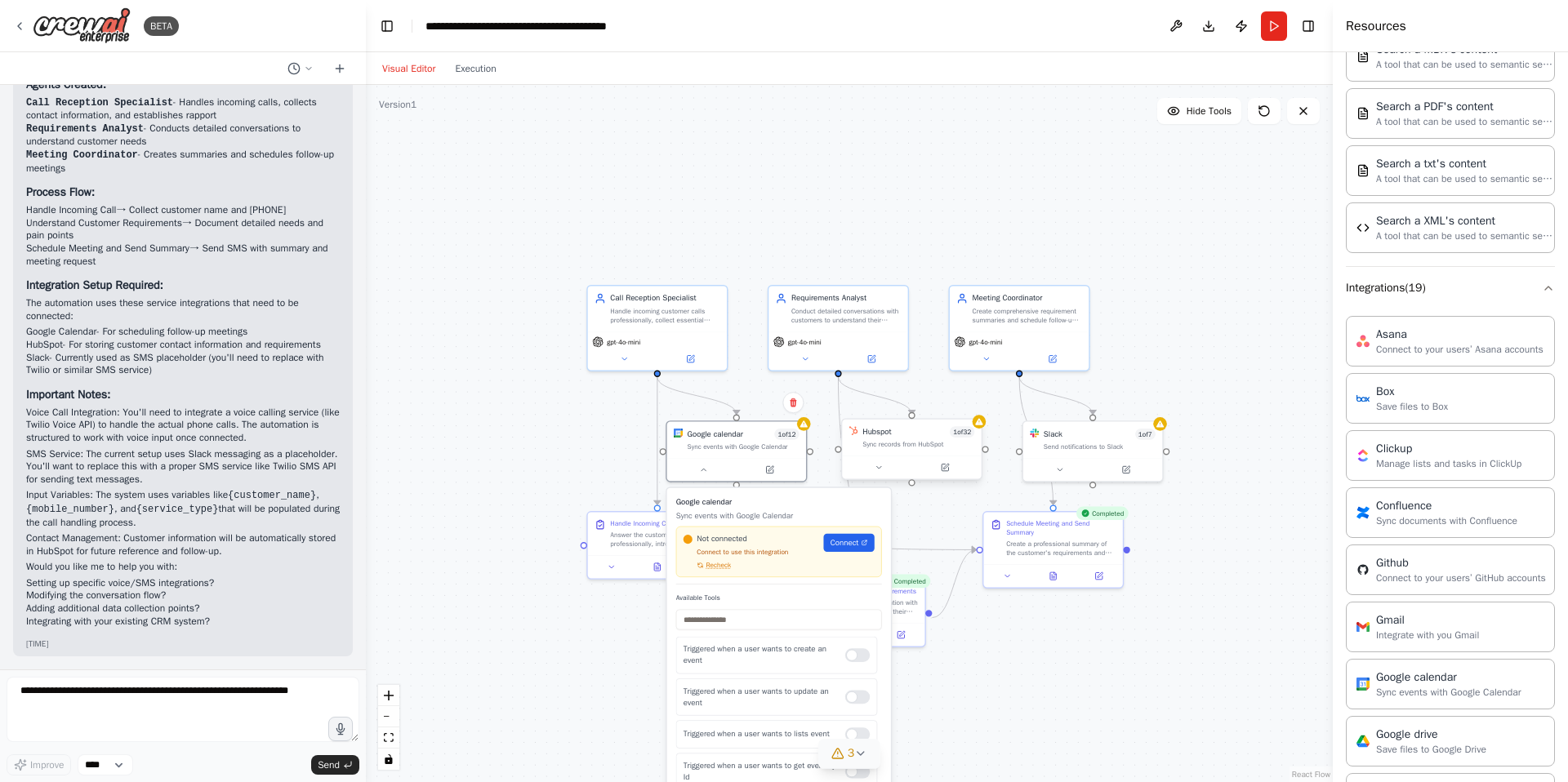 click on "Hubspot 1  of  32 Sync records from HubSpot" at bounding box center [911, 438] 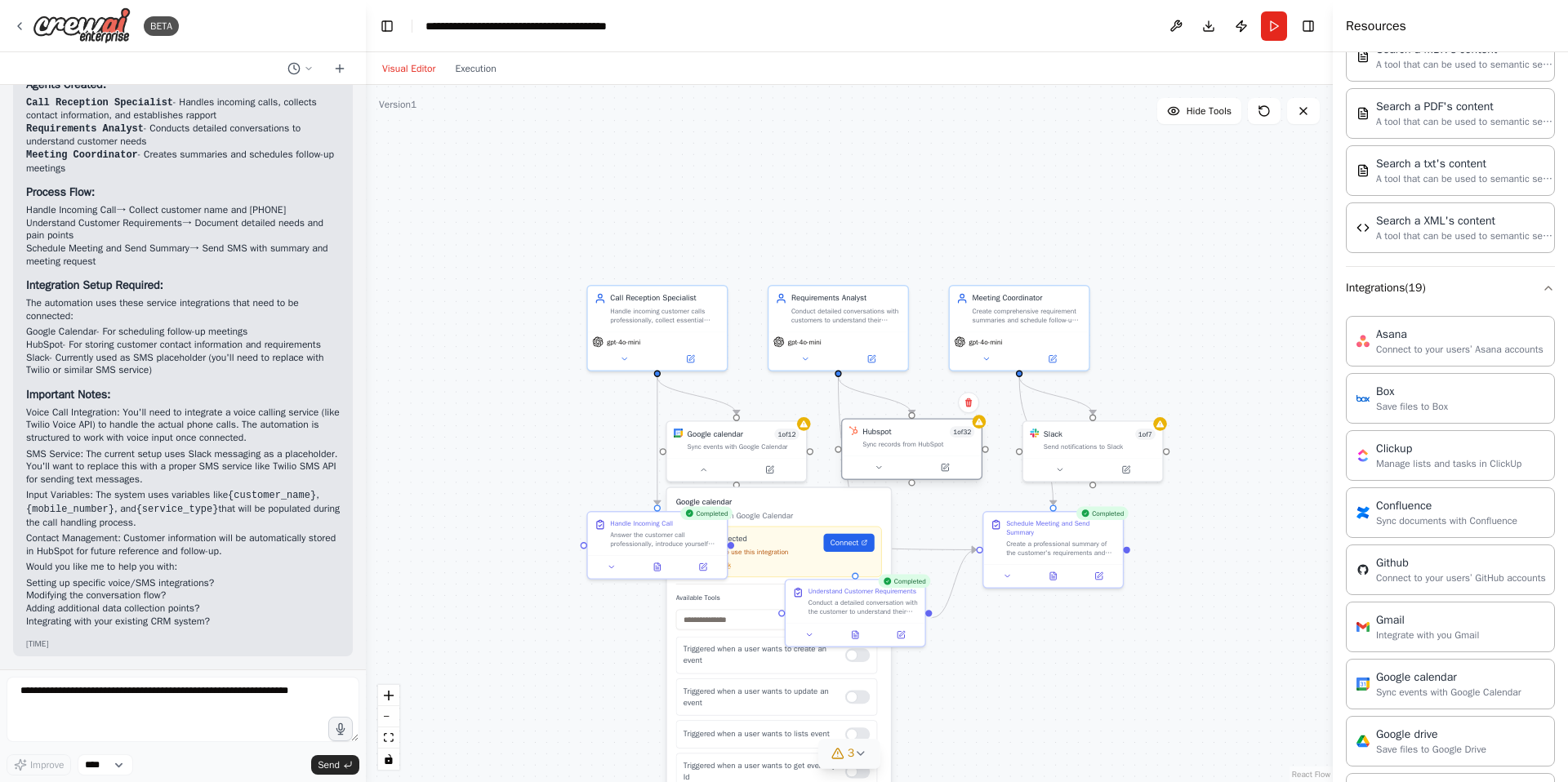 click on "Sync records from HubSpot" at bounding box center (918, 444) 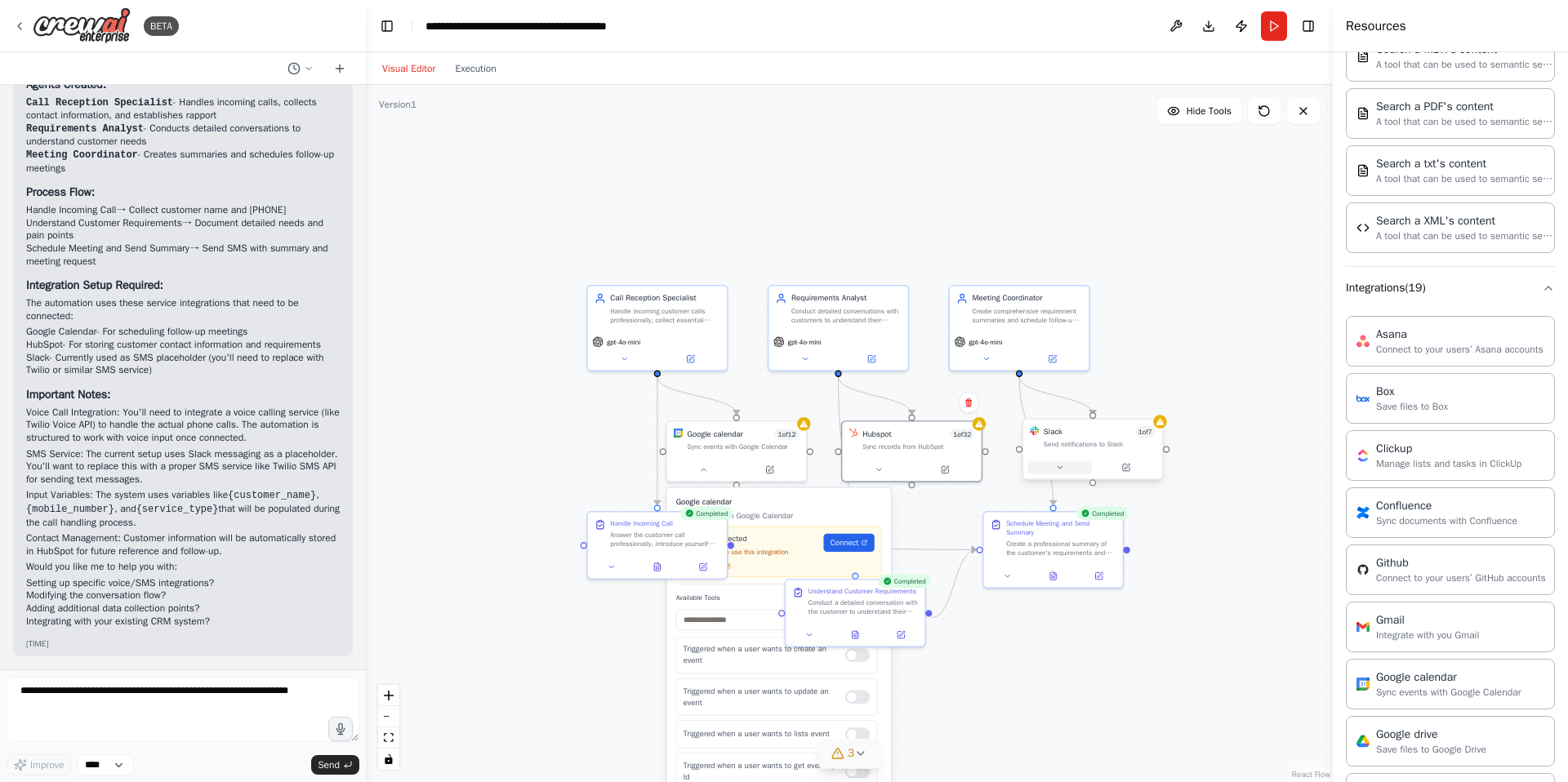 click 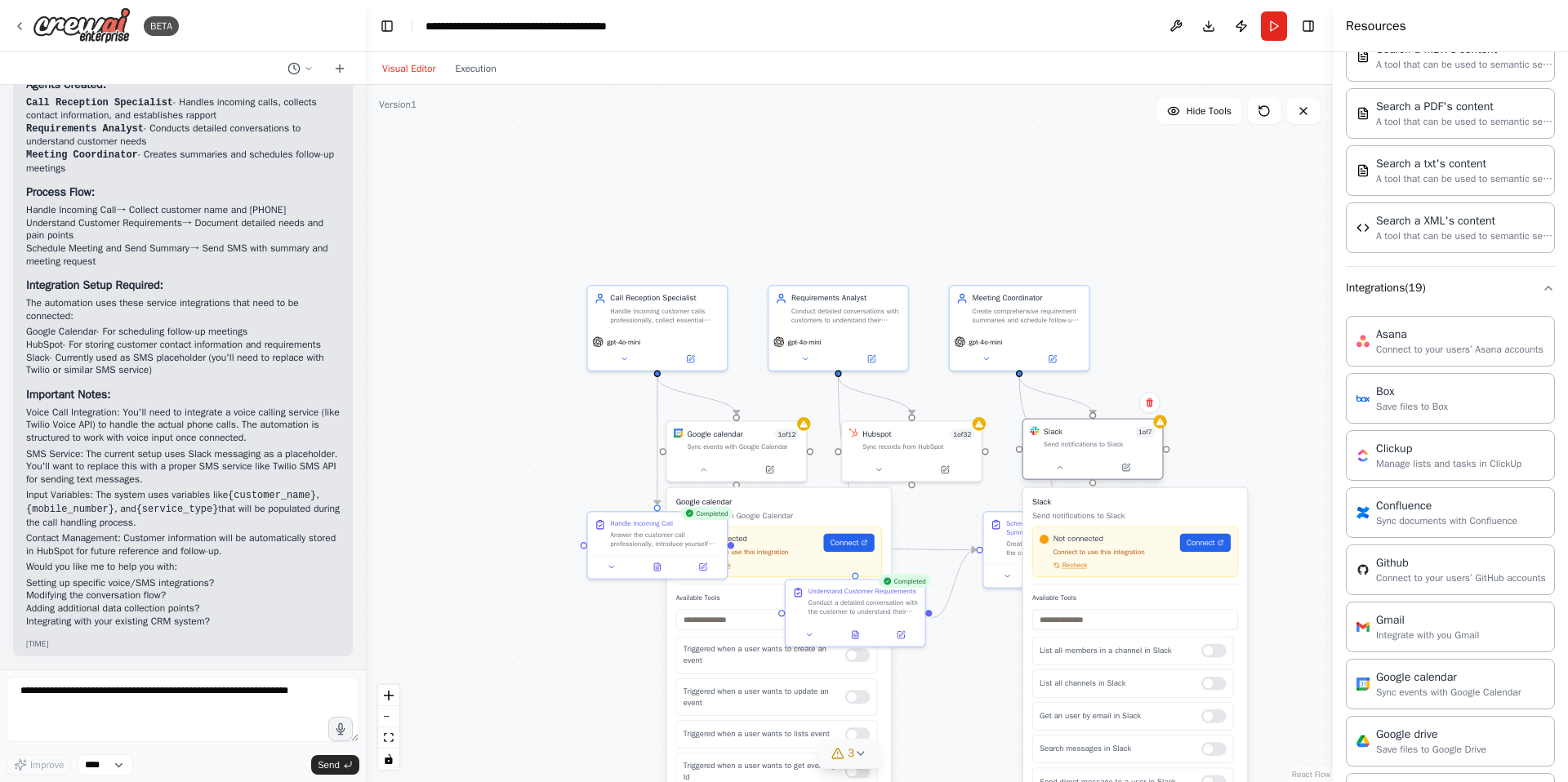 click on "1  of  7" at bounding box center [1145, 432] 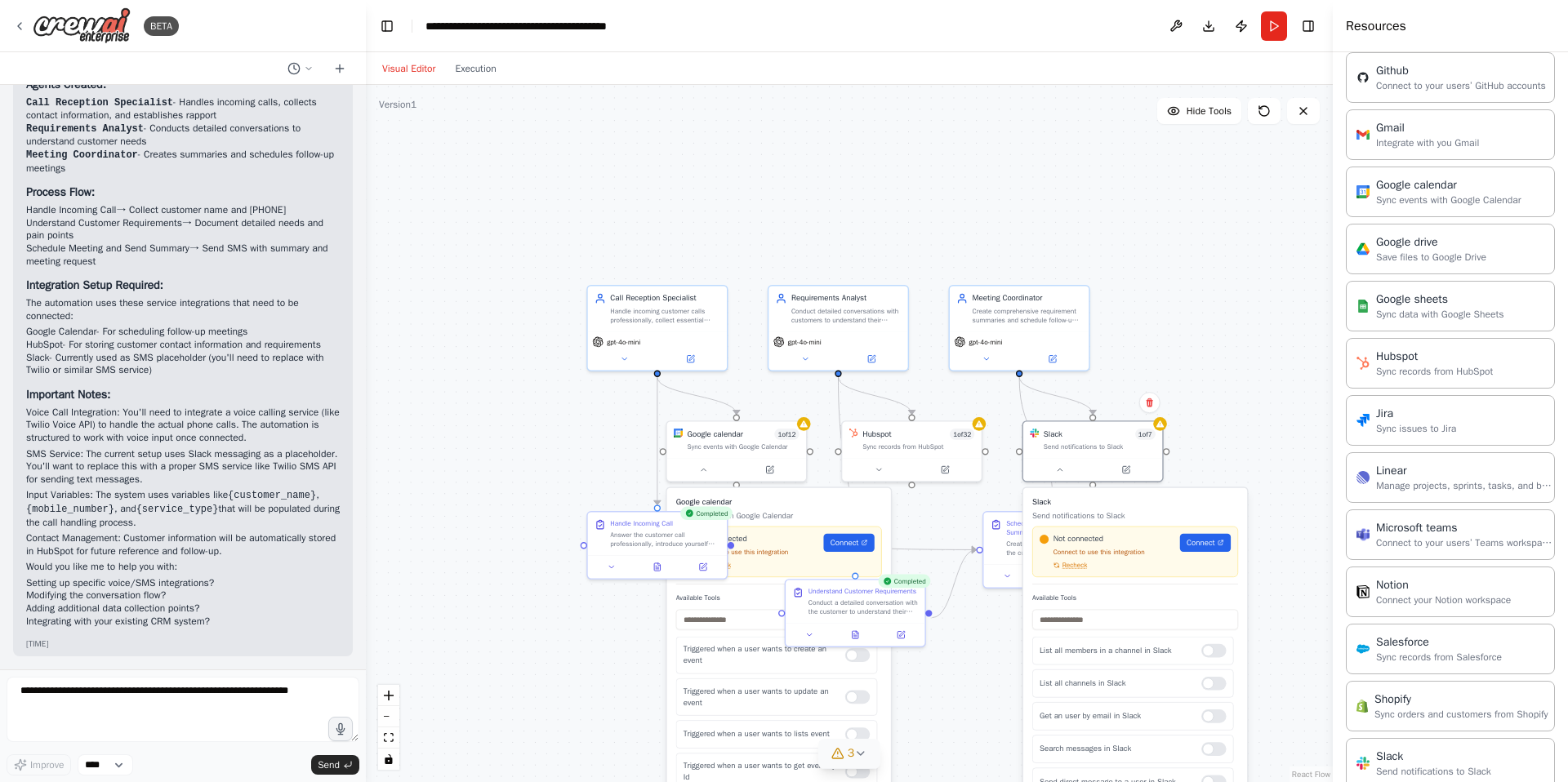 scroll, scrollTop: 1366, scrollLeft: 0, axis: vertical 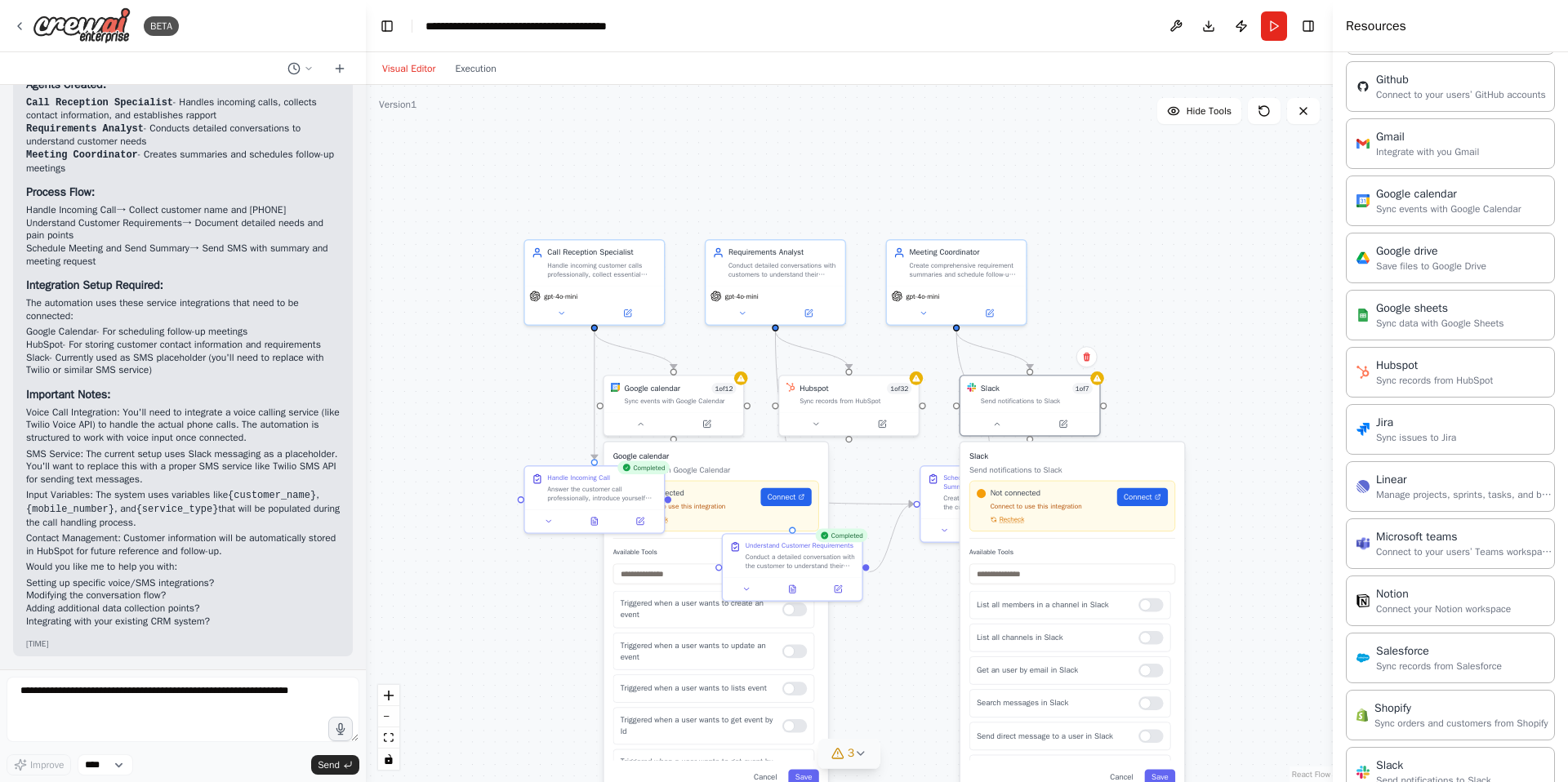 drag, startPoint x: 1253, startPoint y: 226, endPoint x: 1190, endPoint y: 179, distance: 78.60025 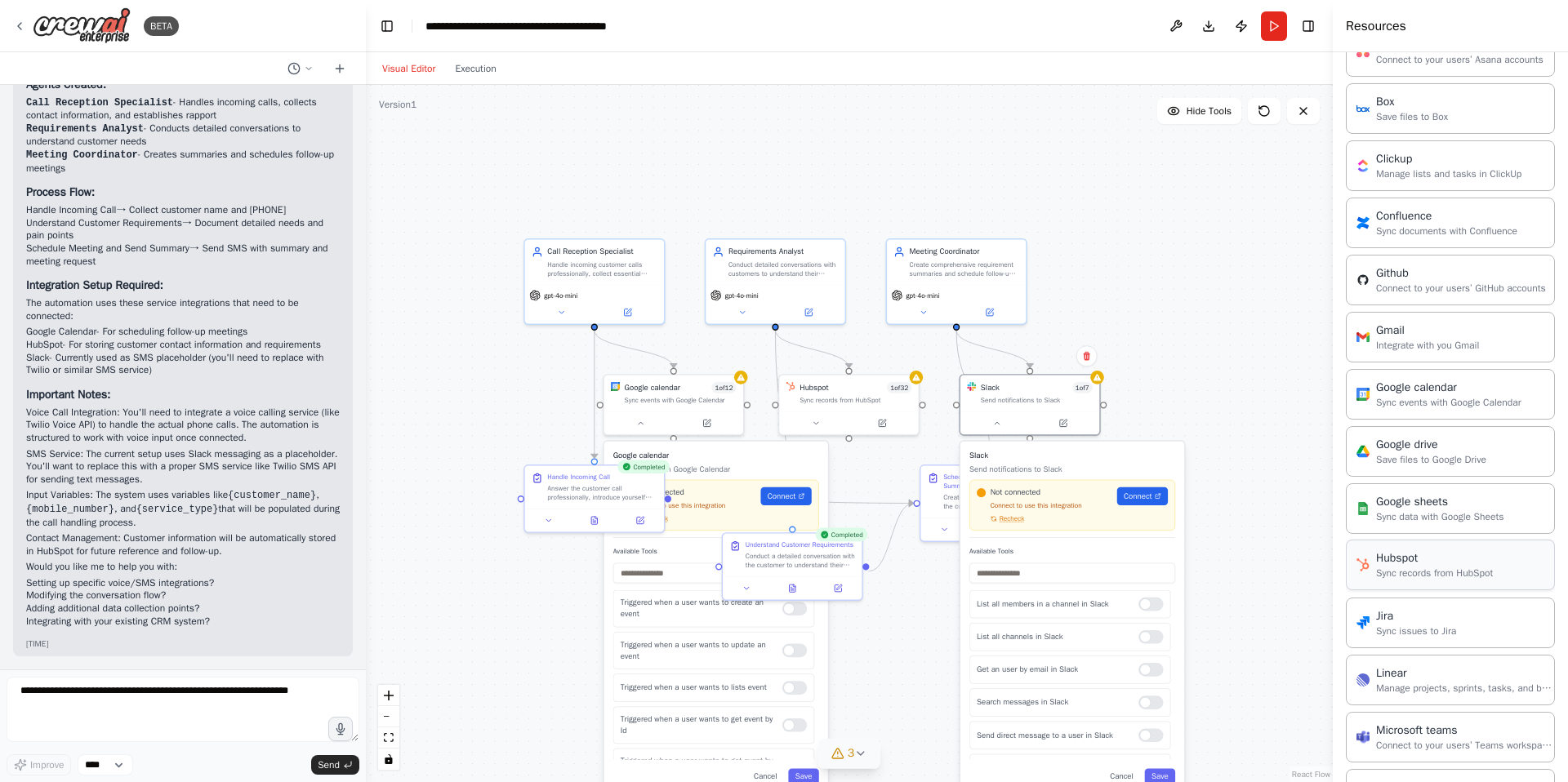 scroll, scrollTop: 1101, scrollLeft: 0, axis: vertical 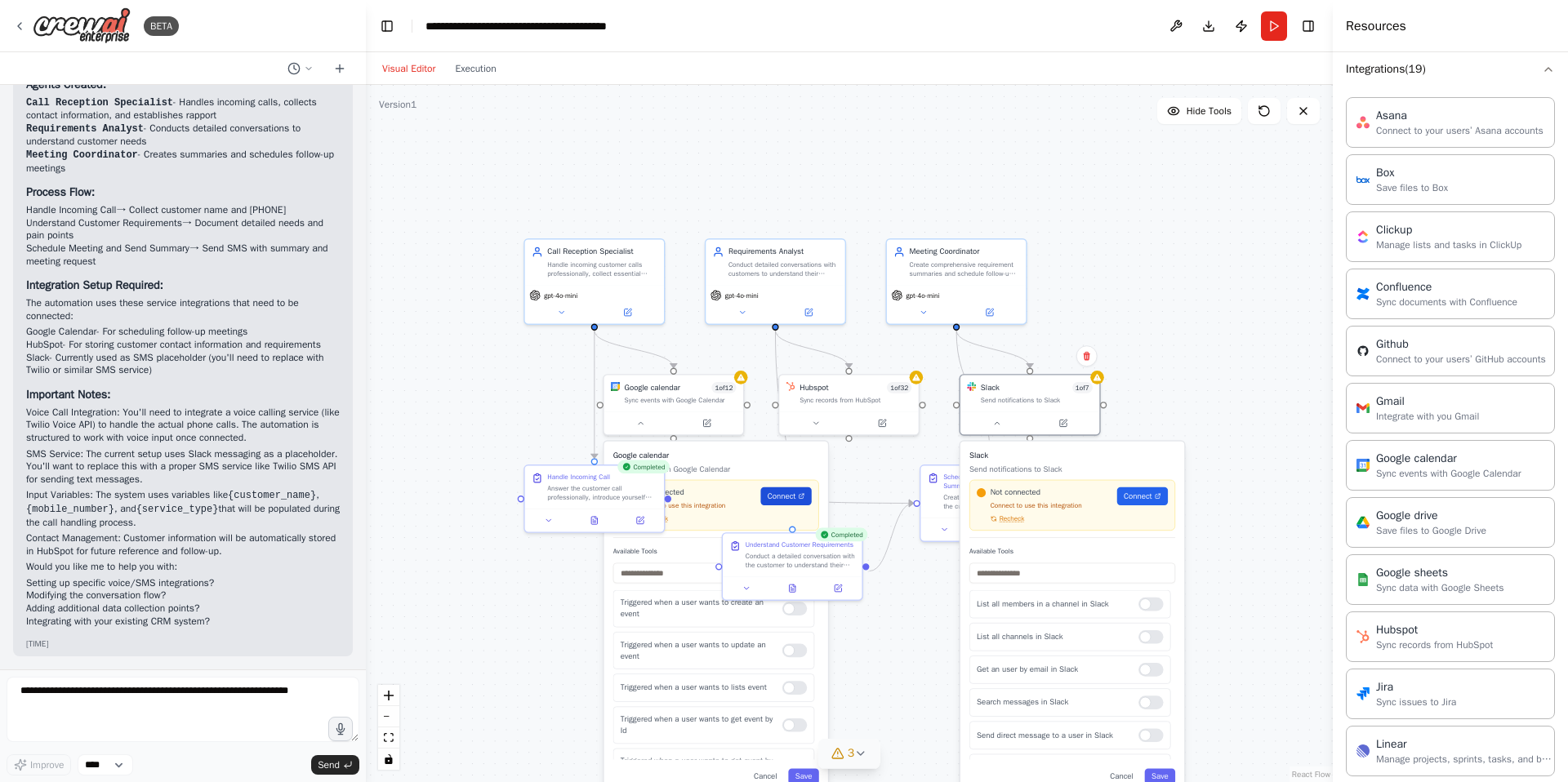 click on "Connect" at bounding box center [782, 496] 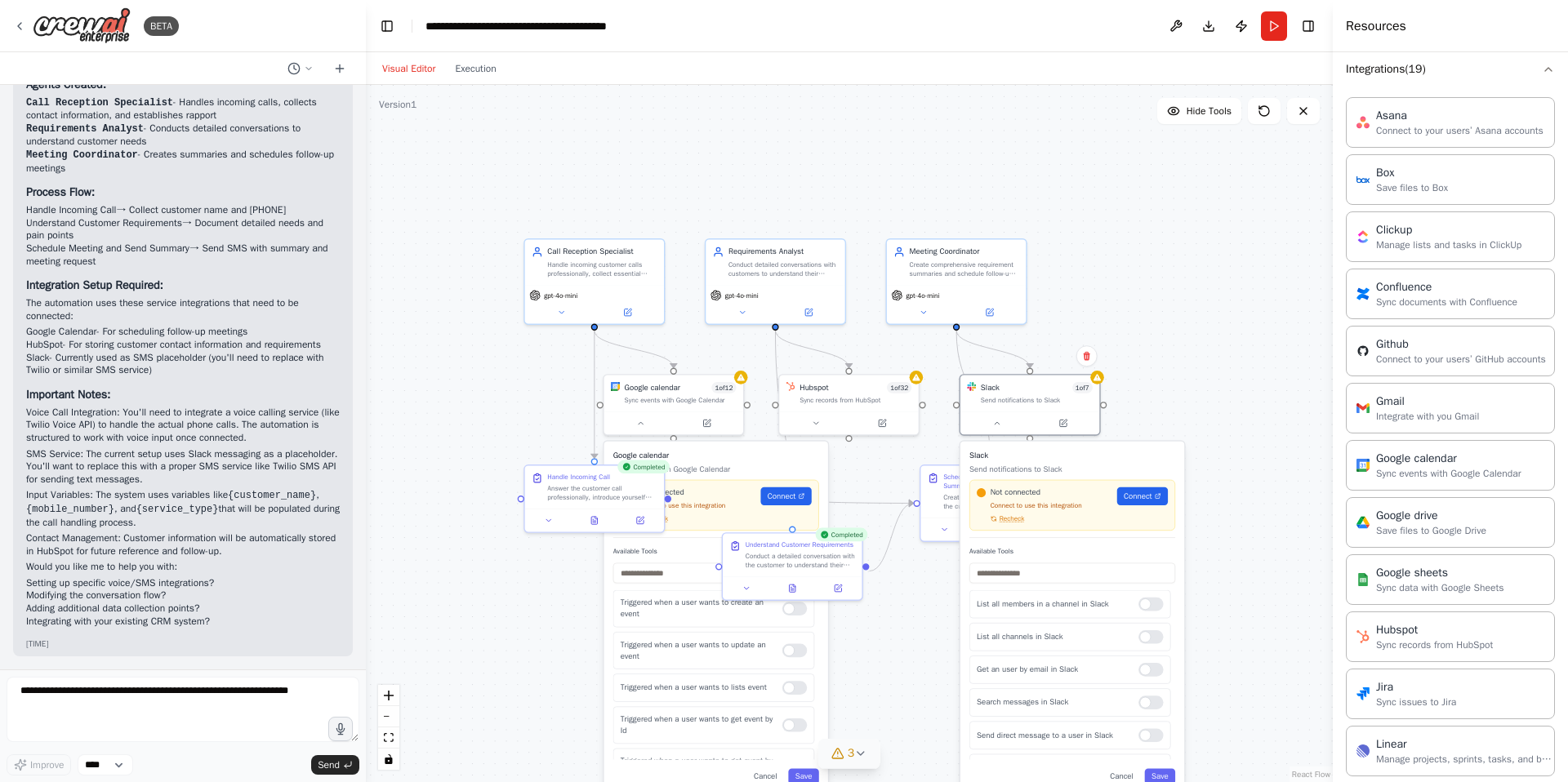 click on ".deletable-edge-delete-btn {
width: 20px;
height: 20px;
border: 0px solid #ffffff;
color: #6b7280;
background-color: #f8fafc;
cursor: pointer;
border-radius: 50%;
font-size: 12px;
padding: 3px;
display: flex;
align-items: center;
justify-content: center;
transition: all 0.2s cubic-bezier(0.4, 0, 0.2, 1);
box-shadow: 0 2px 4px rgba(0, 0, 0, 0.1);
}
.deletable-edge-delete-btn:hover {
background-color: #ef4444;
color: #ffffff;
border-color: #dc2626;
transform: scale(1.1);
box-shadow: 0 4px 12px rgba(239, 68, 68, 0.4);
}
.deletable-edge-delete-btn:active {
transform: scale(0.95);
box-shadow: 0 2px 4px rgba(239, 68, 68, 0.3);
}
Call Reception Specialist gpt-4o-mini Google calendar 1  of  12 Save" at bounding box center (849, 433) 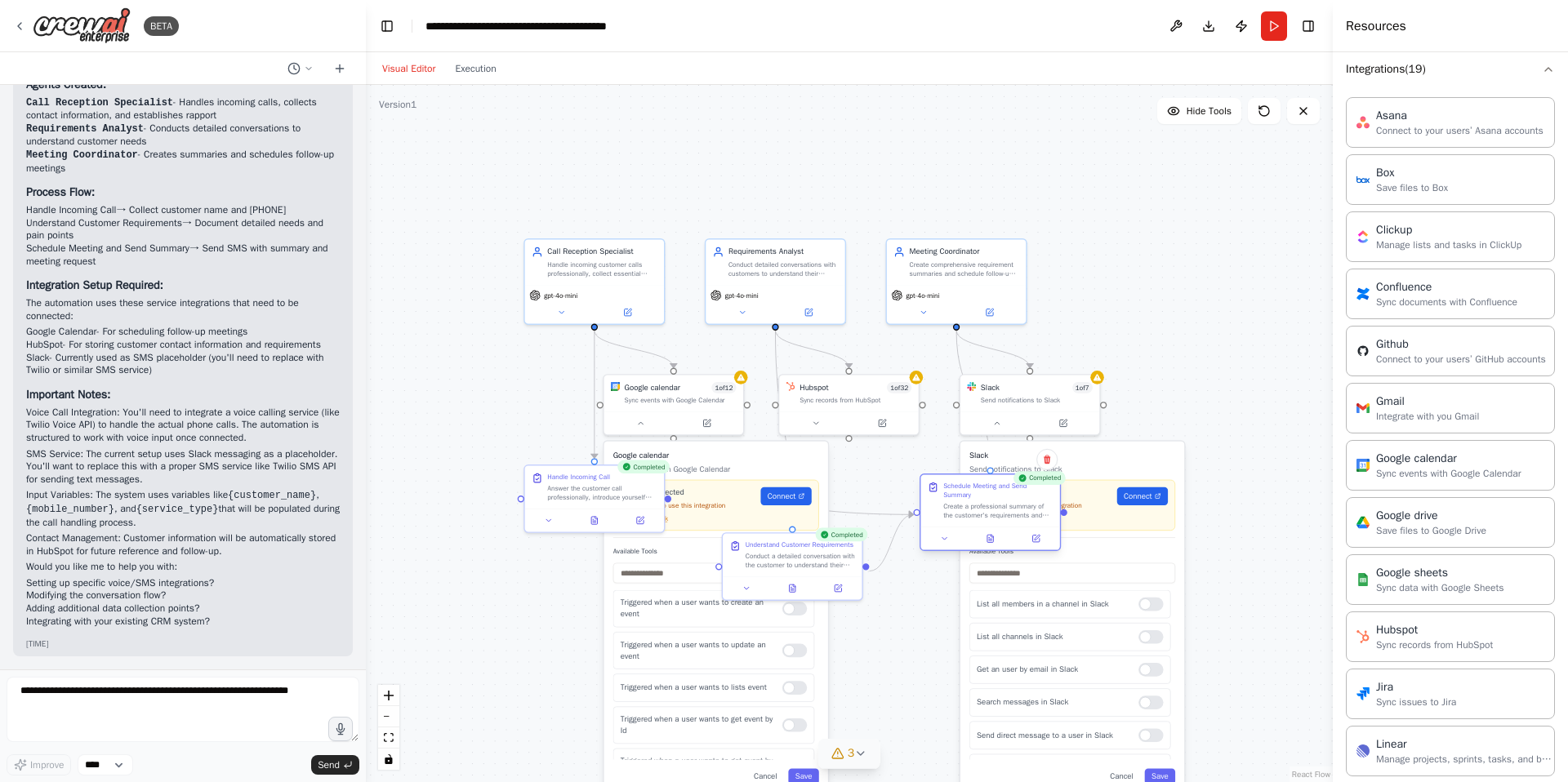 click on "Create a professional summary of the customer's requirements and schedule a follow-up meeting. Send an SMS to the customer's mobile number with the requirements summary and meeting request details. Include key points discussed, proposed next steps, and meeting scheduling options." at bounding box center [998, 511] 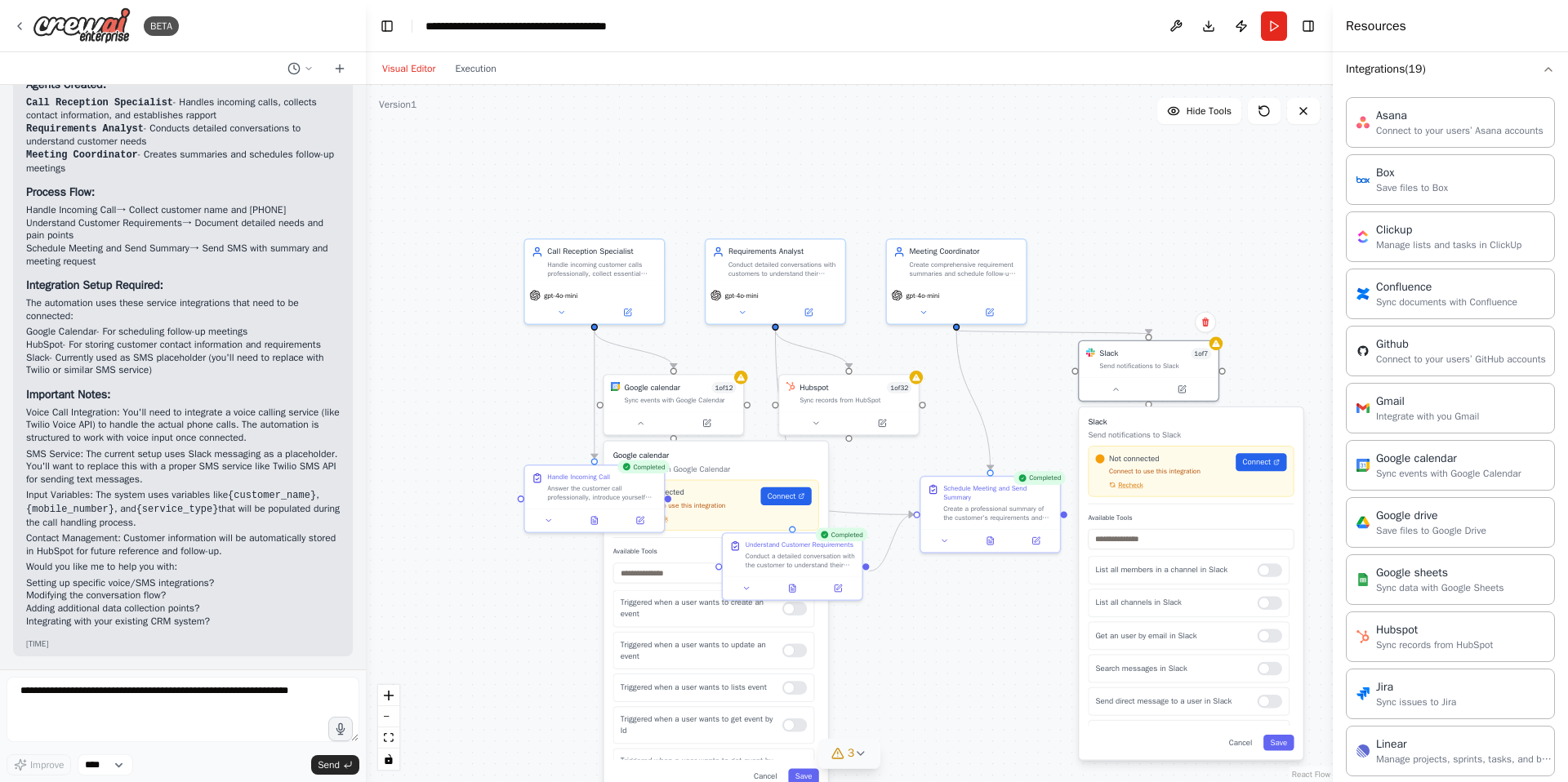 drag, startPoint x: 1125, startPoint y: 458, endPoint x: 1242, endPoint y: 426, distance: 121.2972 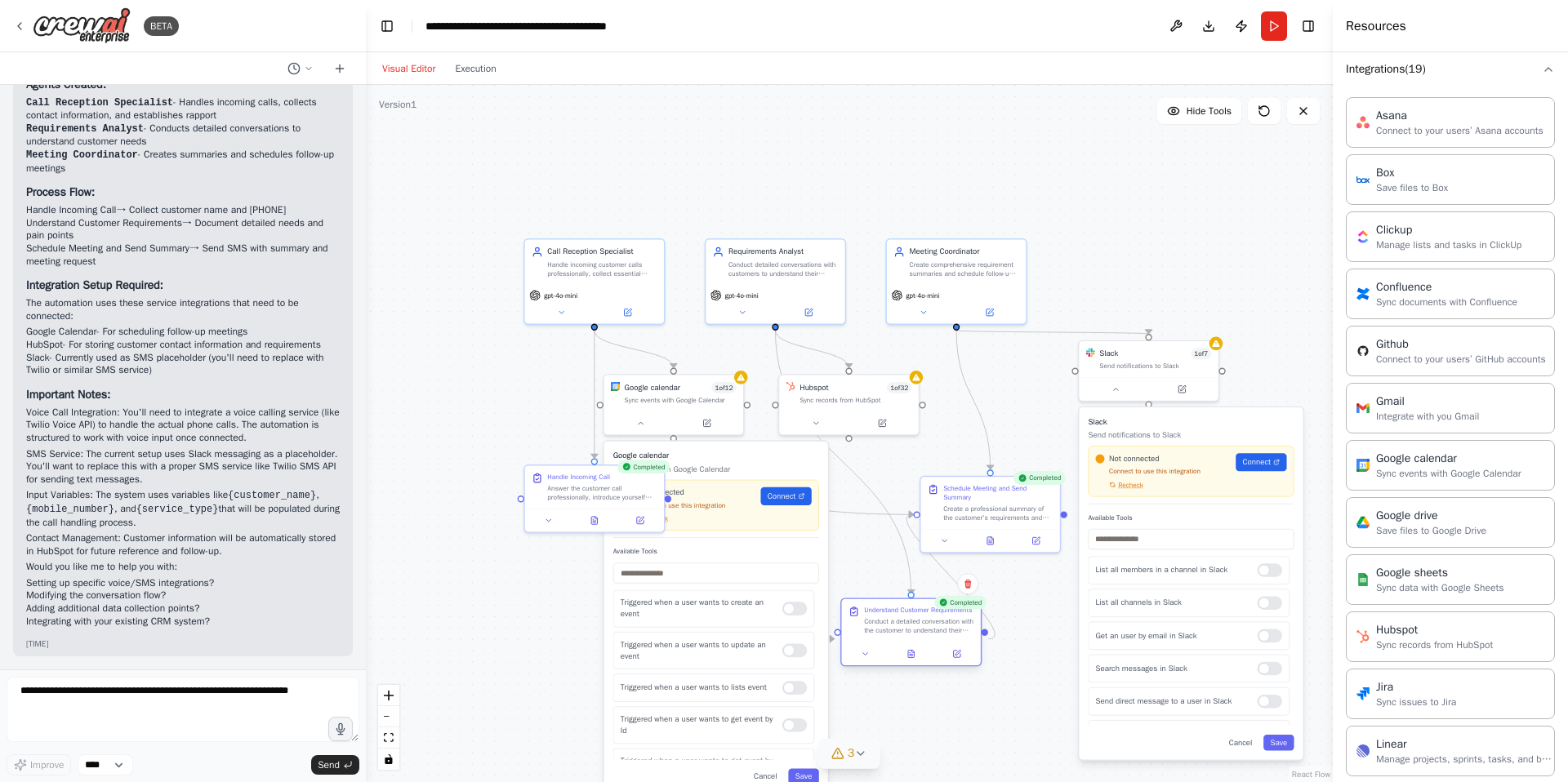 drag, startPoint x: 810, startPoint y: 562, endPoint x: 925, endPoint y: 632, distance: 134.6291 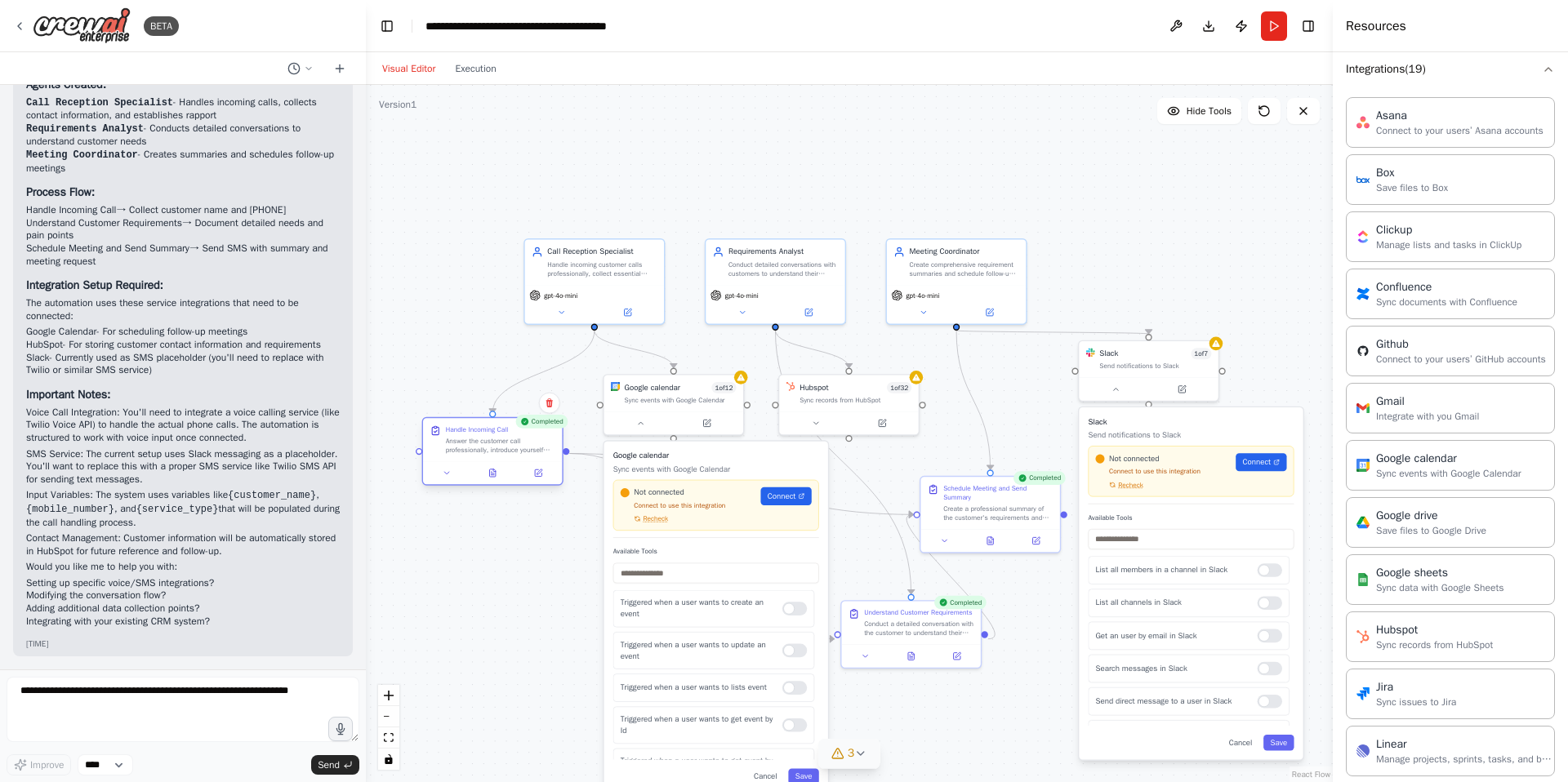drag, startPoint x: 576, startPoint y: 491, endPoint x: 475, endPoint y: 442, distance: 112.2586 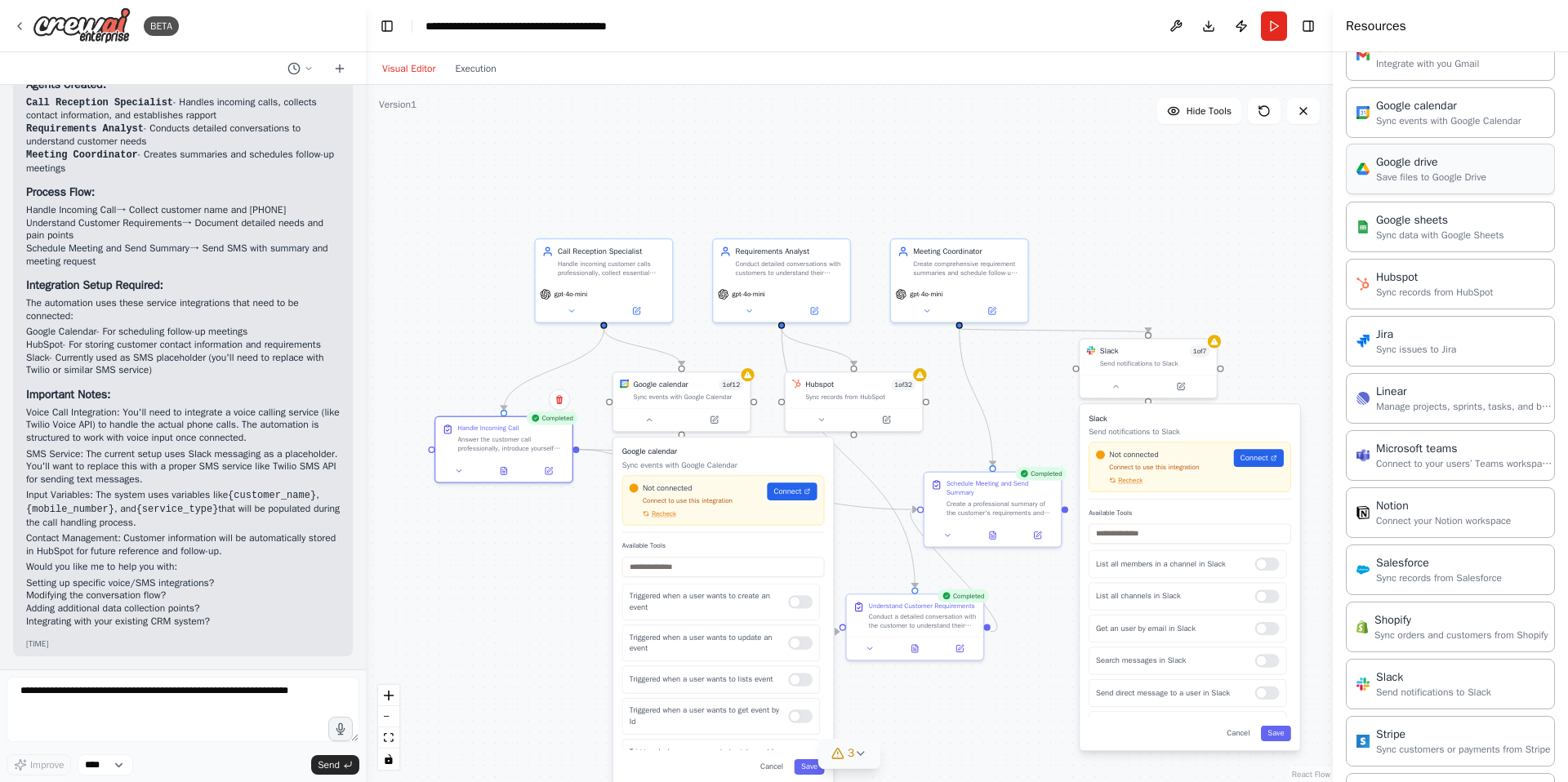 scroll, scrollTop: 1466, scrollLeft: 0, axis: vertical 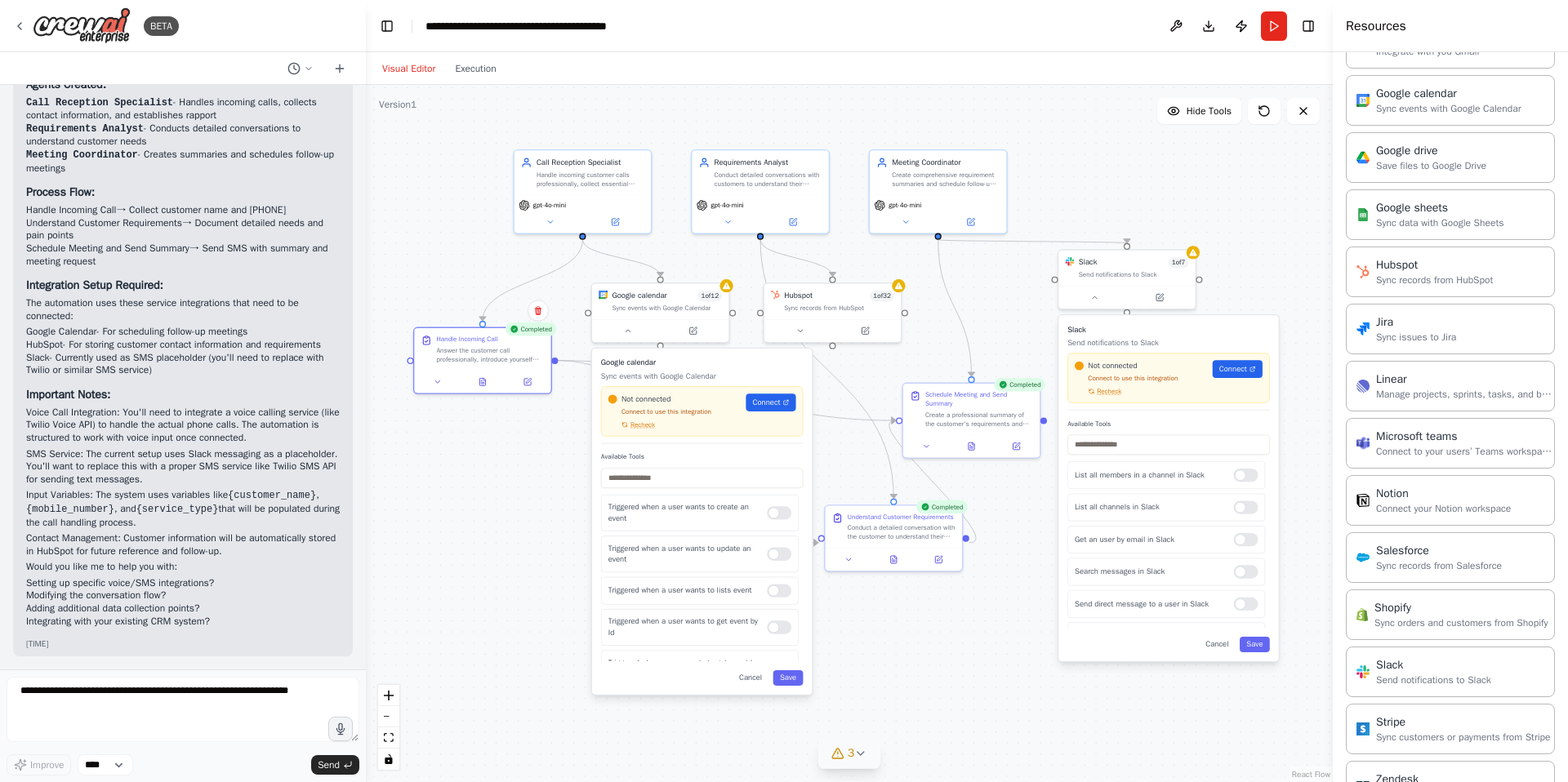 drag, startPoint x: 1281, startPoint y: 328, endPoint x: 1259, endPoint y: 239, distance: 91.67879 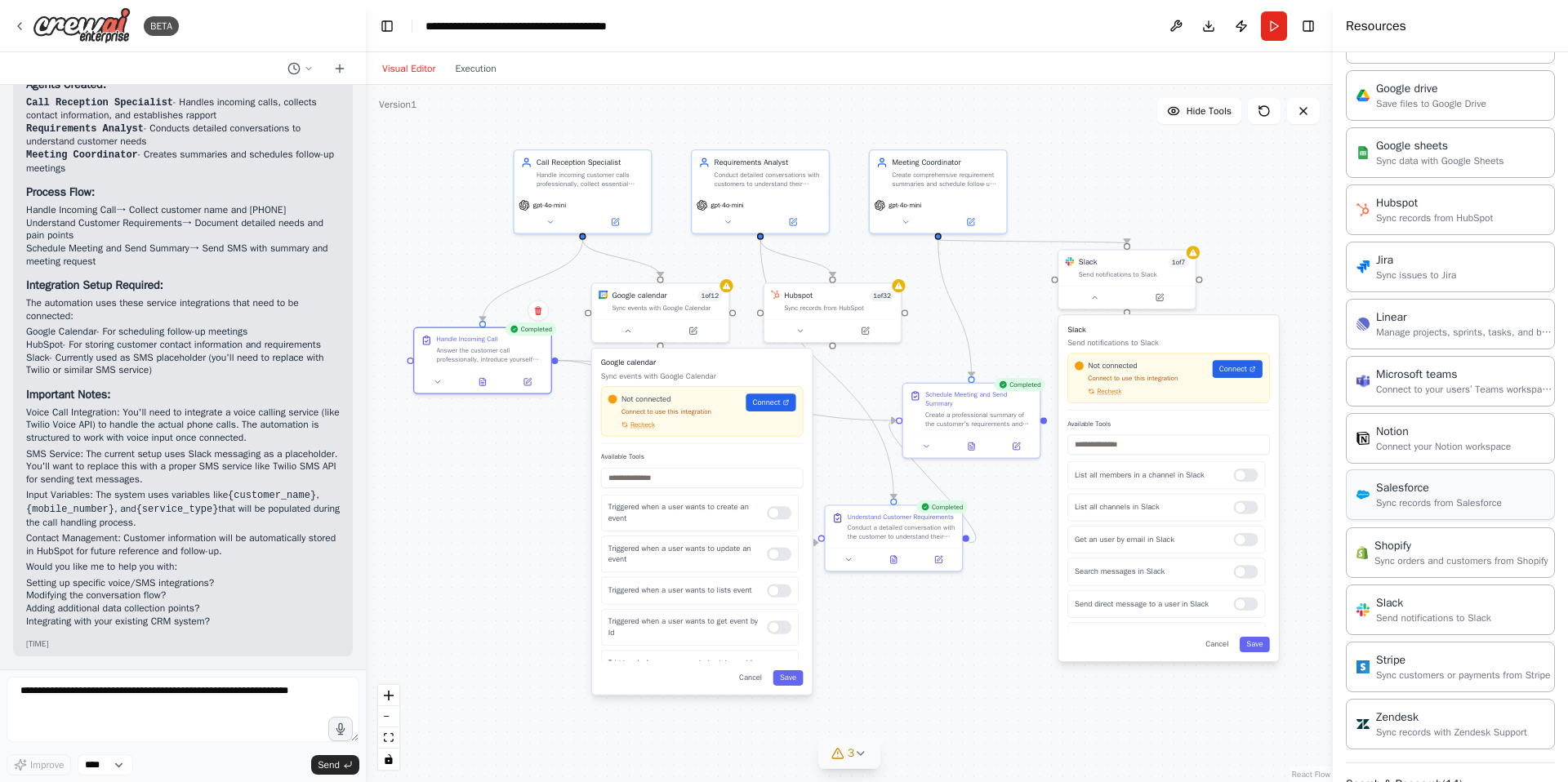 scroll, scrollTop: 1622, scrollLeft: 0, axis: vertical 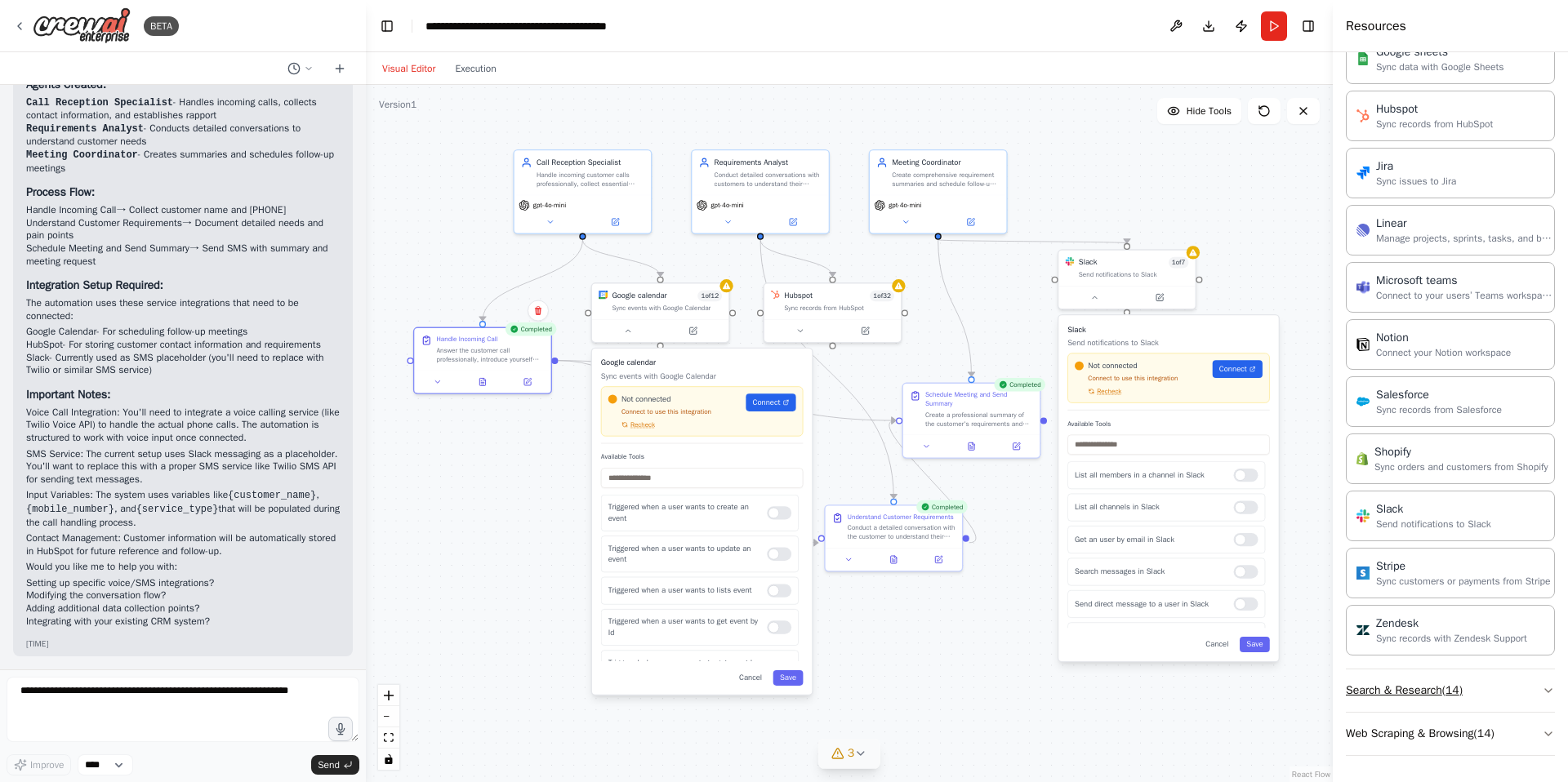 click on "Search & Research  ( 14 )" at bounding box center [1450, 691] 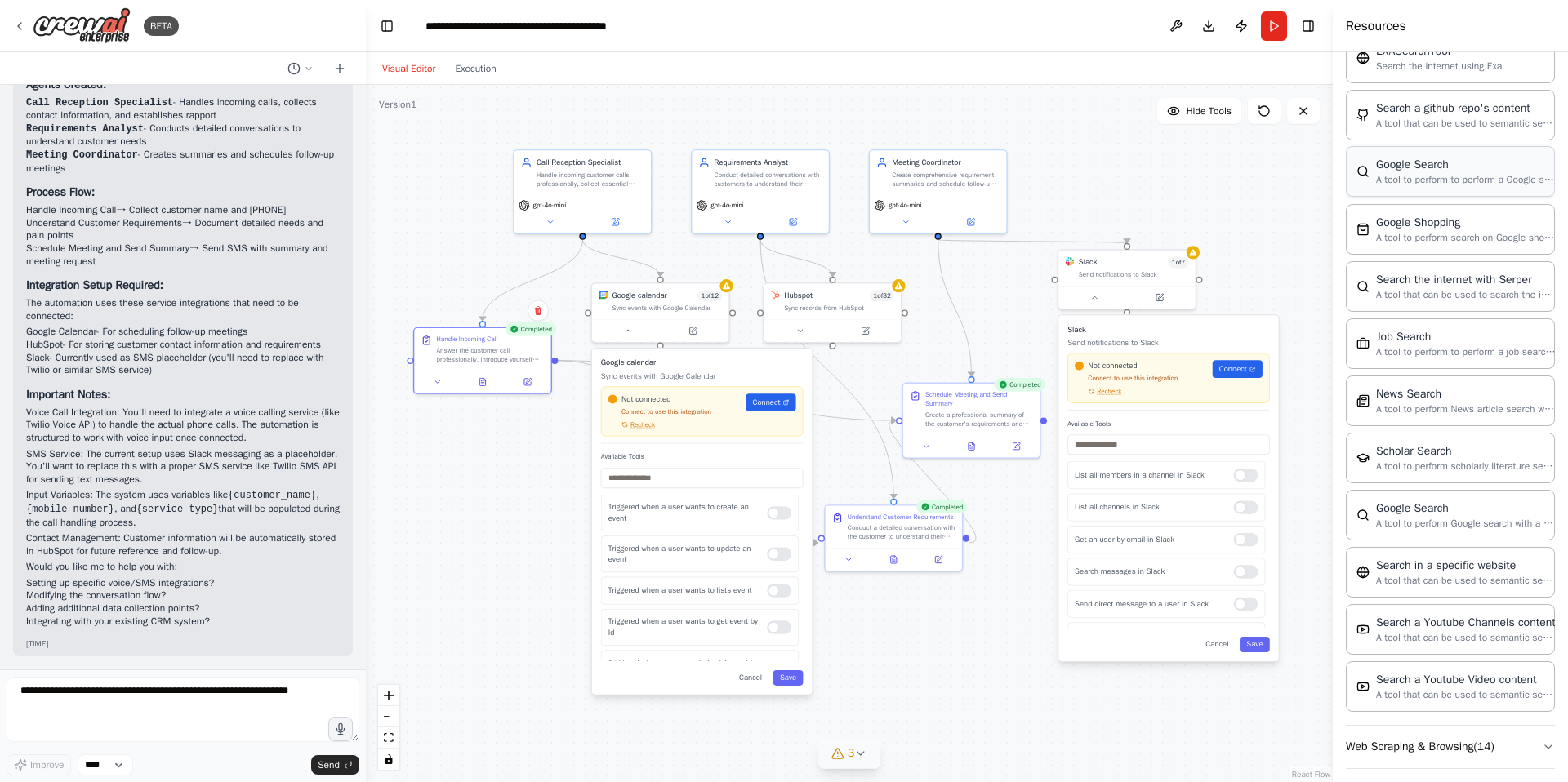 scroll, scrollTop: 2451, scrollLeft: 0, axis: vertical 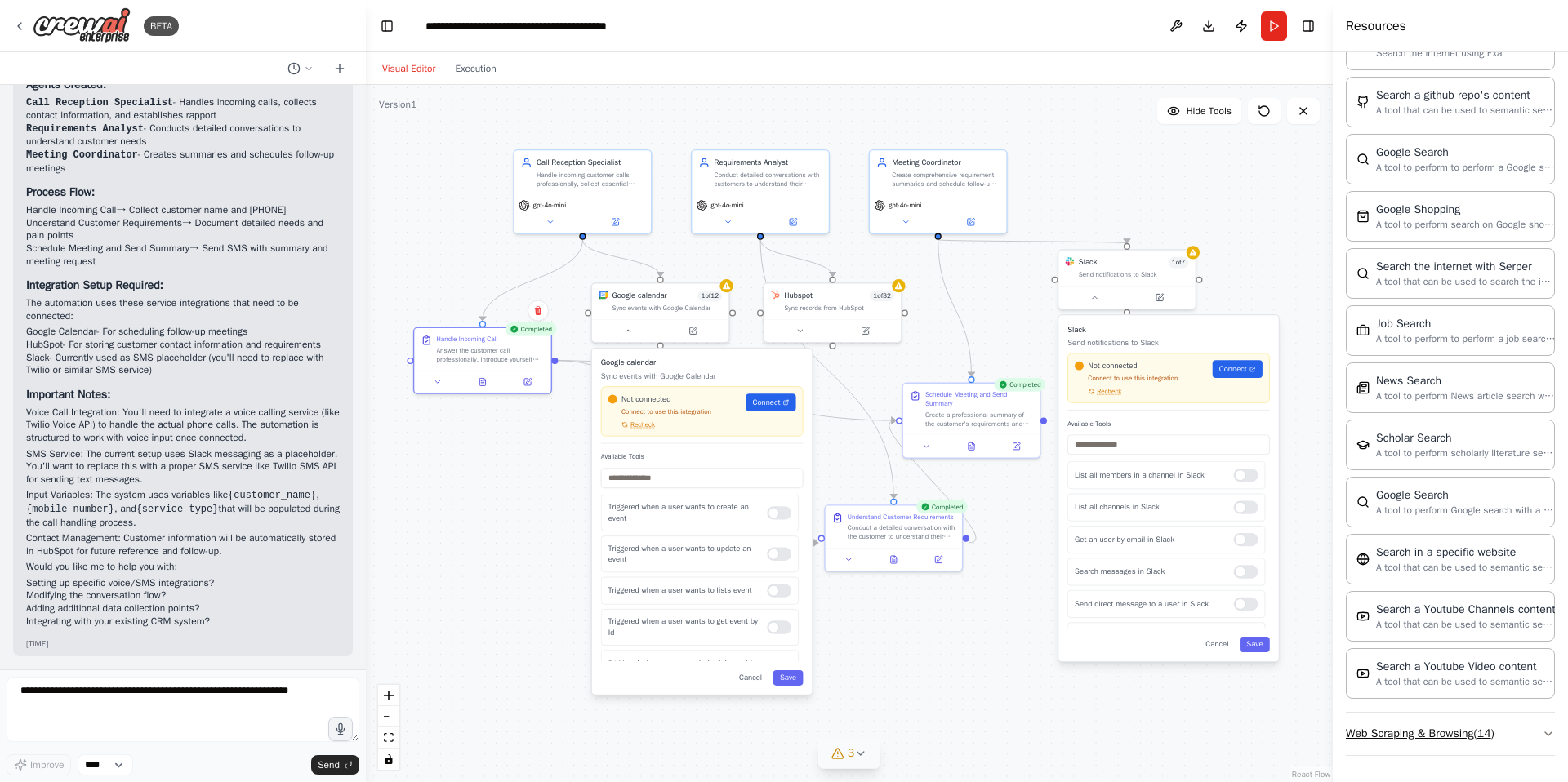 click on "Web Scraping & Browsing  ( 14 )" at bounding box center (1450, 734) 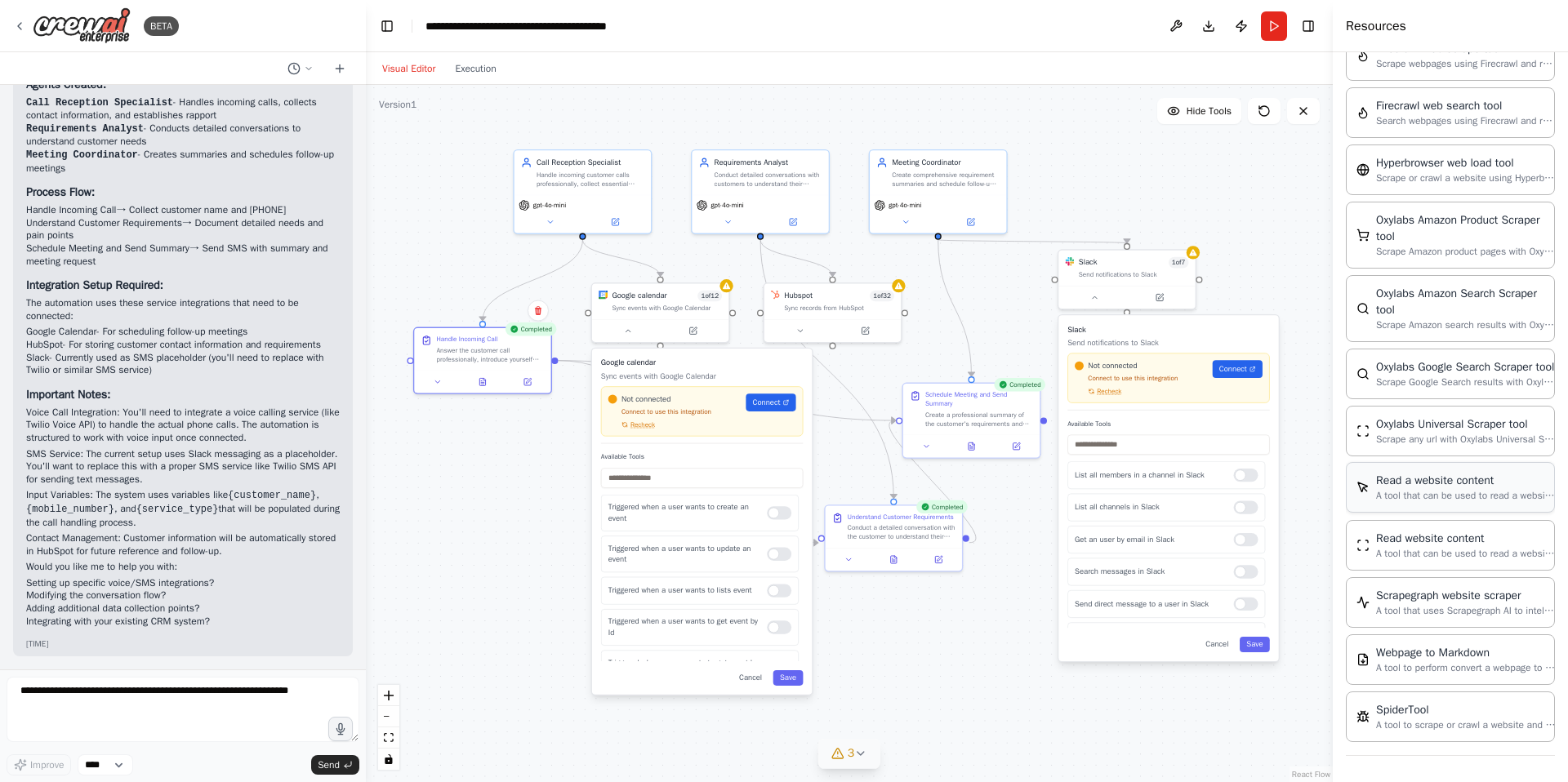 scroll, scrollTop: 3313, scrollLeft: 0, axis: vertical 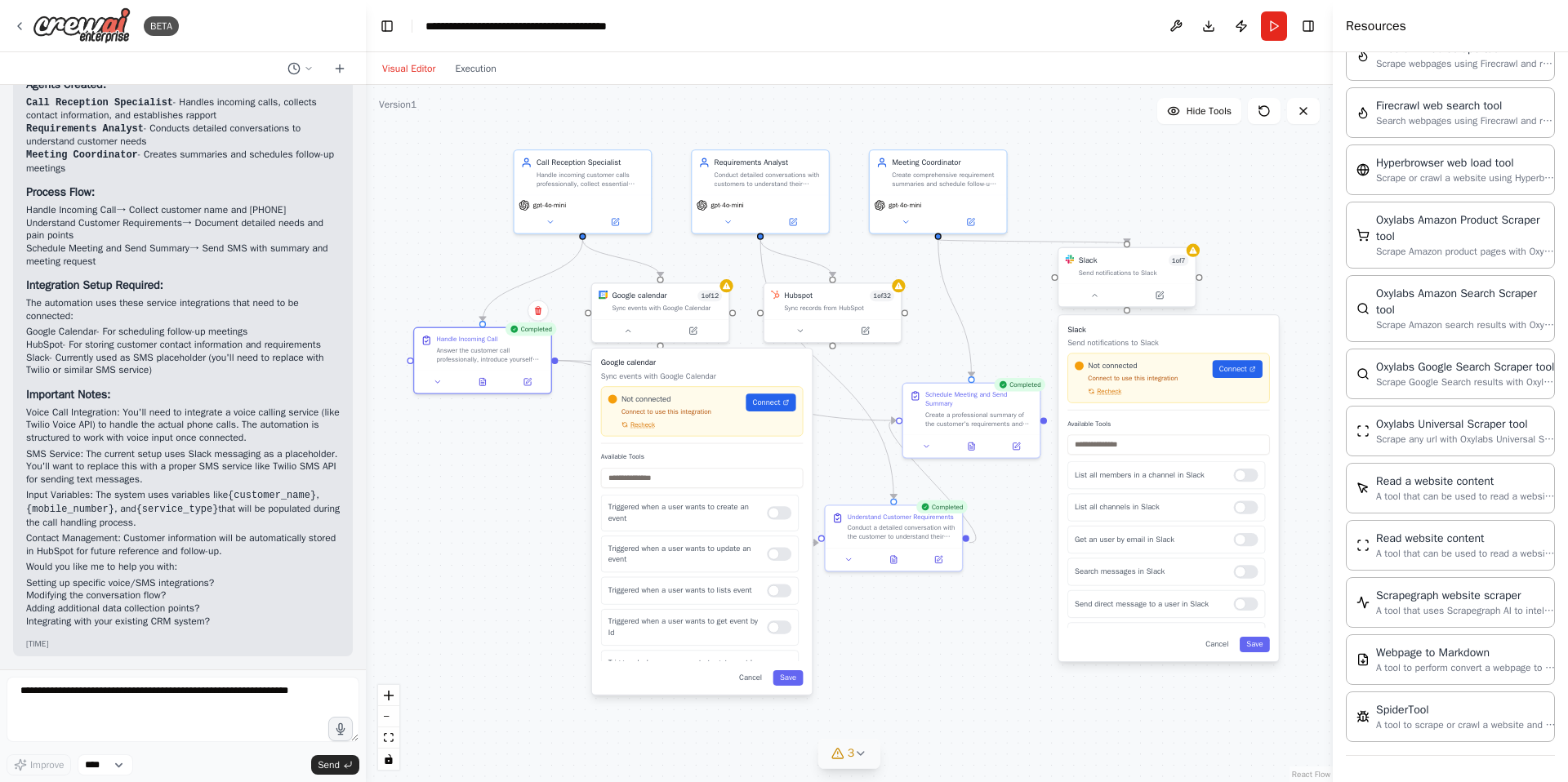 click on "Slack 1  of  7 Send notifications to Slack" at bounding box center (1134, 265) 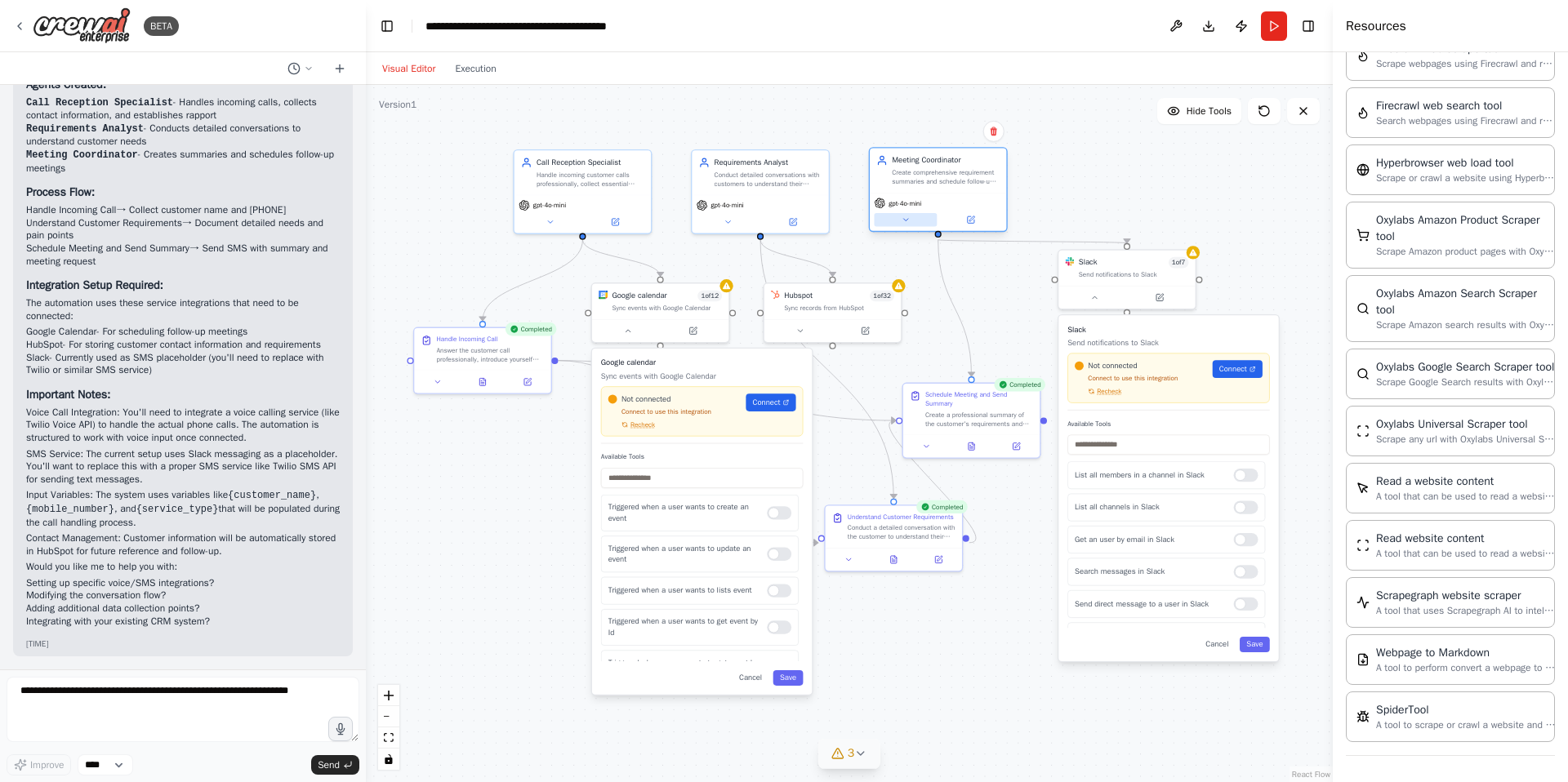 click 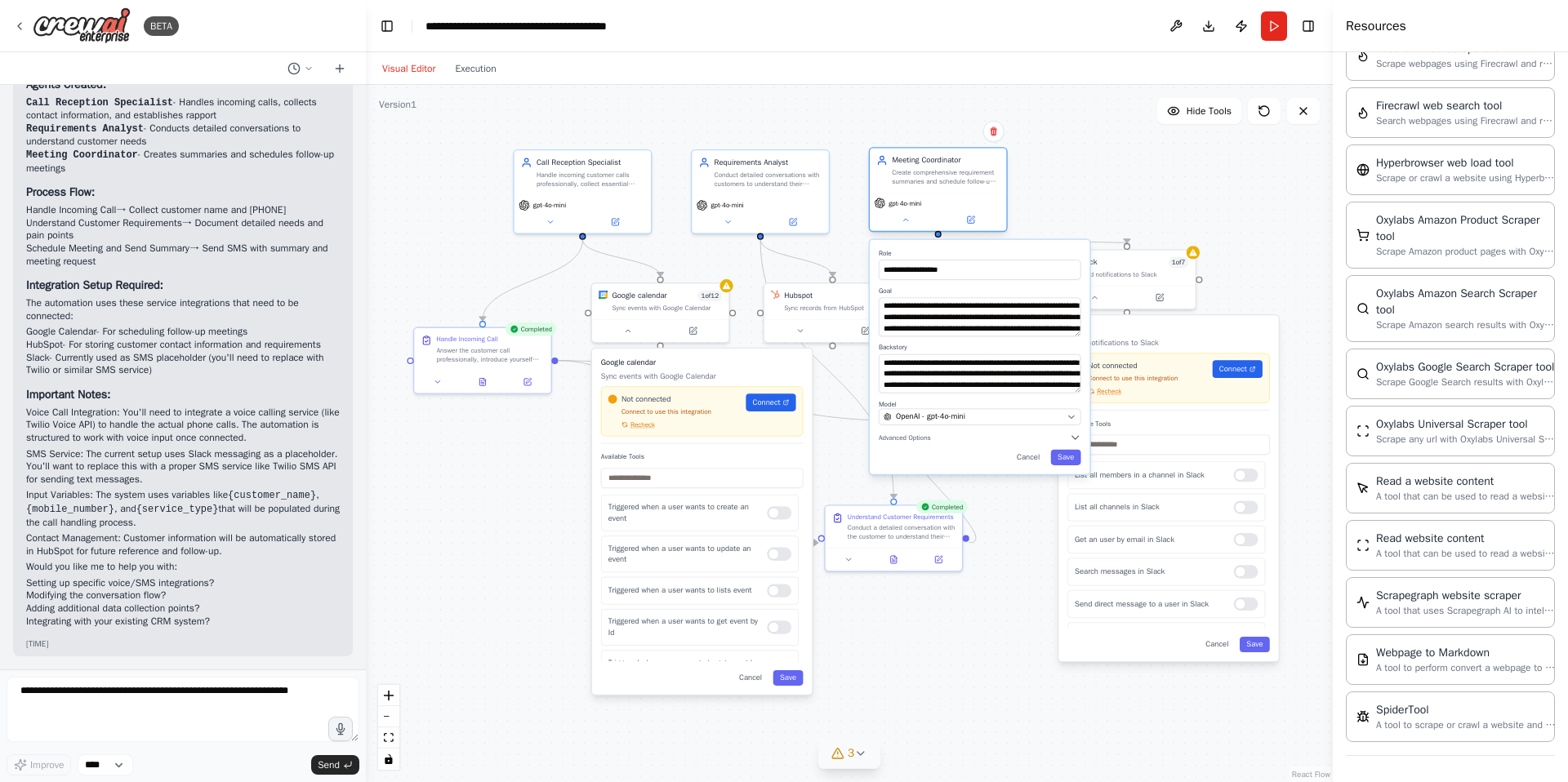 click on "Create comprehensive requirement summaries and schedule follow-up meetings with customers. Send professional SMS messages to {mobile_number} with meeting details and requirement summaries to ensure clear communication" at bounding box center (946, 177) 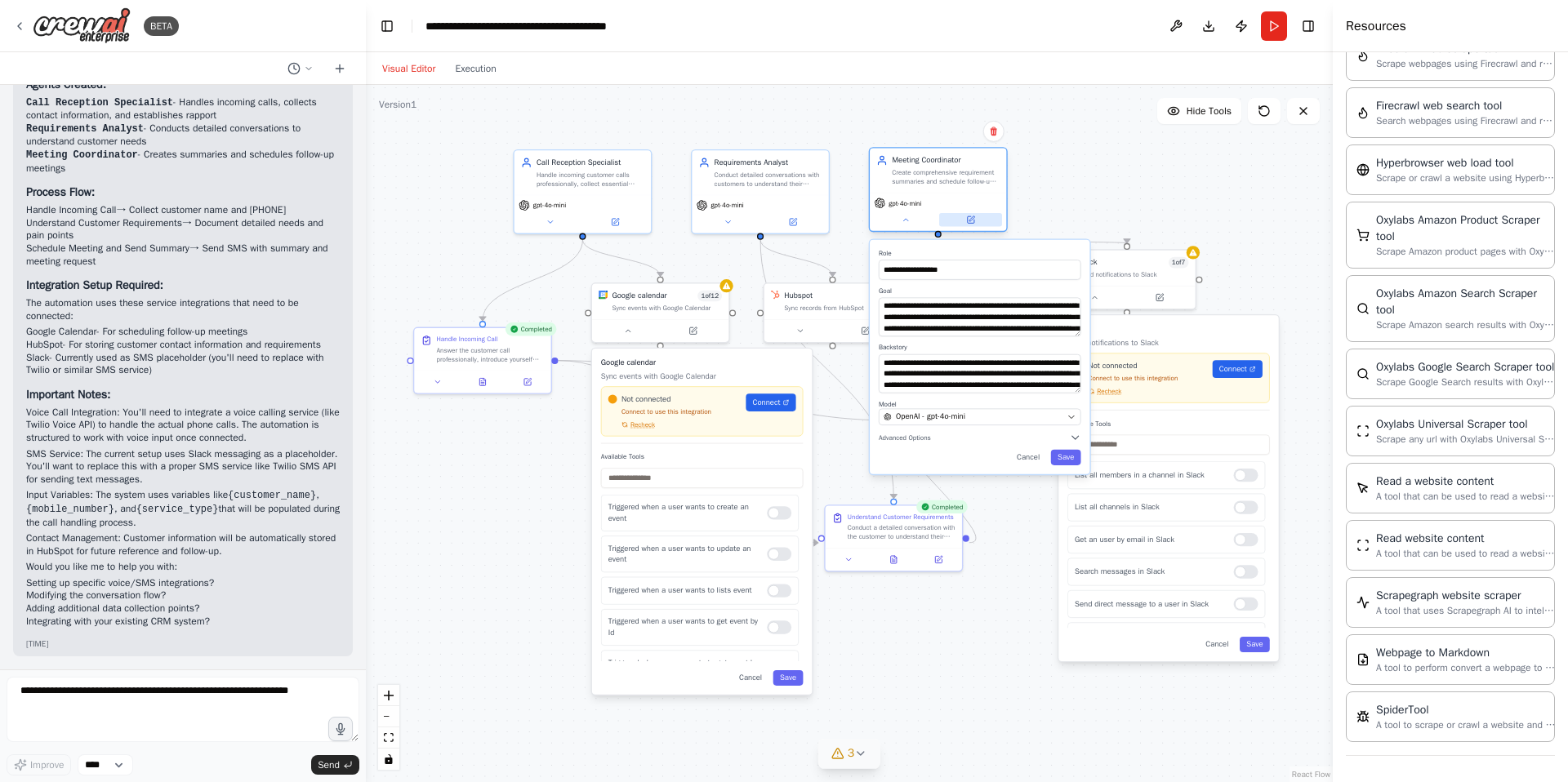 click 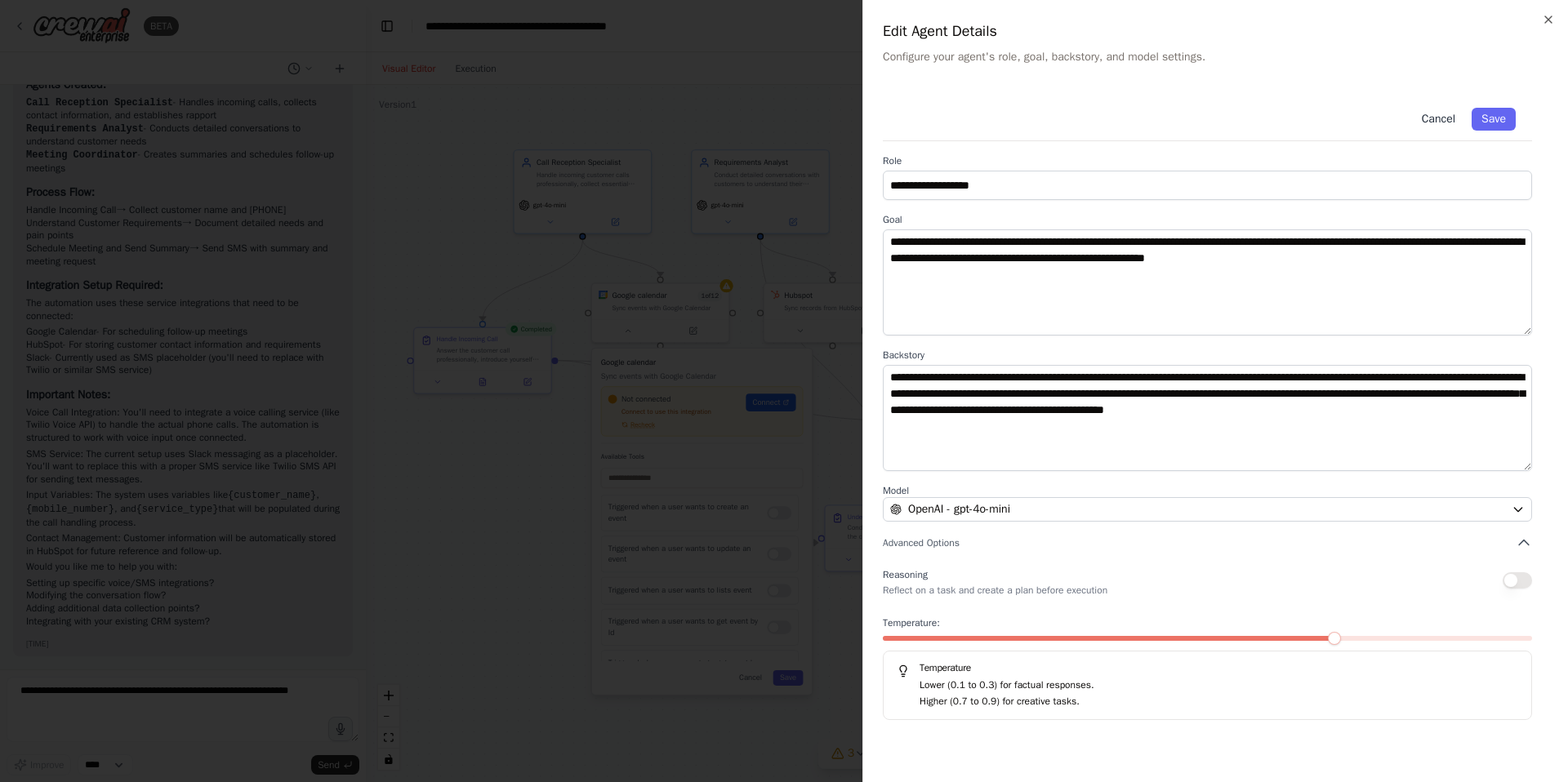 click on "Cancel" at bounding box center (1438, 119) 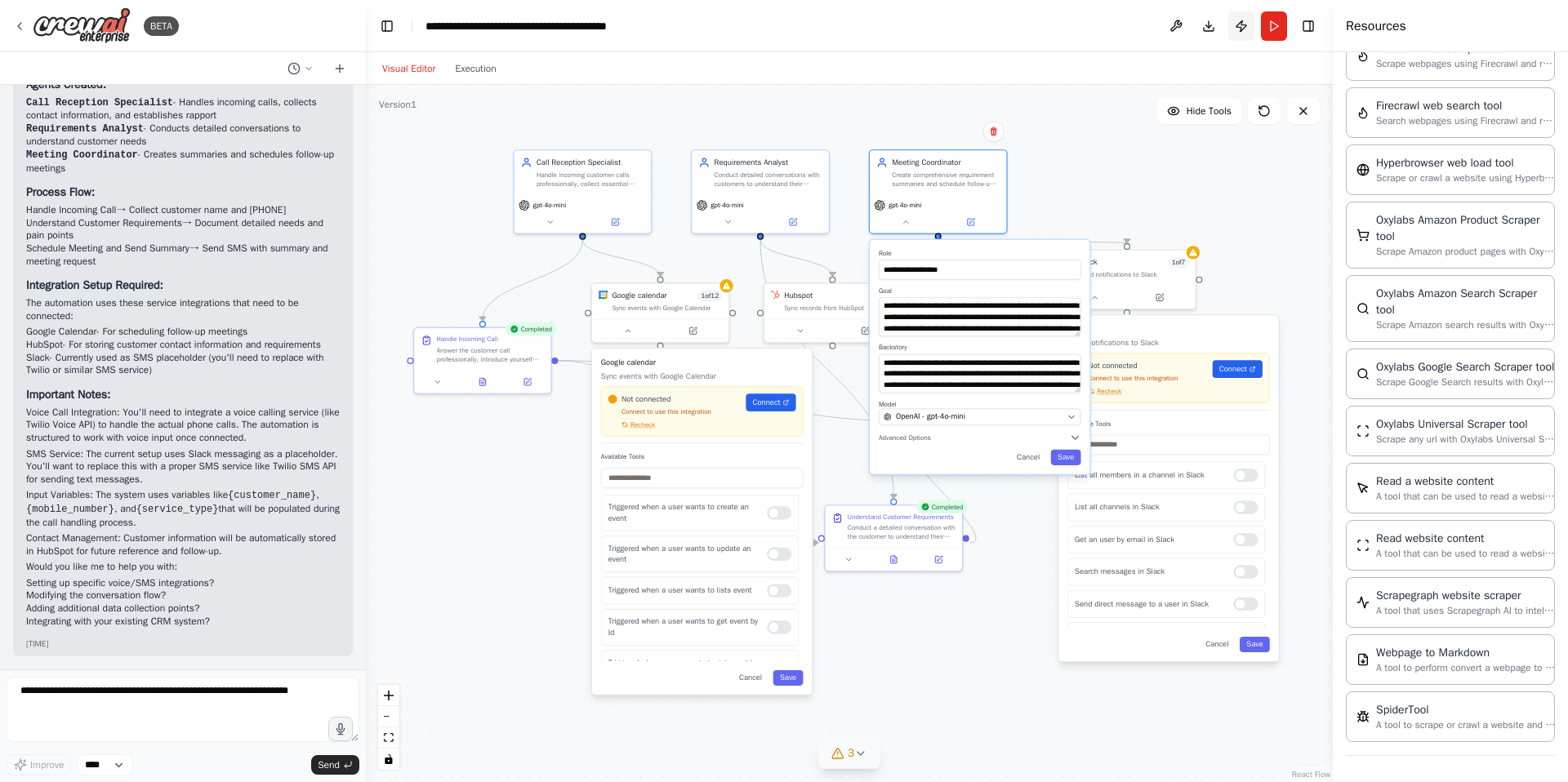 click on "Publish" at bounding box center (1241, 26) 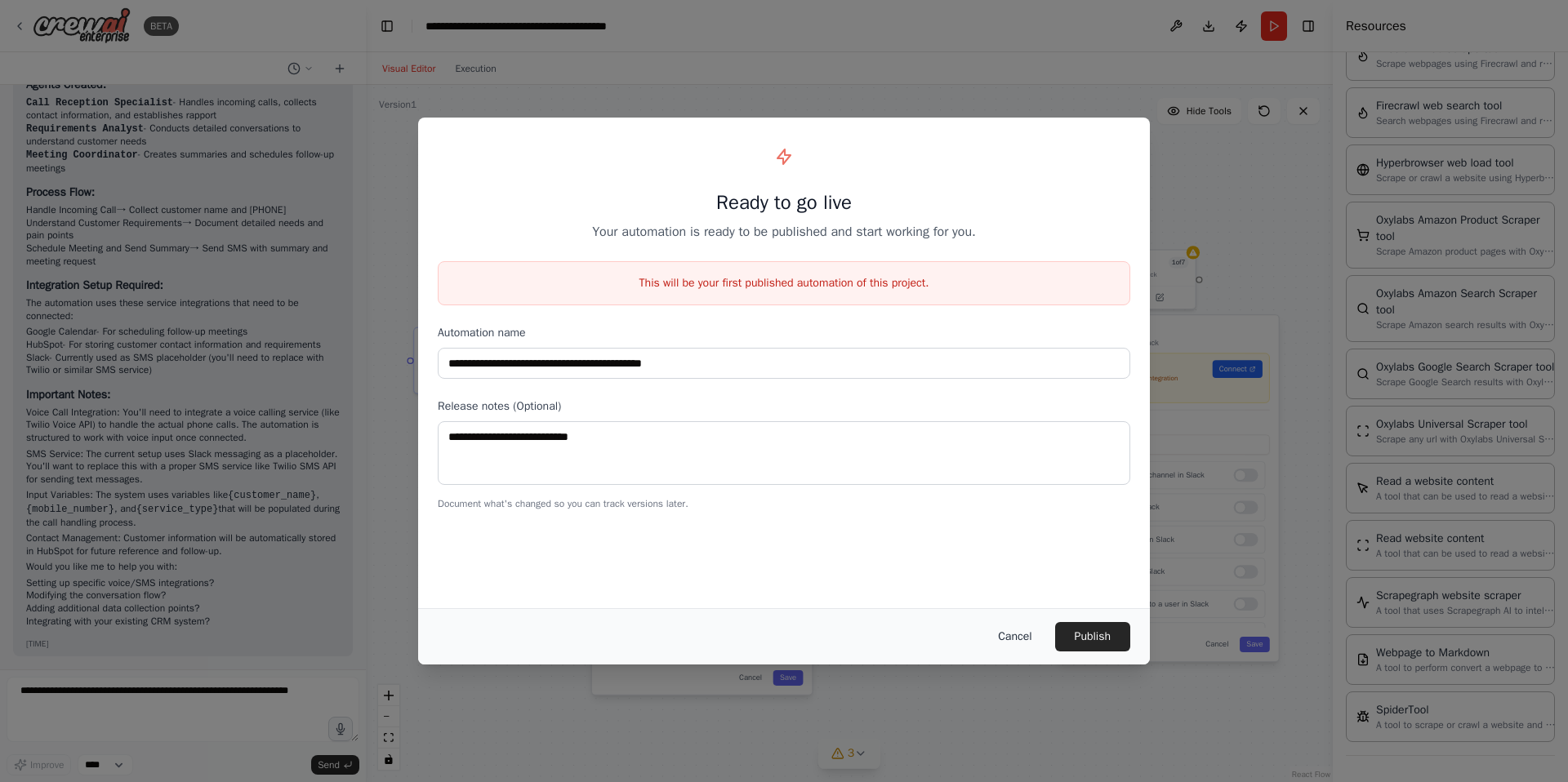 click on "Cancel" at bounding box center (1014, 637) 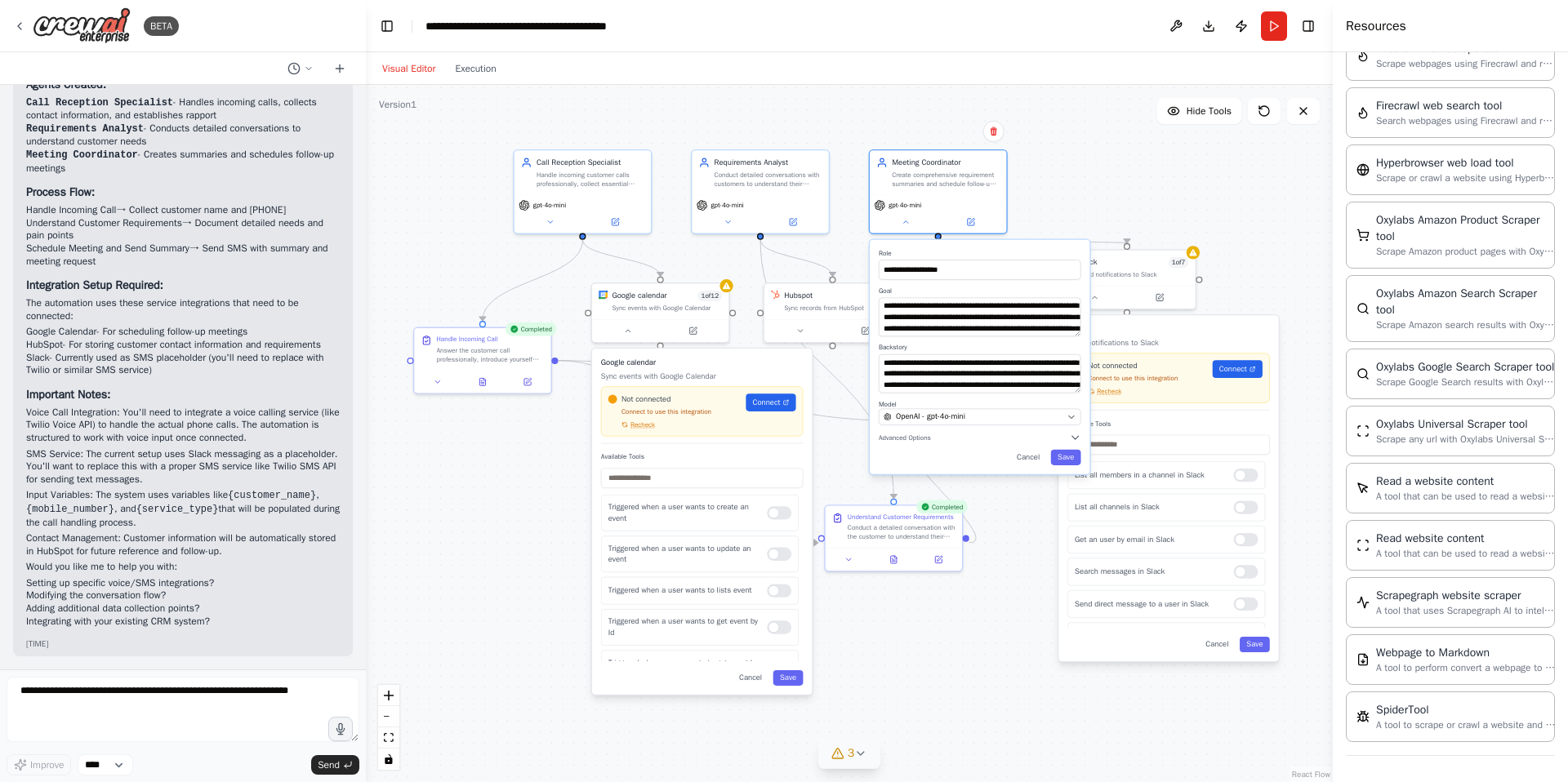 click on ".deletable-edge-delete-btn {
width: 20px;
height: 20px;
border: 0px solid #ffffff;
color: #6b7280;
background-color: #f8fafc;
cursor: pointer;
border-radius: 50%;
font-size: 12px;
padding: 3px;
display: flex;
align-items: center;
justify-content: center;
transition: all 0.2s cubic-bezier(0.4, 0, 0.2, 1);
box-shadow: 0 2px 4px rgba(0, 0, 0, 0.1);
}
.deletable-edge-delete-btn:hover {
background-color: #ef4444;
color: #ffffff;
border-color: #dc2626;
transform: scale(1.1);
box-shadow: 0 4px 12px rgba(239, 68, 68, 0.4);
}
.deletable-edge-delete-btn:active {
transform: scale(0.95);
box-shadow: 0 2px 4px rgba(239, 68, 68, 0.3);
}
Call Reception Specialist gpt-4o-mini Google calendar 1  of  12 Save" at bounding box center (849, 433) 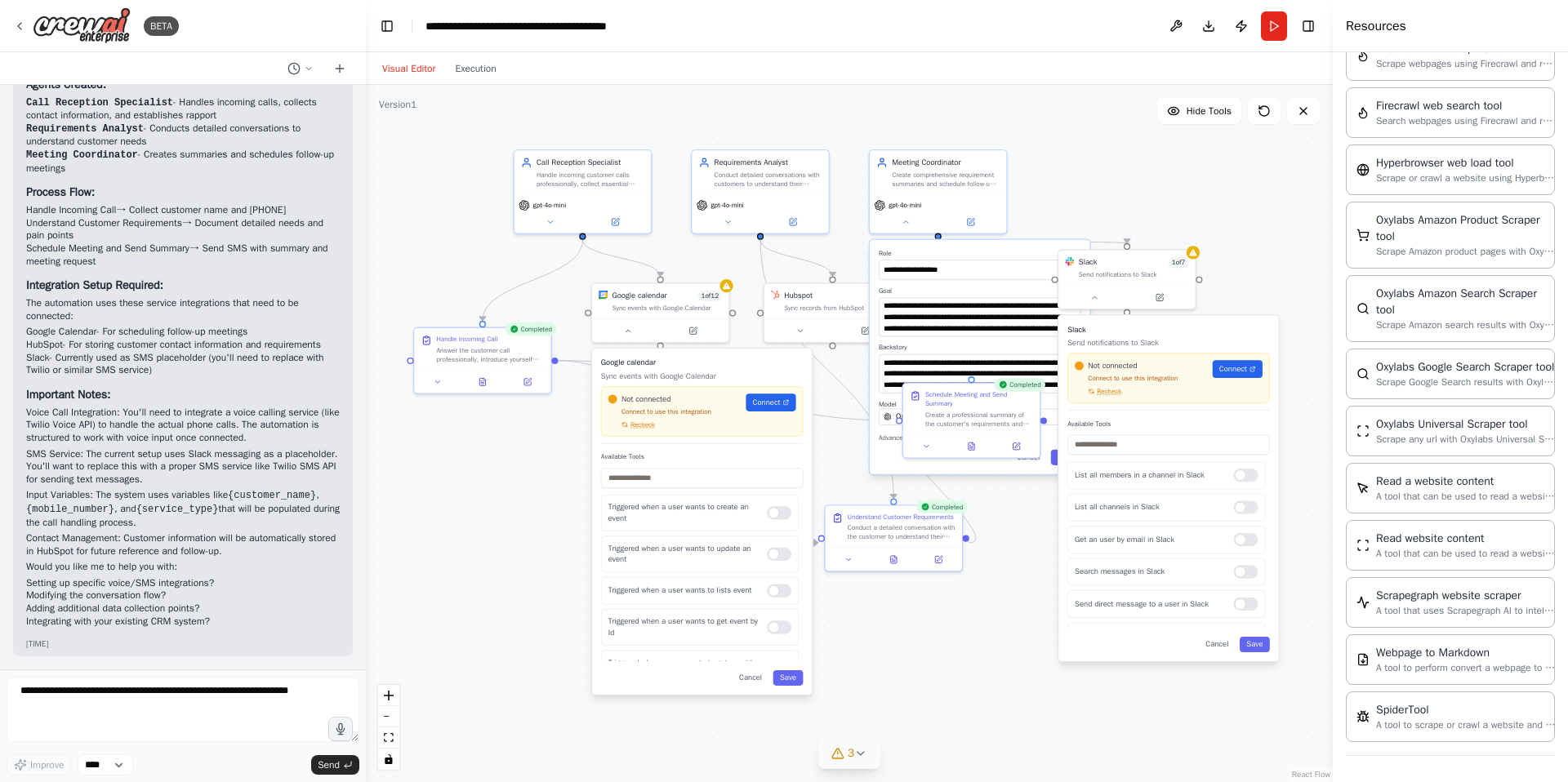 click on ".deletable-edge-delete-btn {
width: 20px;
height: 20px;
border: 0px solid #ffffff;
color: #6b7280;
background-color: #f8fafc;
cursor: pointer;
border-radius: 50%;
font-size: 12px;
padding: 3px;
display: flex;
align-items: center;
justify-content: center;
transition: all 0.2s cubic-bezier(0.4, 0, 0.2, 1);
box-shadow: 0 2px 4px rgba(0, 0, 0, 0.1);
}
.deletable-edge-delete-btn:hover {
background-color: #ef4444;
color: #ffffff;
border-color: #dc2626;
transform: scale(1.1);
box-shadow: 0 4px 12px rgba(239, 68, 68, 0.4);
}
.deletable-edge-delete-btn:active {
transform: scale(0.95);
box-shadow: 0 2px 4px rgba(239, 68, 68, 0.3);
}
Call Reception Specialist gpt-4o-mini Google calendar 1  of  12 Save" at bounding box center (849, 433) 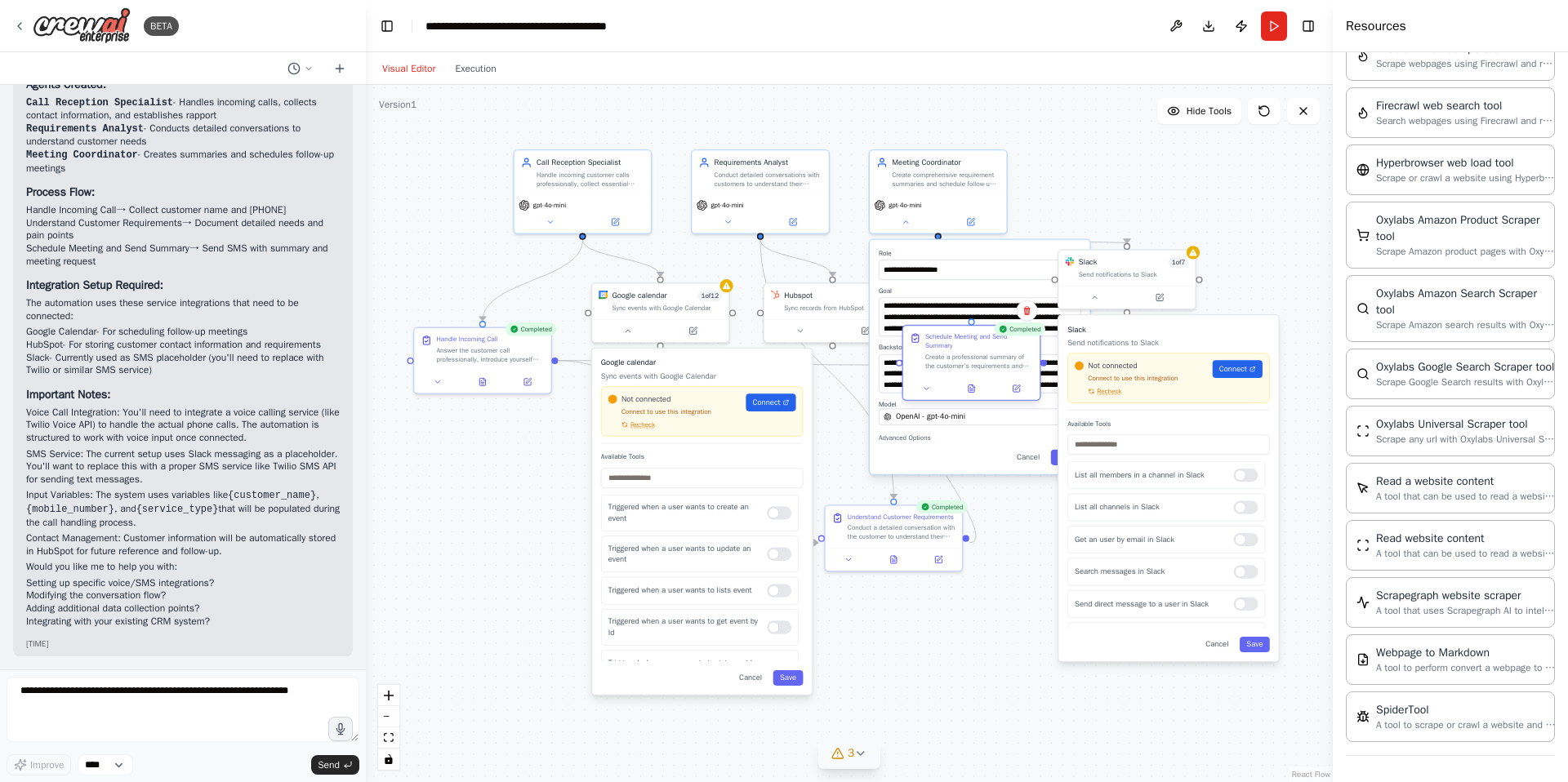 drag, startPoint x: 952, startPoint y: 411, endPoint x: 956, endPoint y: 352, distance: 59.135438 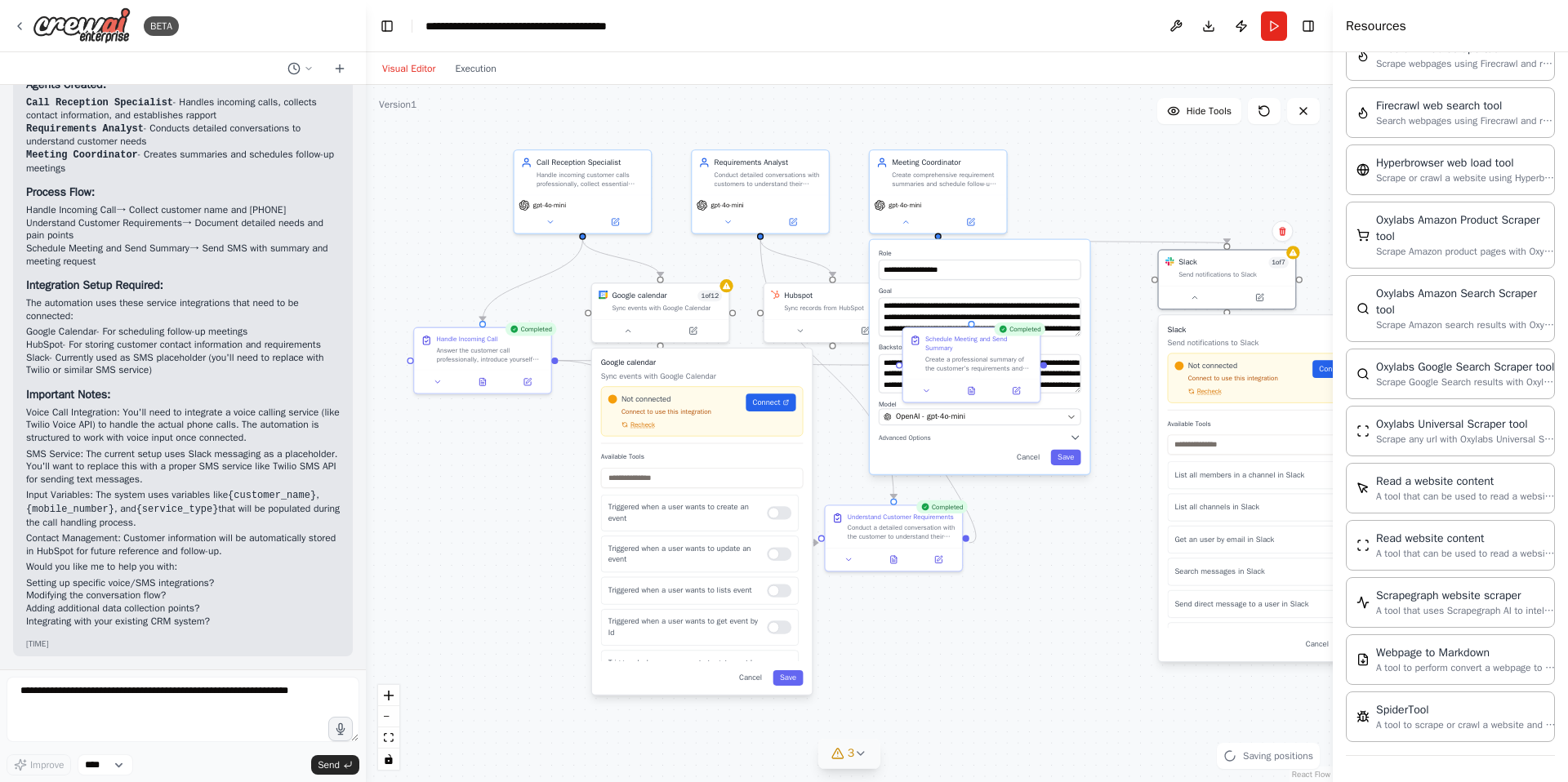 drag, startPoint x: 1111, startPoint y: 331, endPoint x: 1205, endPoint y: 331, distance: 94 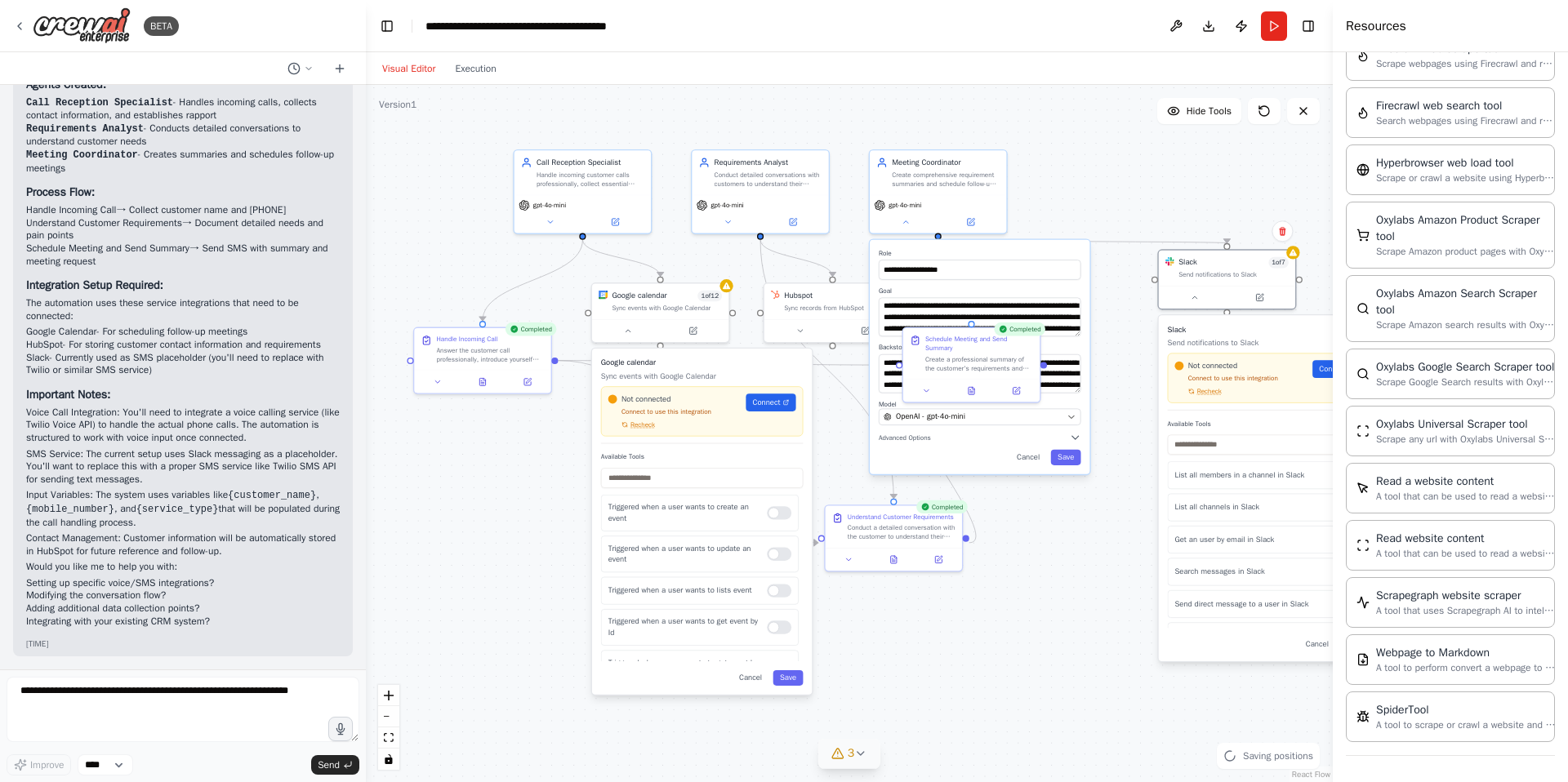 click on "Slack" at bounding box center (1269, 330) 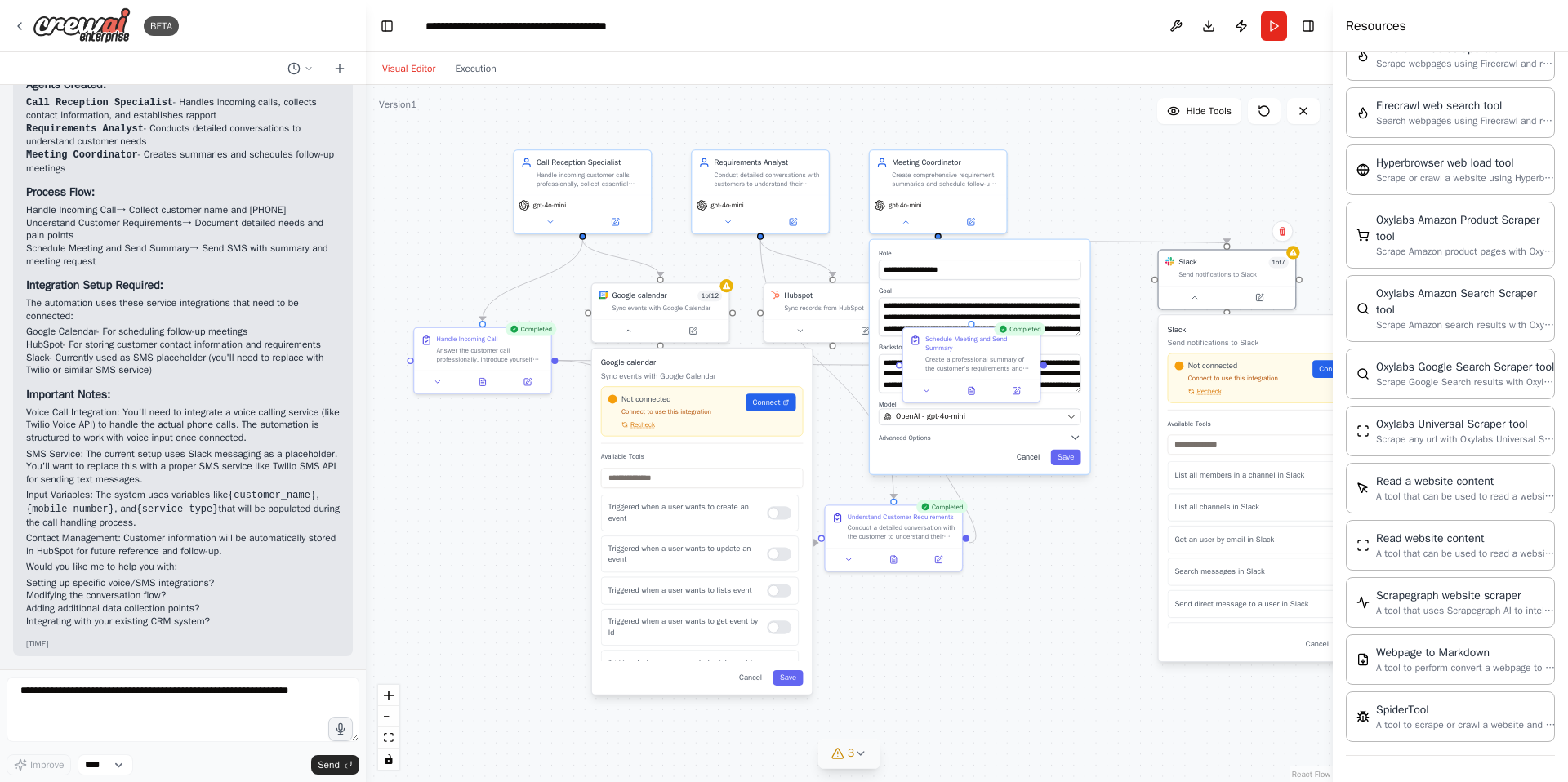 click on "Cancel" at bounding box center (1028, 457) 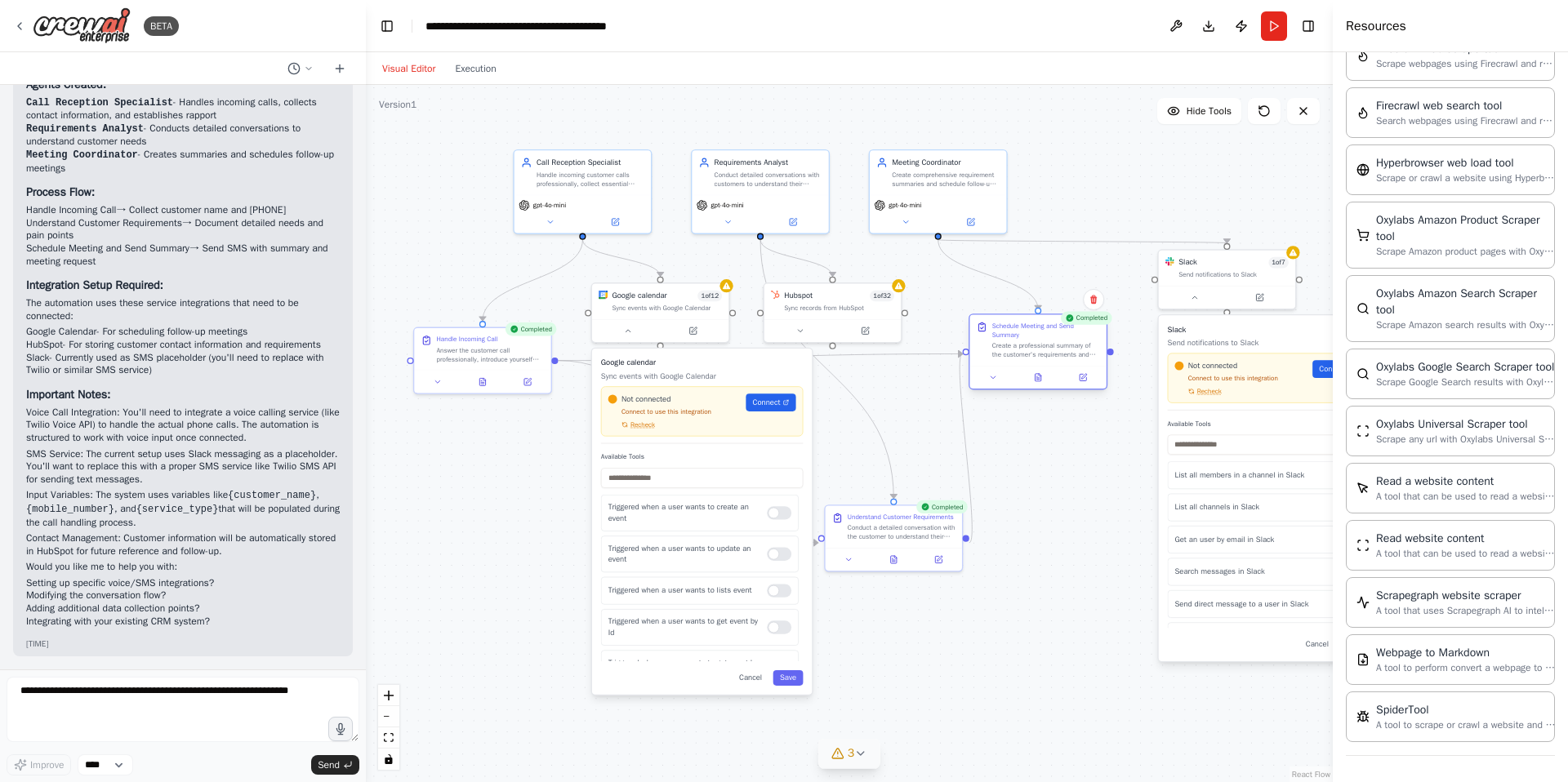 drag, startPoint x: 989, startPoint y: 363, endPoint x: 1055, endPoint y: 353, distance: 66.753277 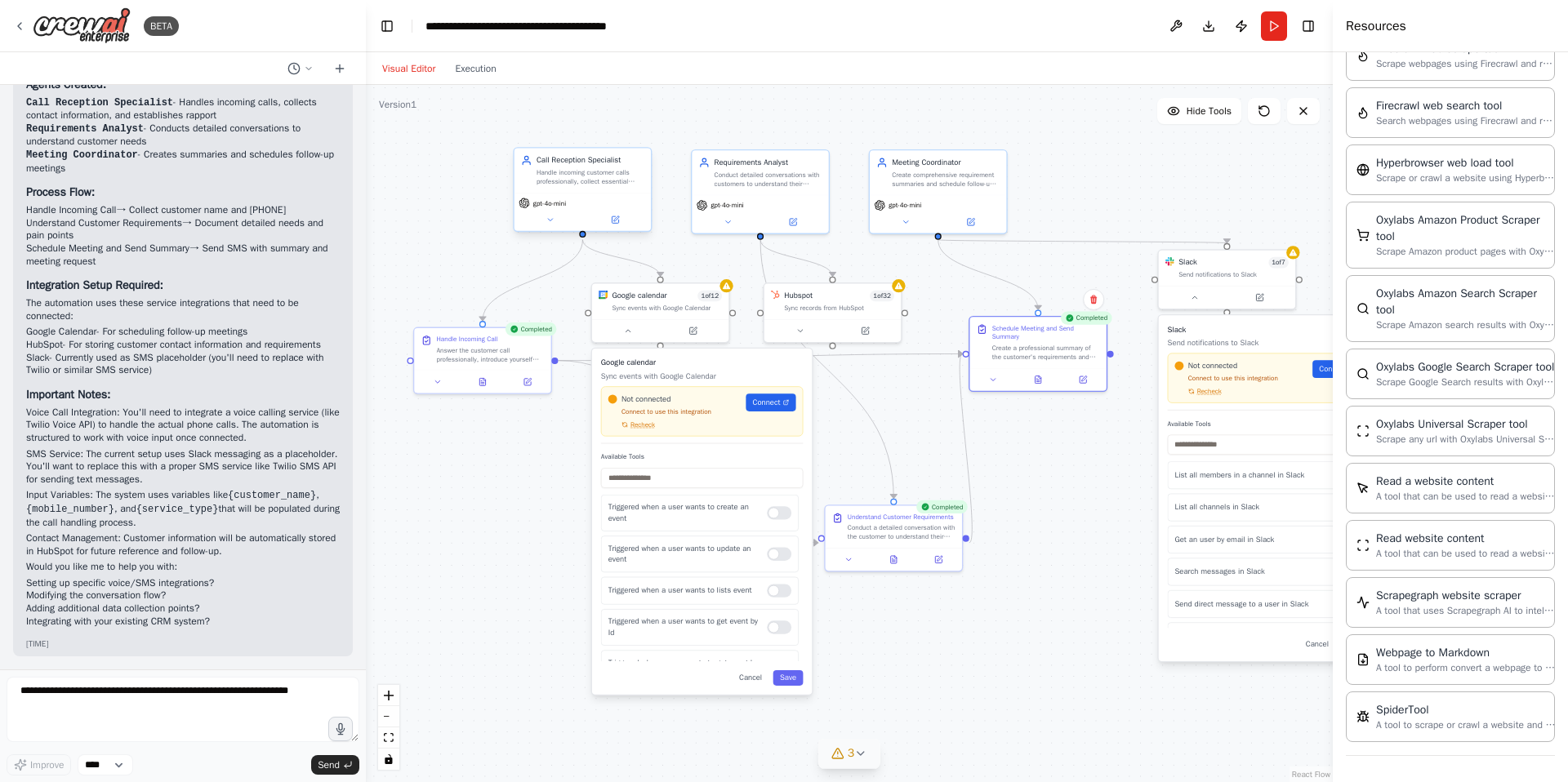 click on "gpt-4o-mini" at bounding box center (550, 202) 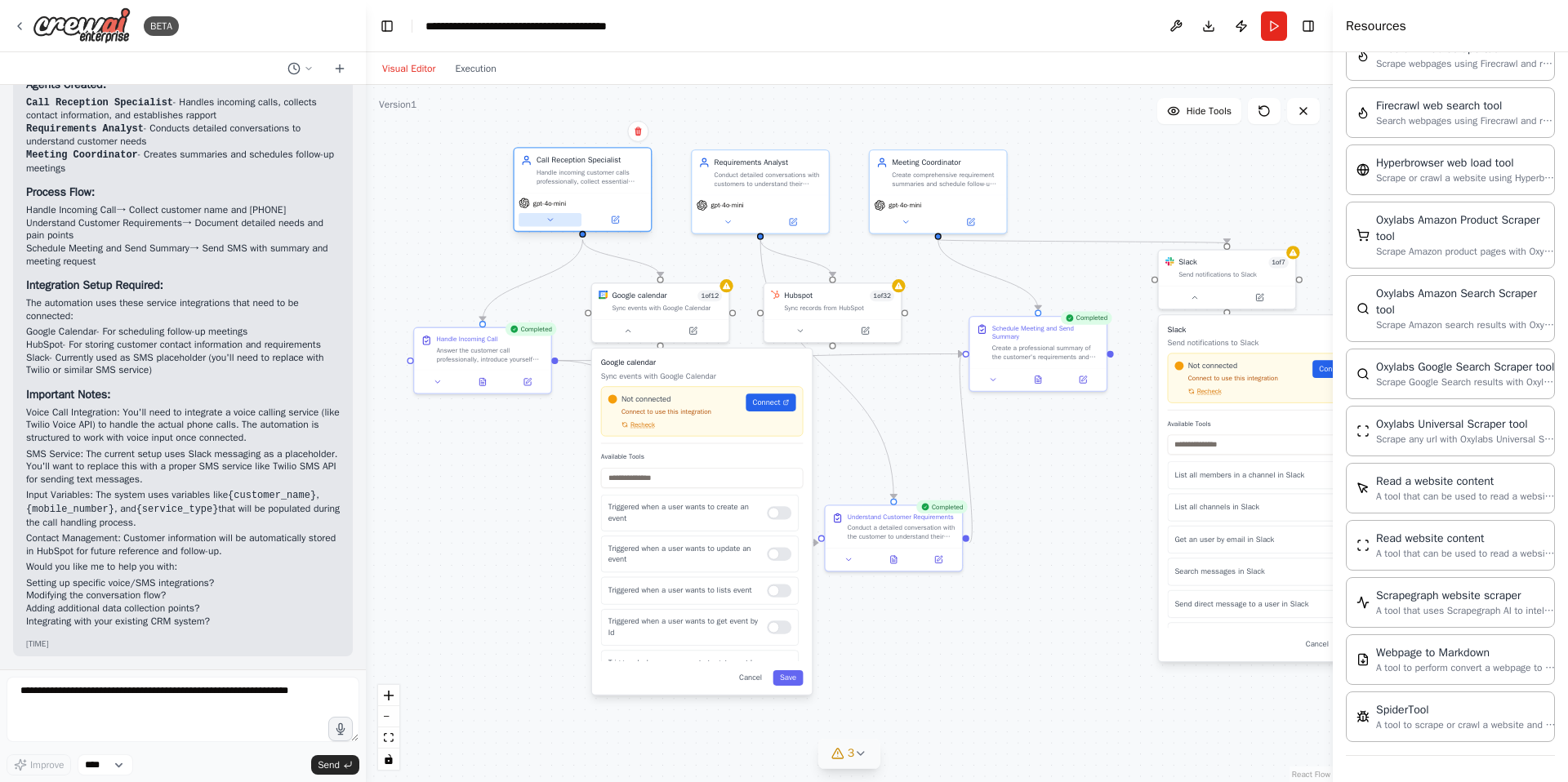 click at bounding box center [550, 220] 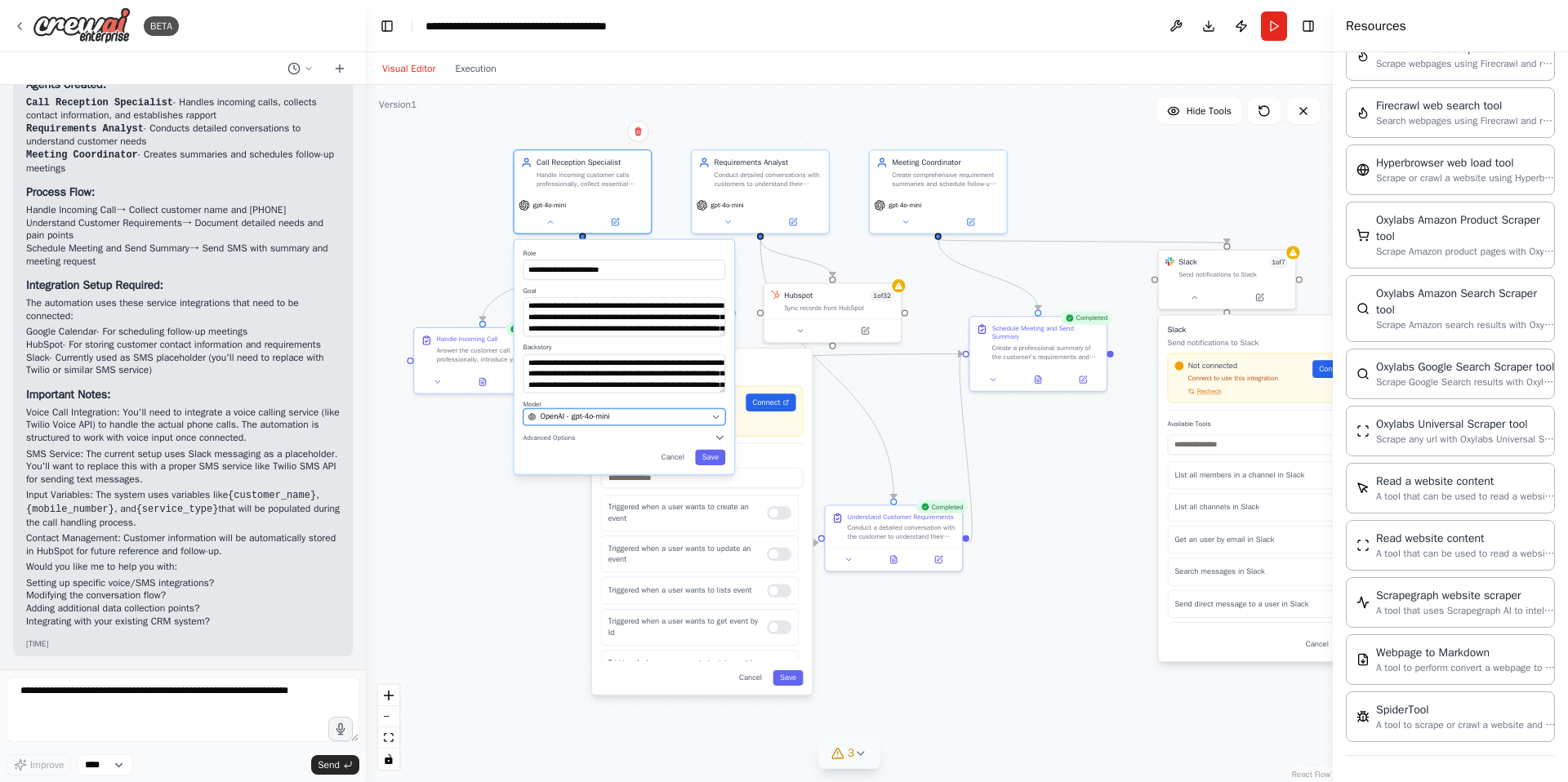 click on "OpenAI - gpt-4o-mini" at bounding box center [575, 417] 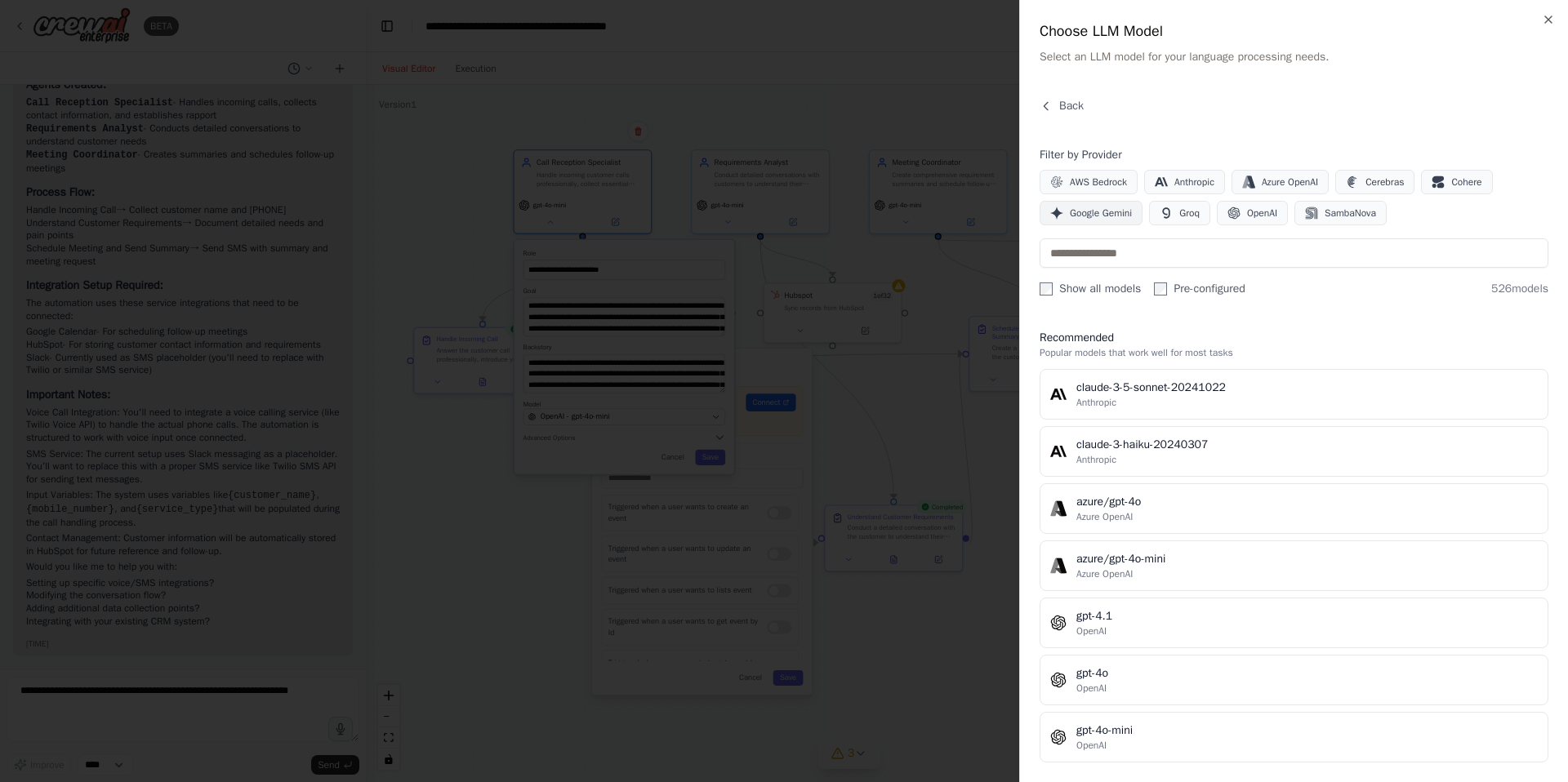 click on "Google Gemini" at bounding box center [1101, 213] 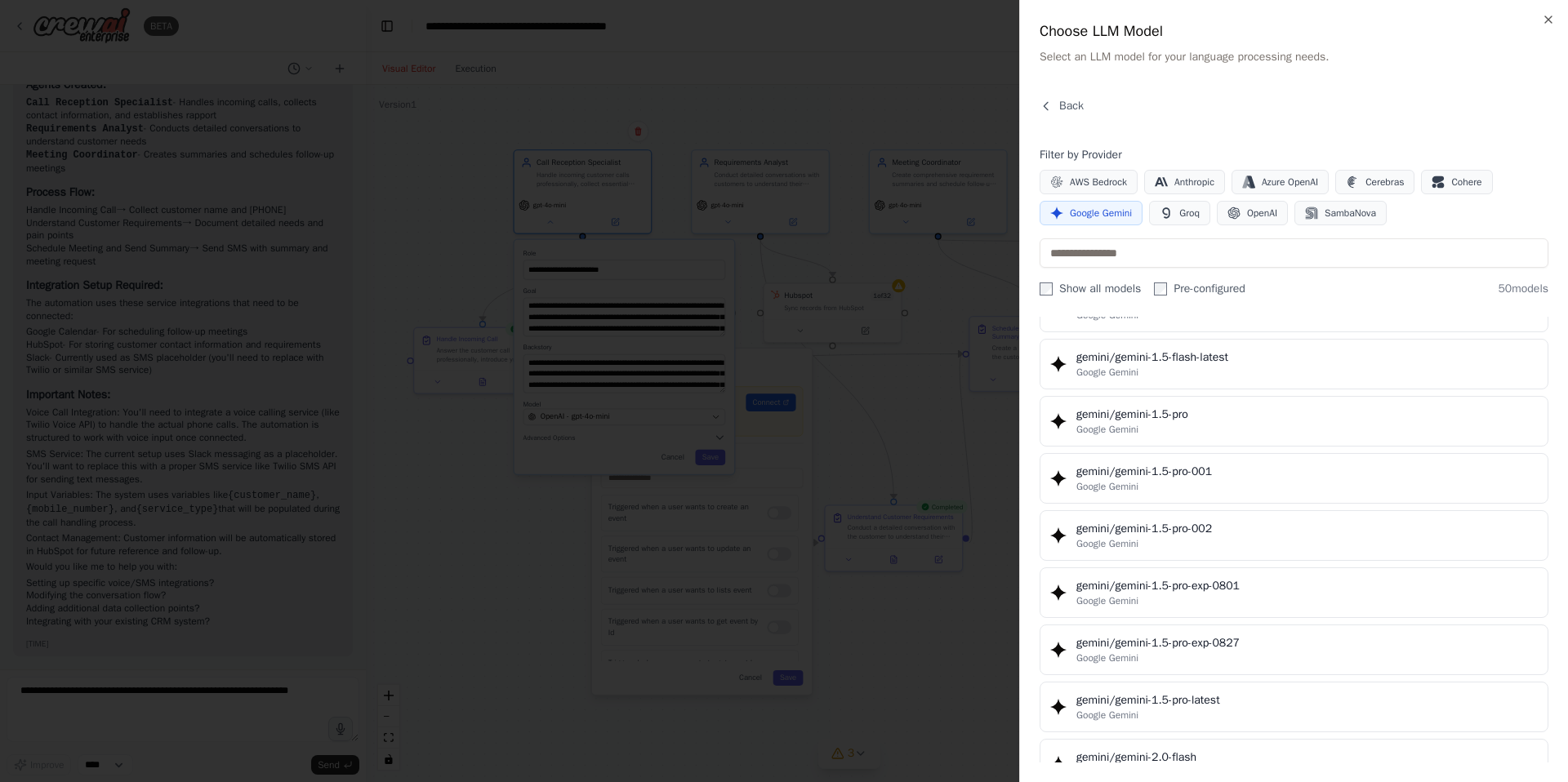 scroll, scrollTop: 0, scrollLeft: 0, axis: both 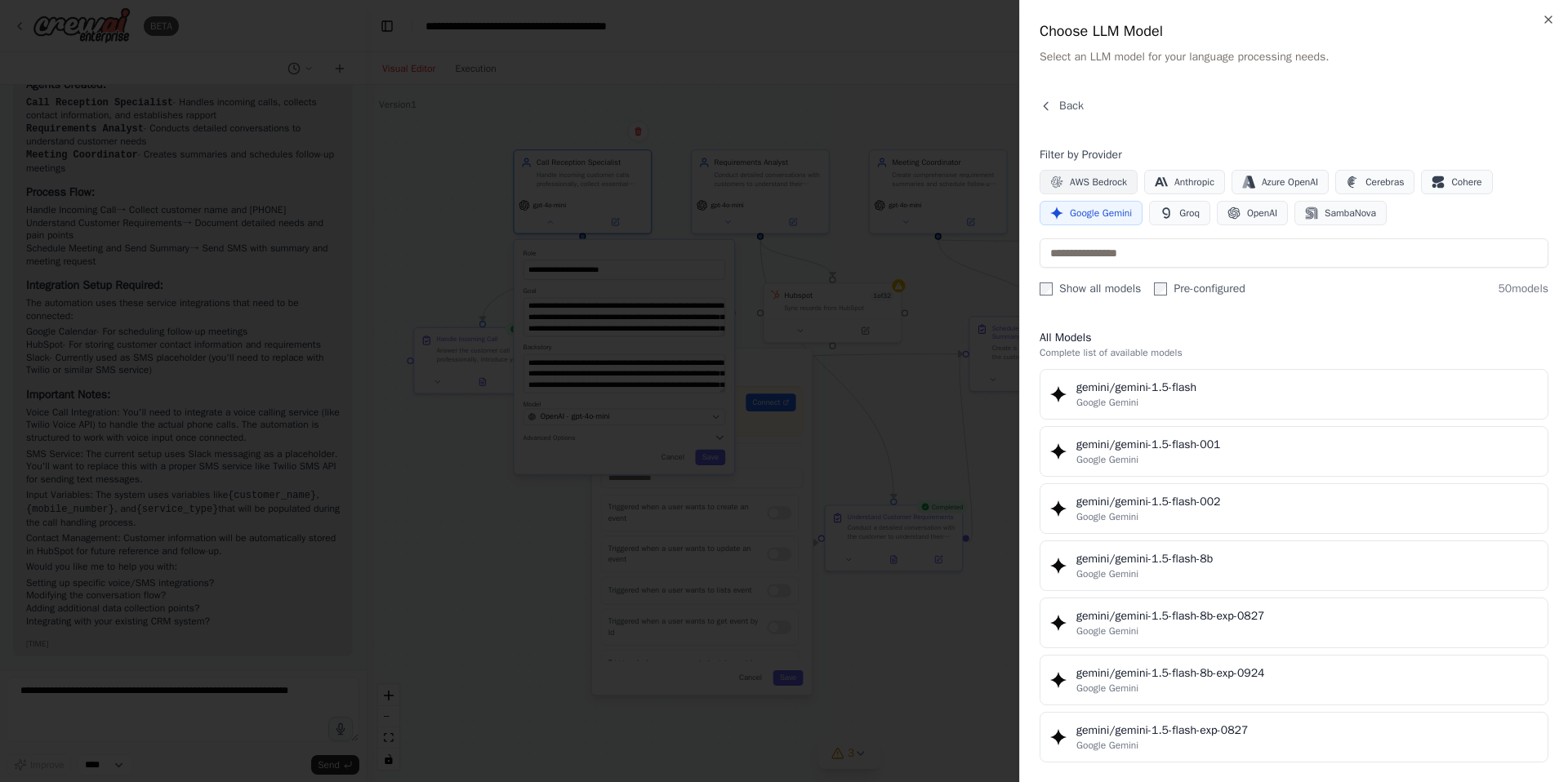 click on "AWS Bedrock" at bounding box center (1098, 182) 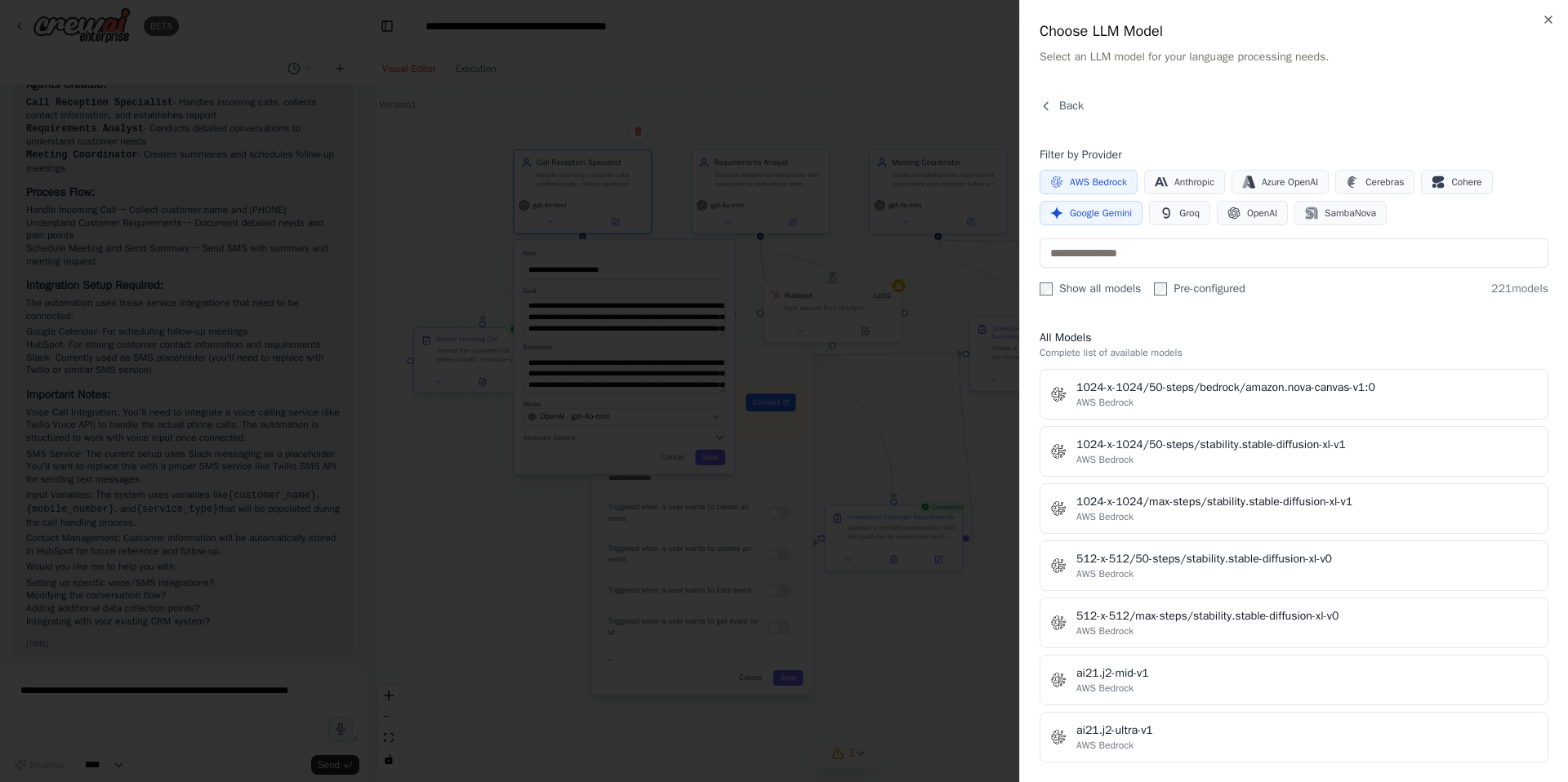 click on "AWS Bedrock" at bounding box center (1098, 182) 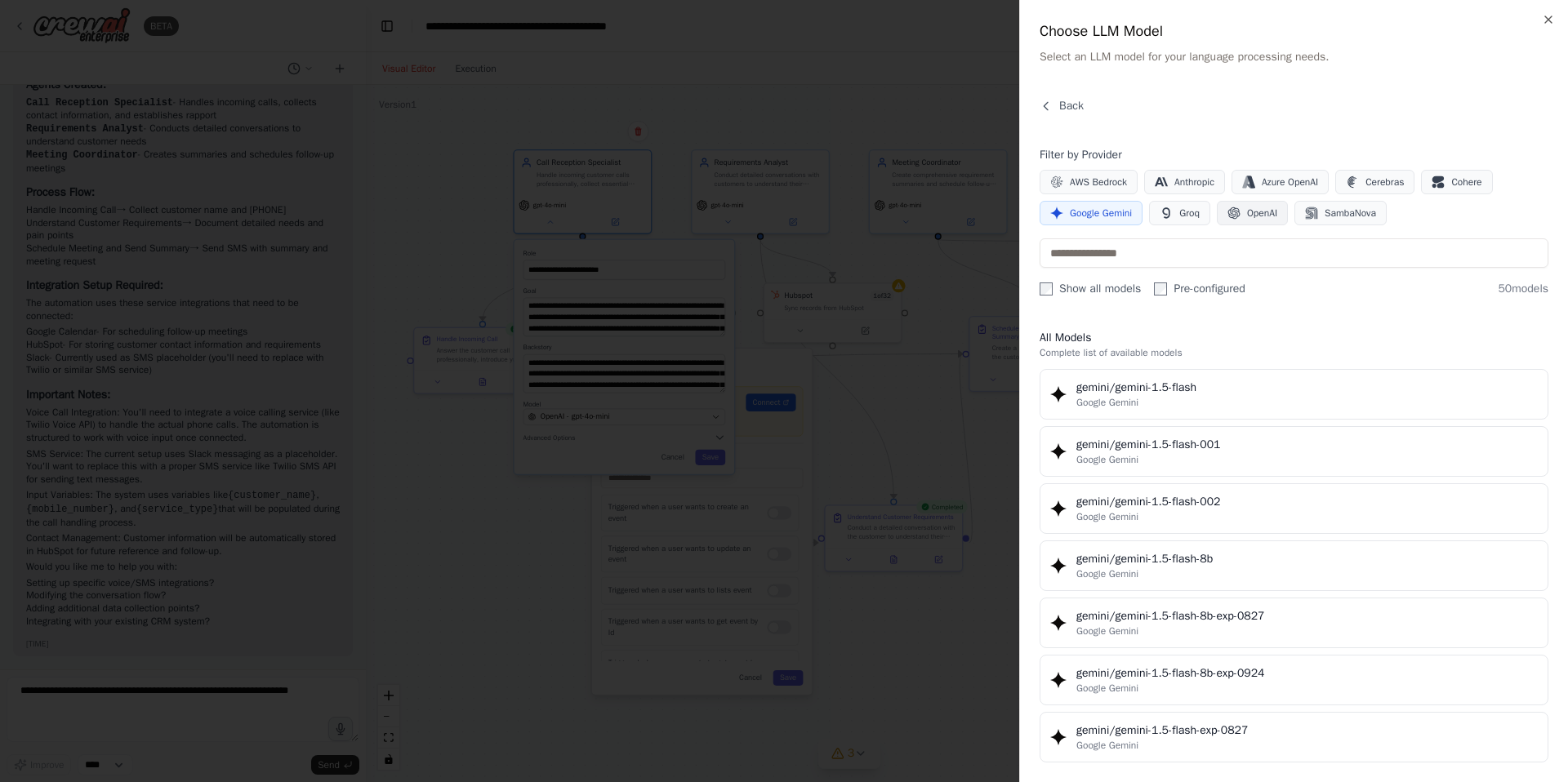 click on "OpenAI" at bounding box center [1262, 213] 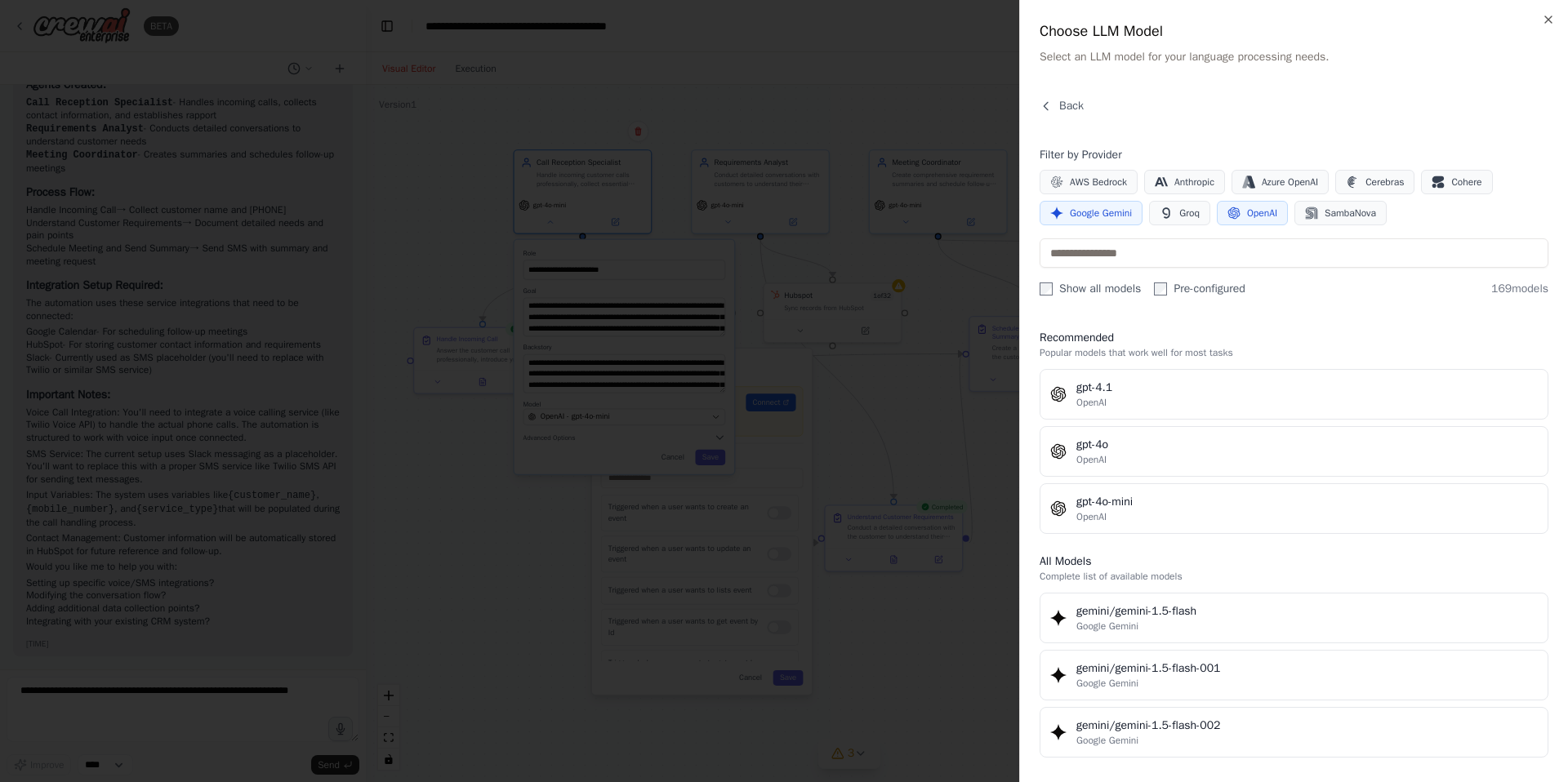 click on "Google Gemini" at bounding box center [1101, 213] 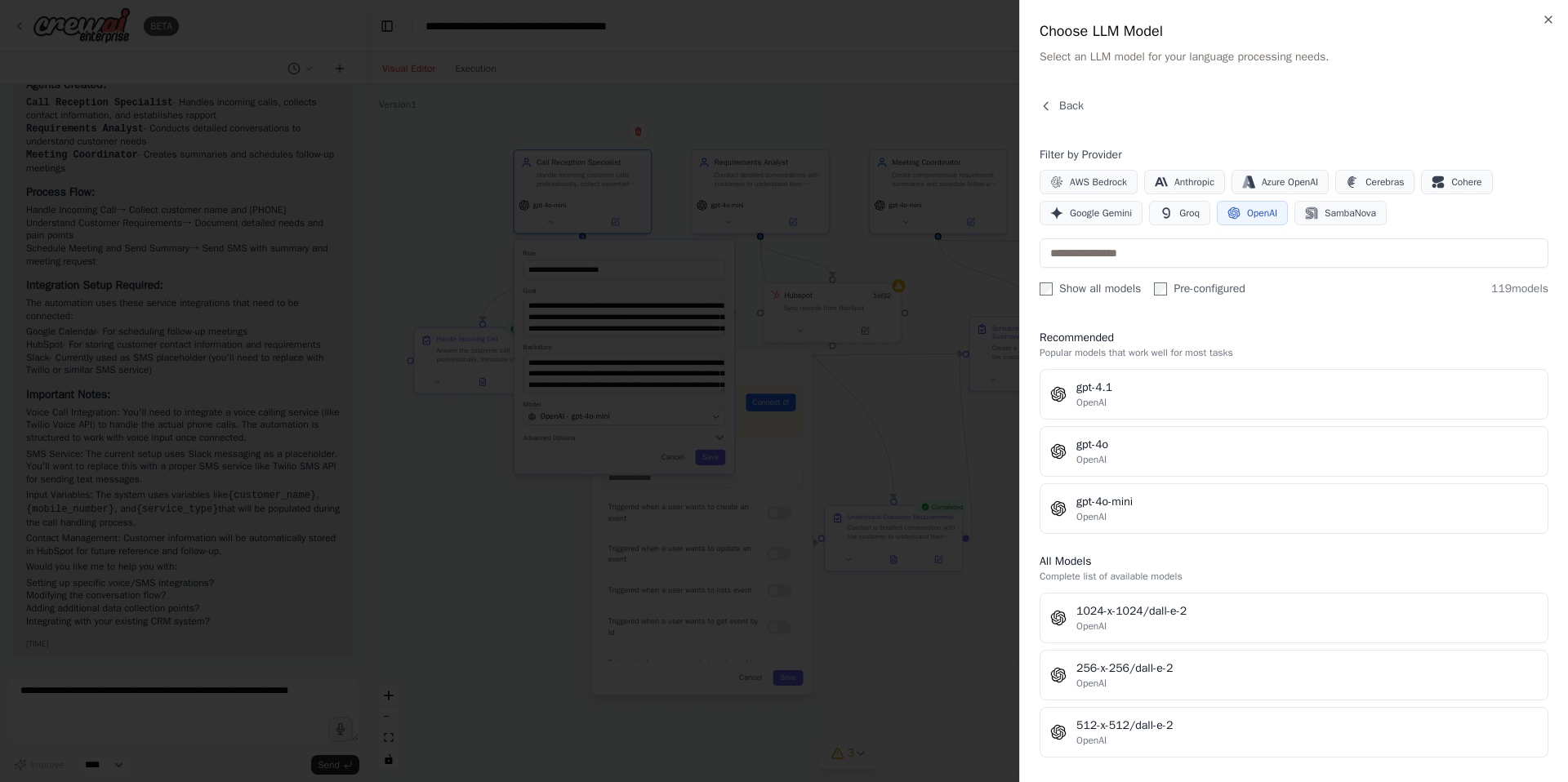 click on "OpenAI" at bounding box center (1262, 213) 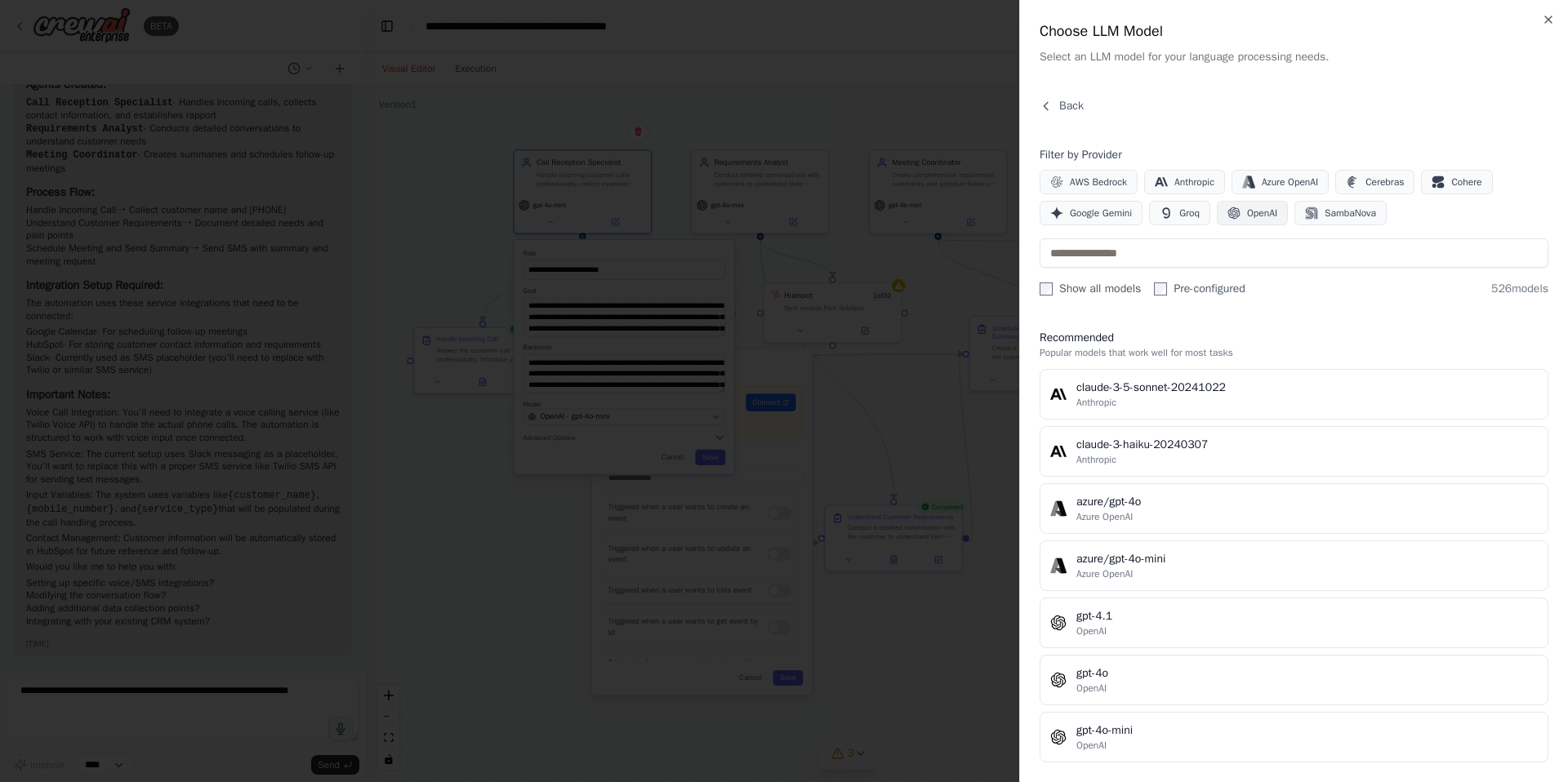 click on "OpenAI" at bounding box center (1252, 213) 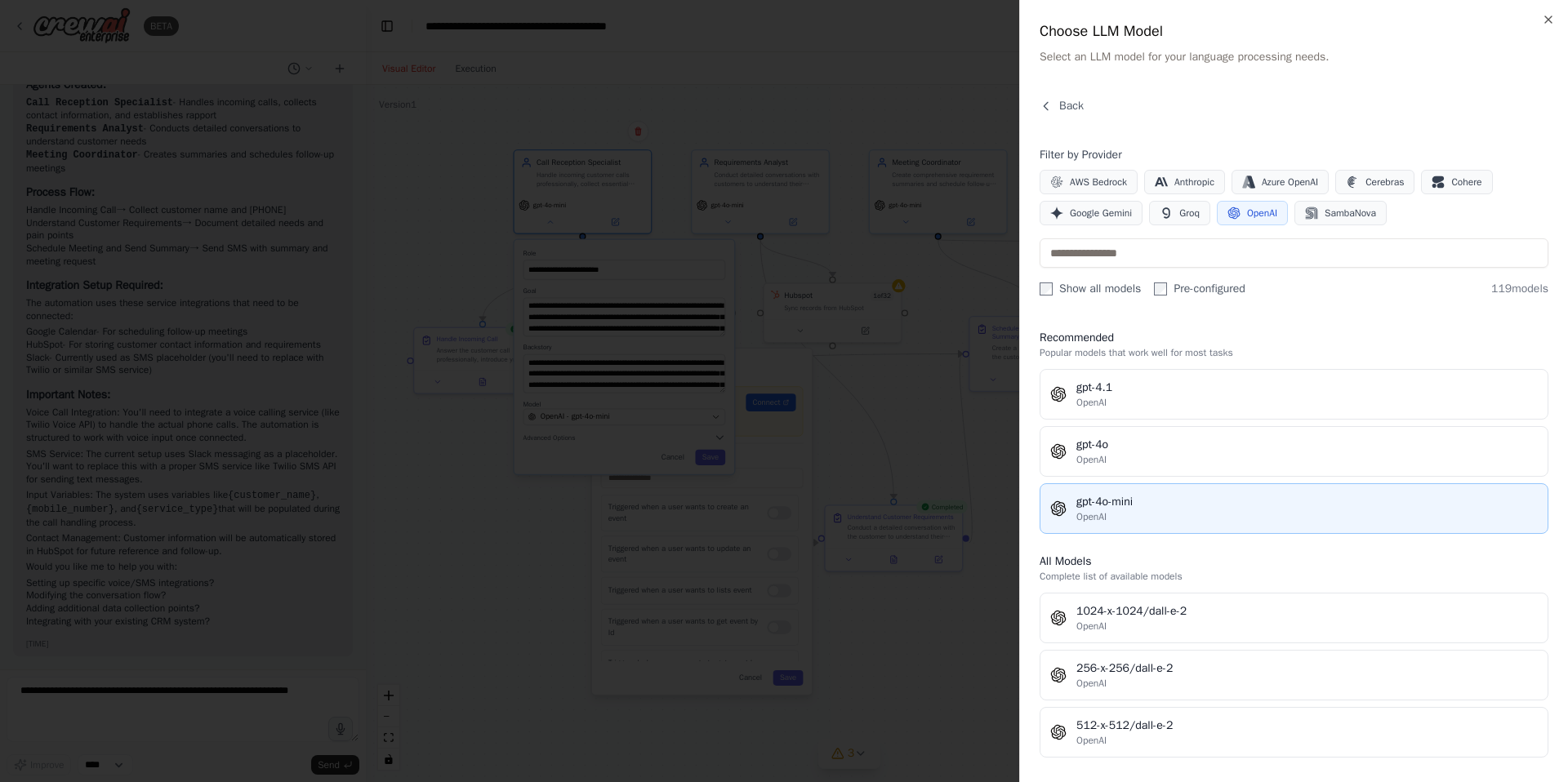 click on "gpt-4o-mini" at bounding box center [1307, 502] 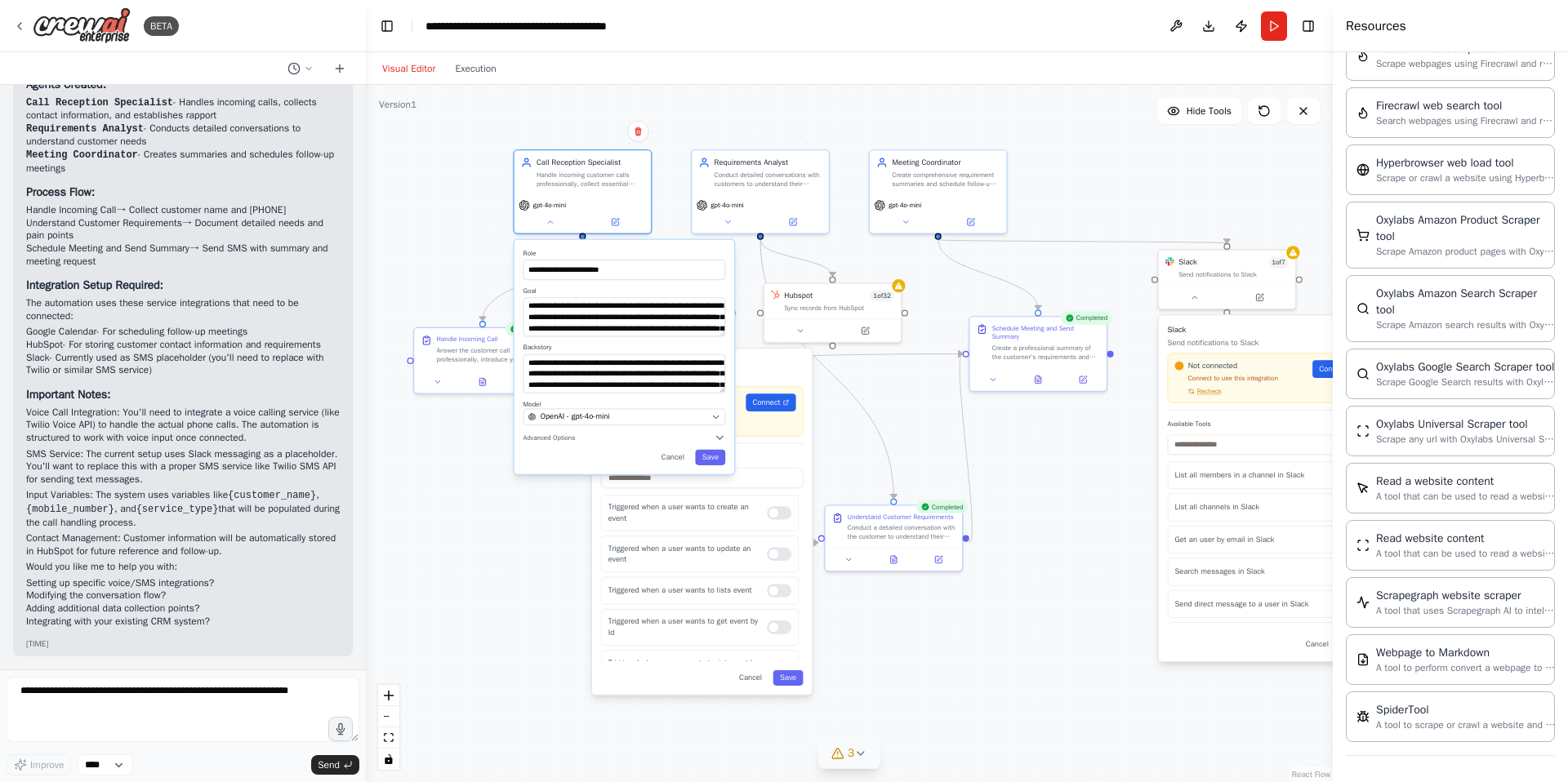 click on "Visual Editor Execution" at bounding box center (849, 69) 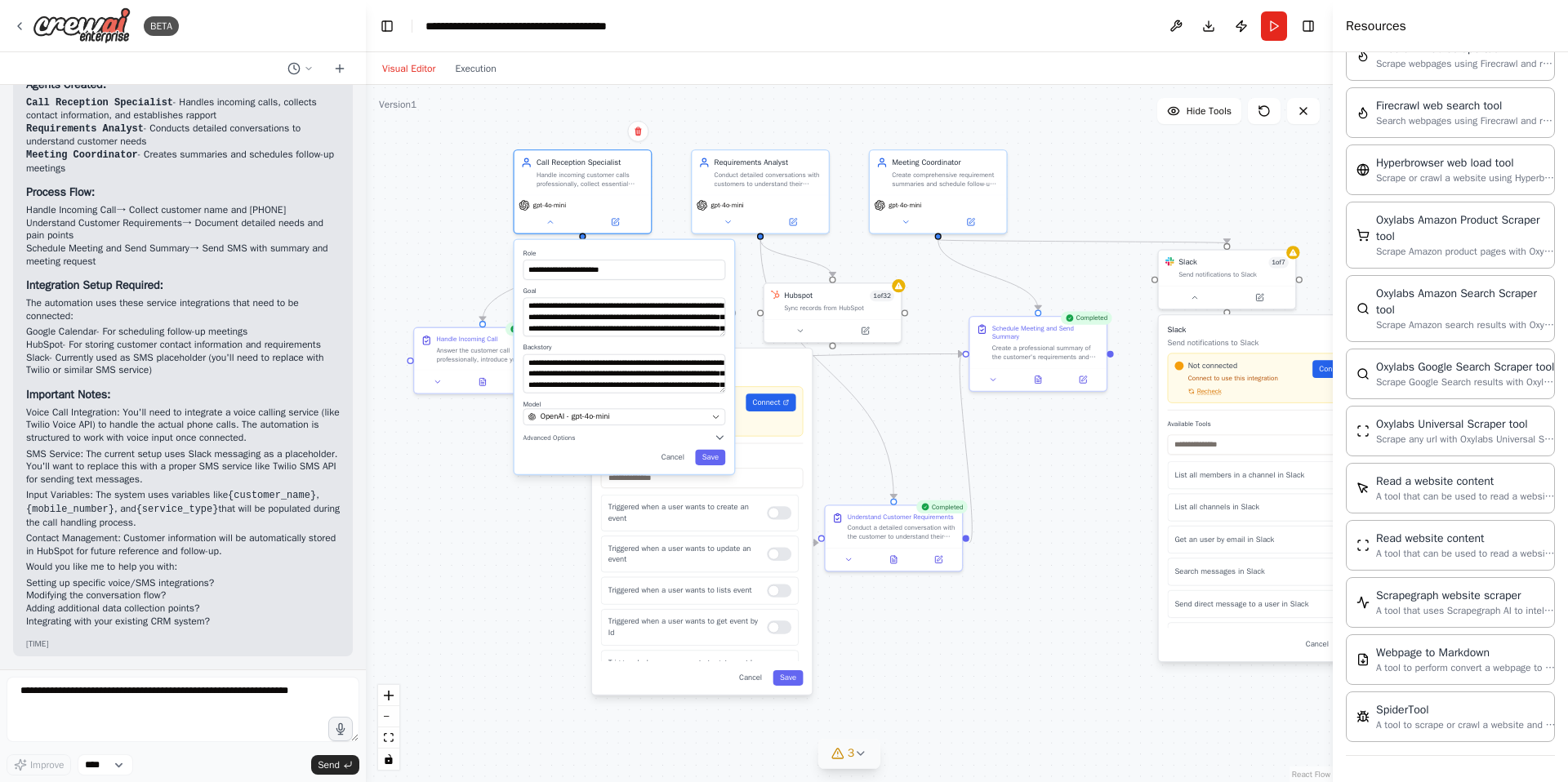 scroll, scrollTop: 550, scrollLeft: 0, axis: vertical 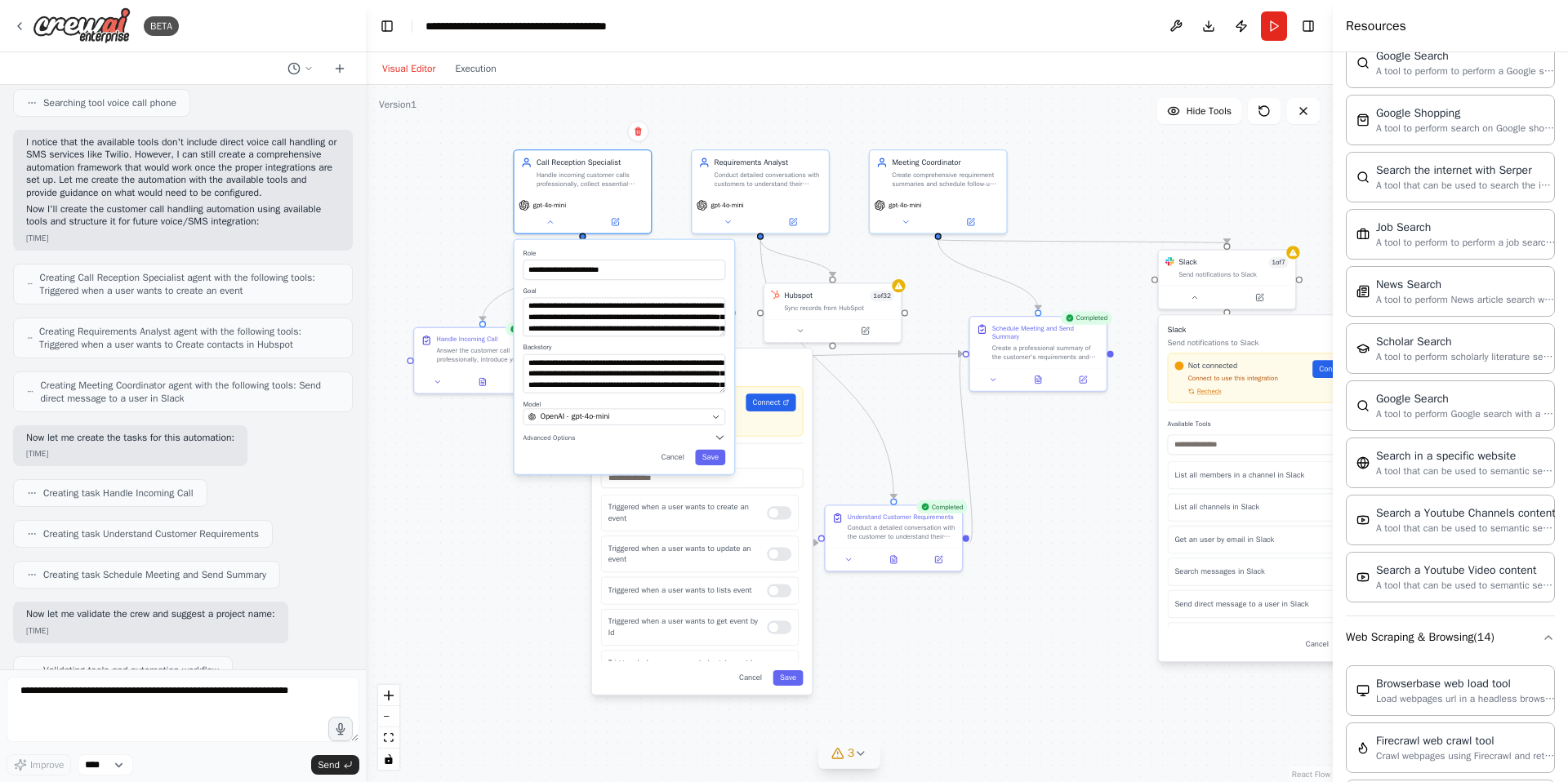 click on "**********" at bounding box center [849, 433] 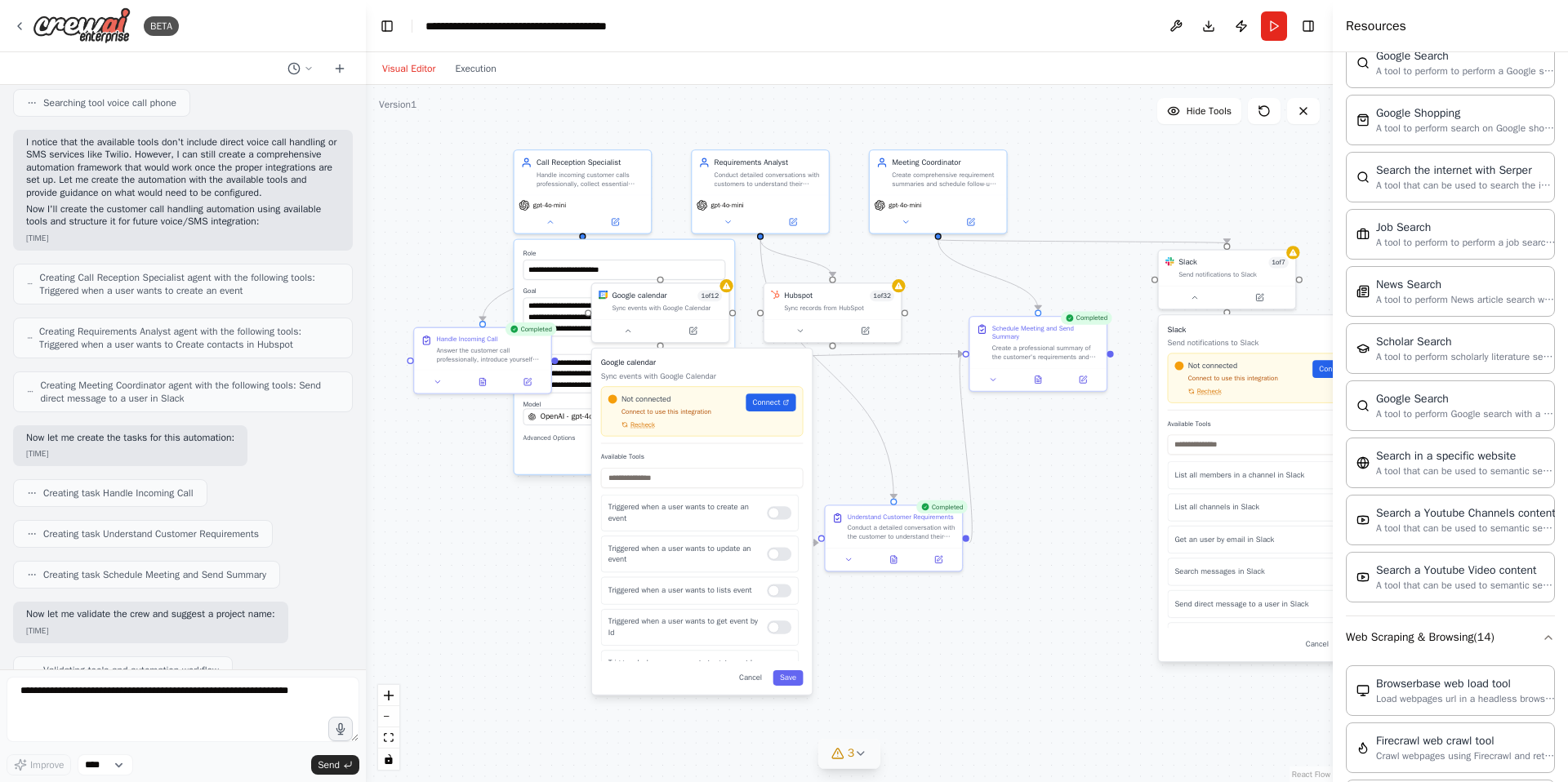 click on "**********" at bounding box center [624, 357] 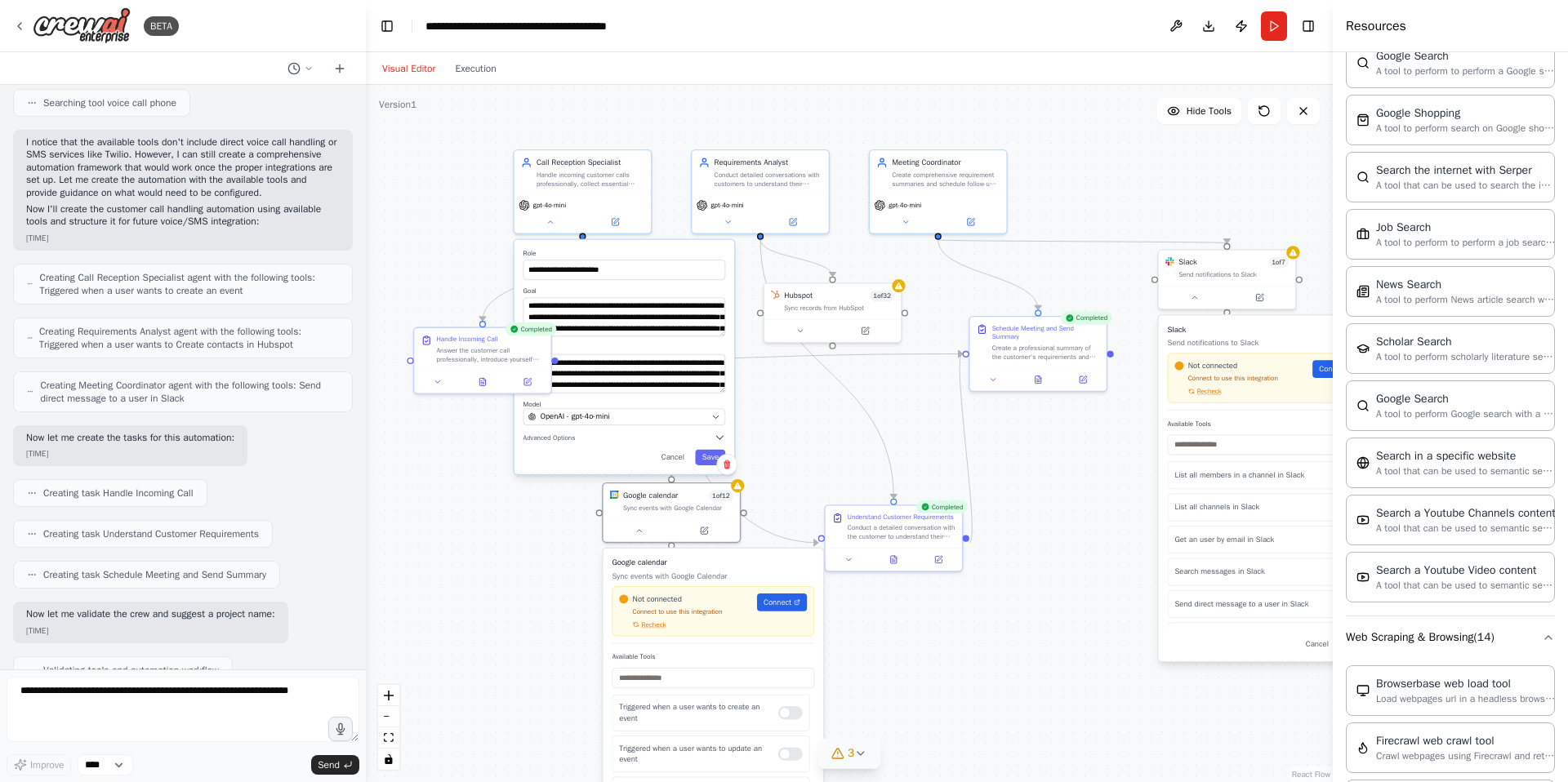 drag, startPoint x: 686, startPoint y: 367, endPoint x: 692, endPoint y: 571, distance: 204.08822 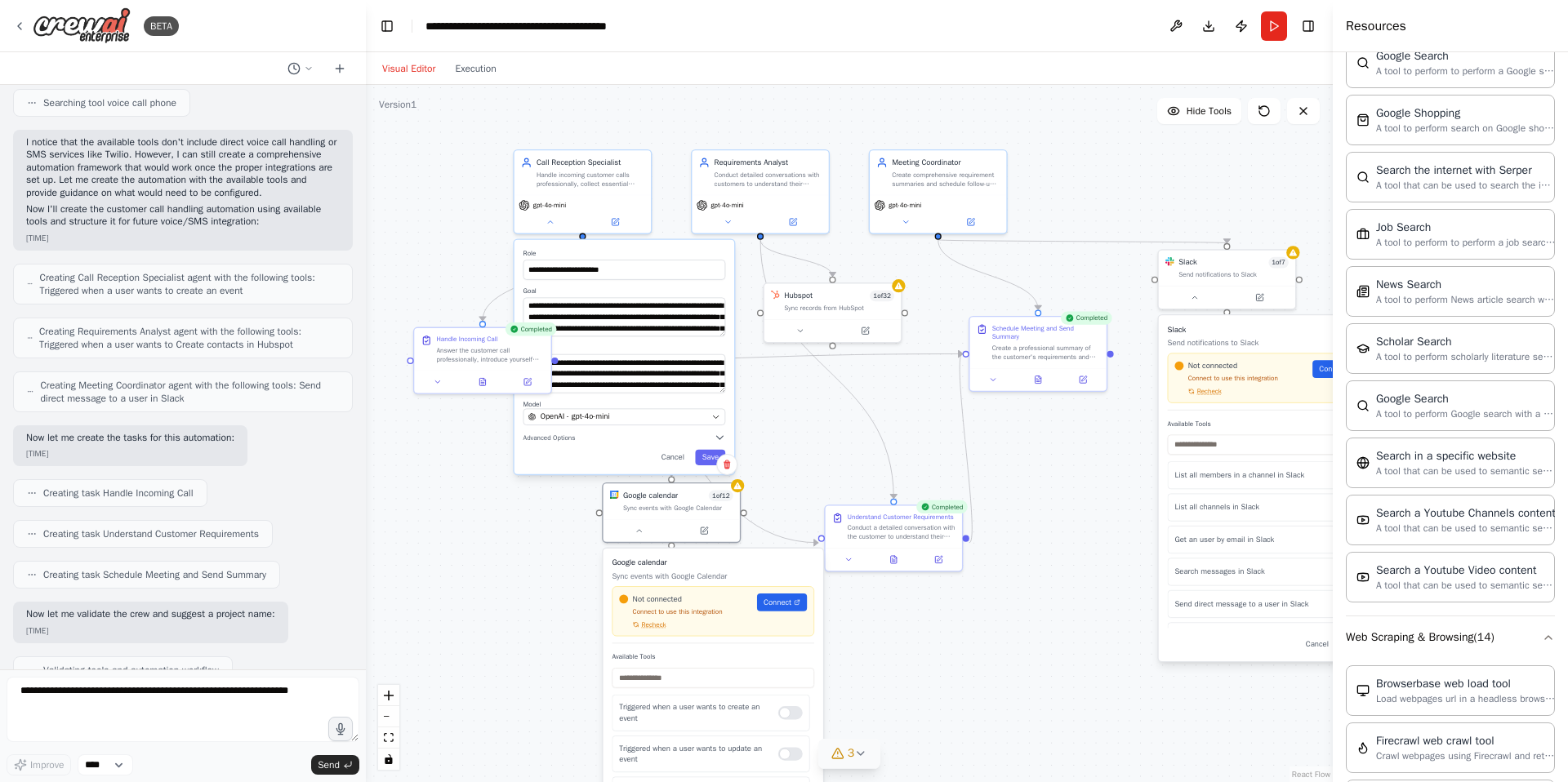 click on "Google calendar Sync events with Google Calendar Not connected Connect to use this integration Recheck Connect" at bounding box center (713, 600) 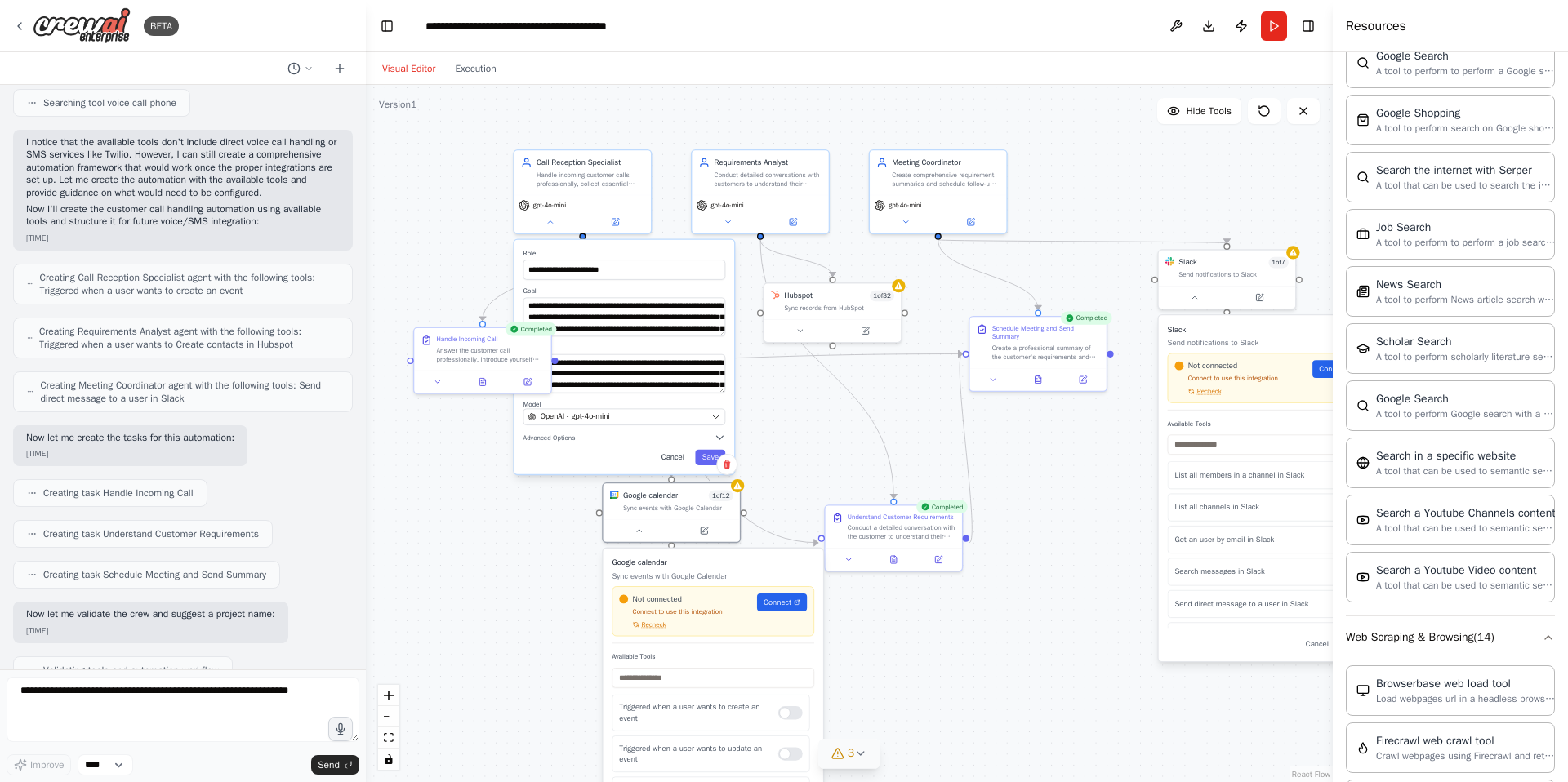 click on "Cancel" at bounding box center (673, 457) 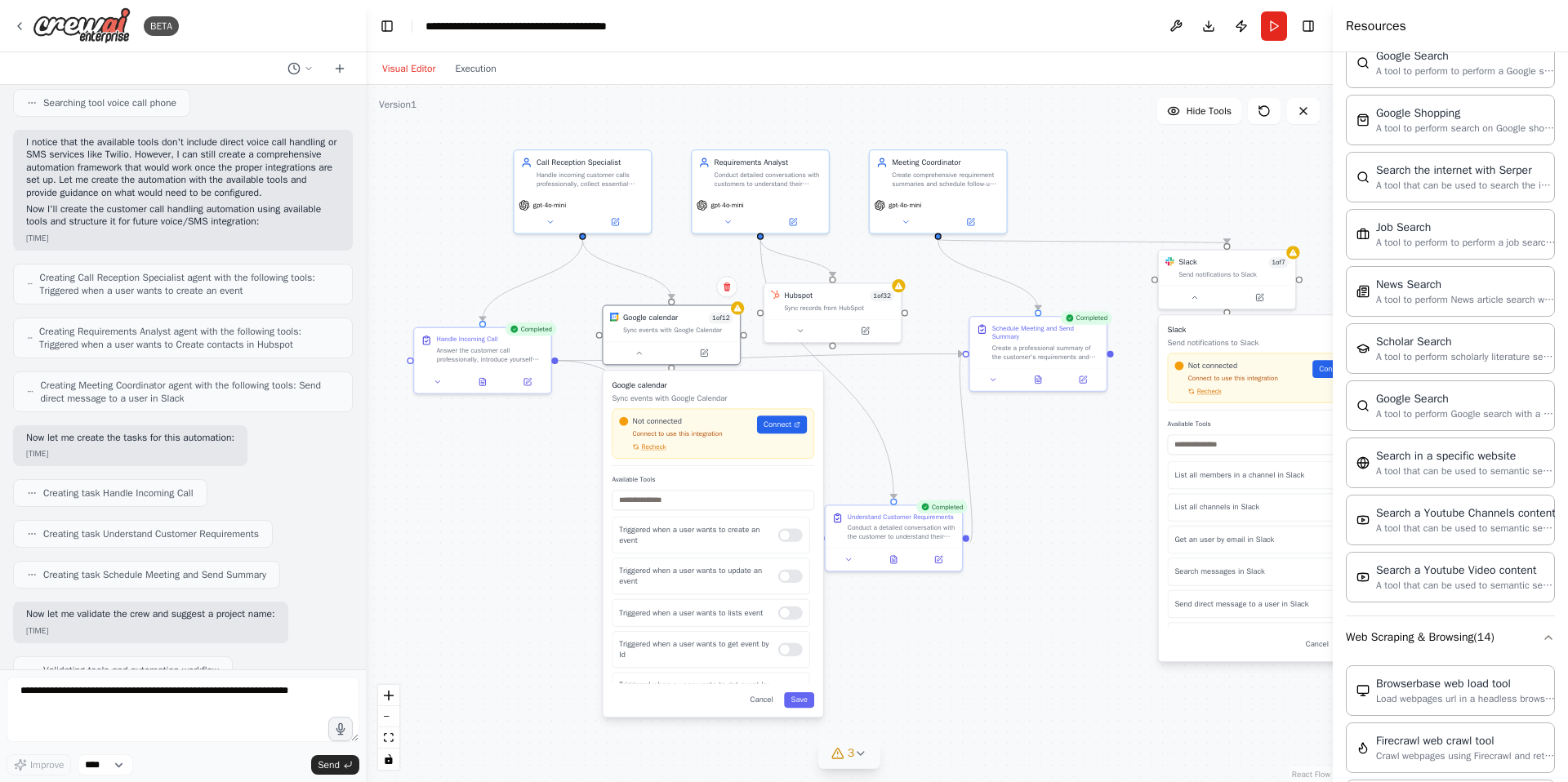 drag, startPoint x: 734, startPoint y: 570, endPoint x: 728, endPoint y: 397, distance: 173.104 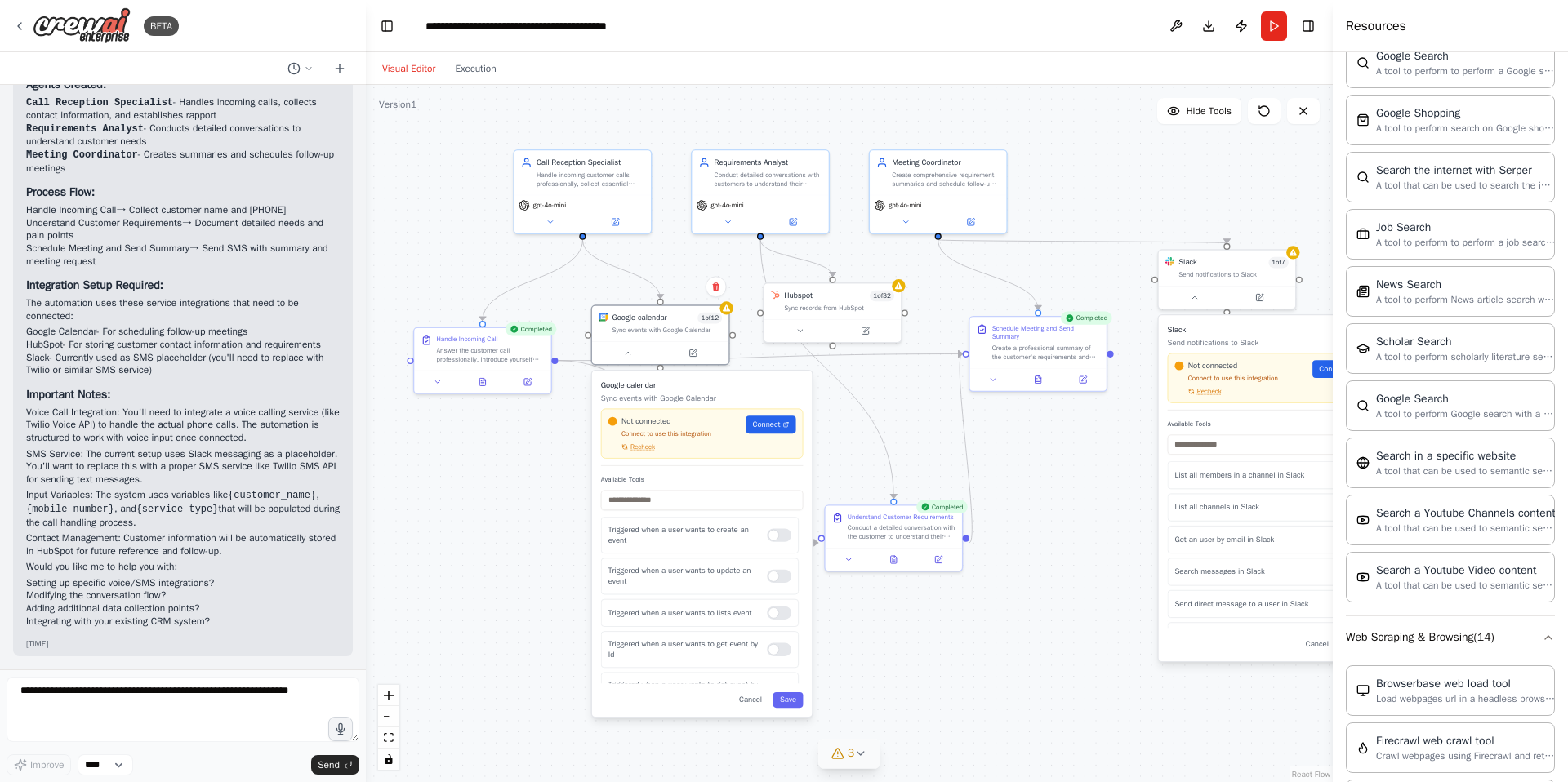 scroll, scrollTop: 1304, scrollLeft: 0, axis: vertical 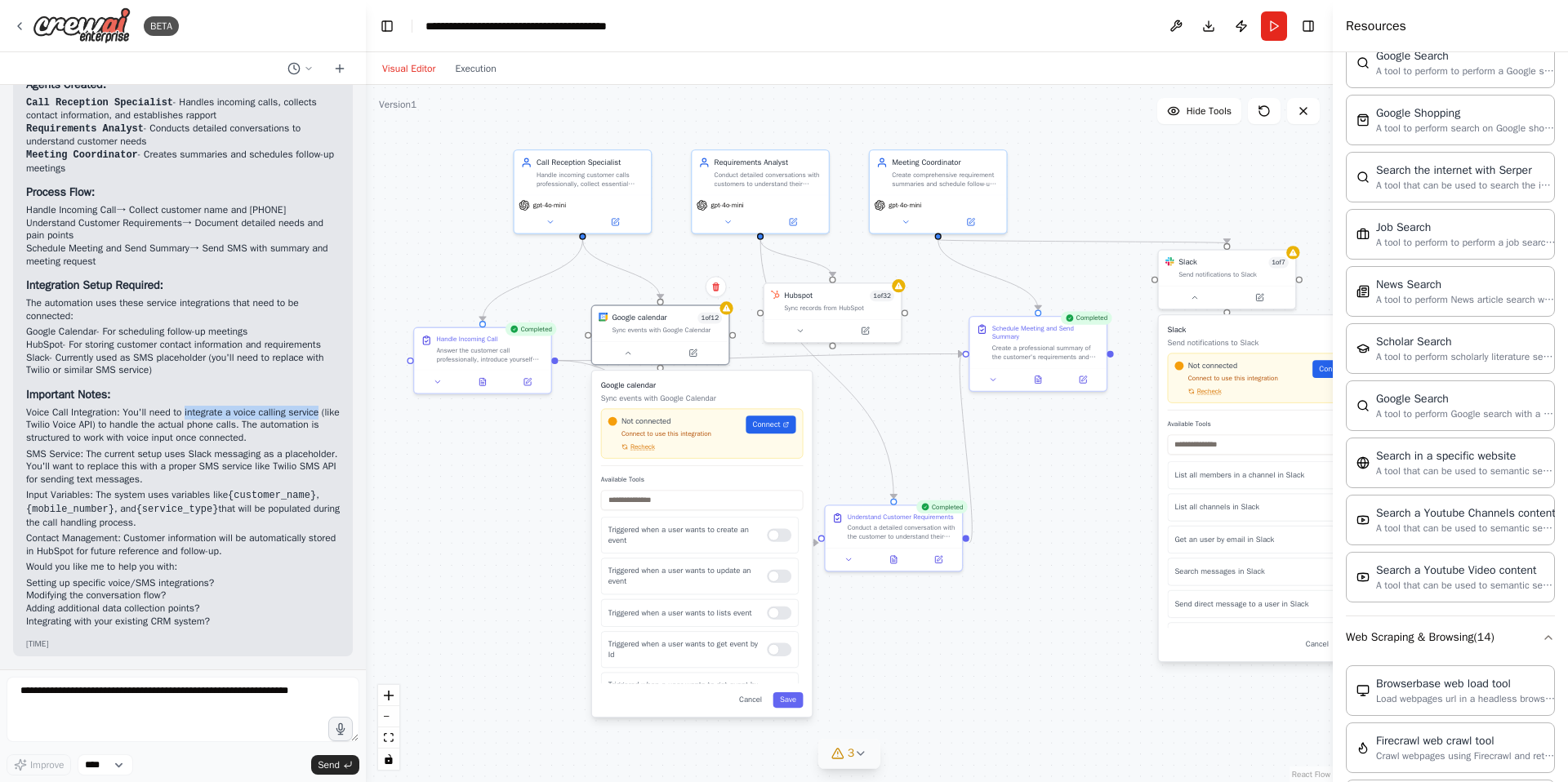 drag, startPoint x: 203, startPoint y: 441, endPoint x: 60, endPoint y: 455, distance: 143.68368 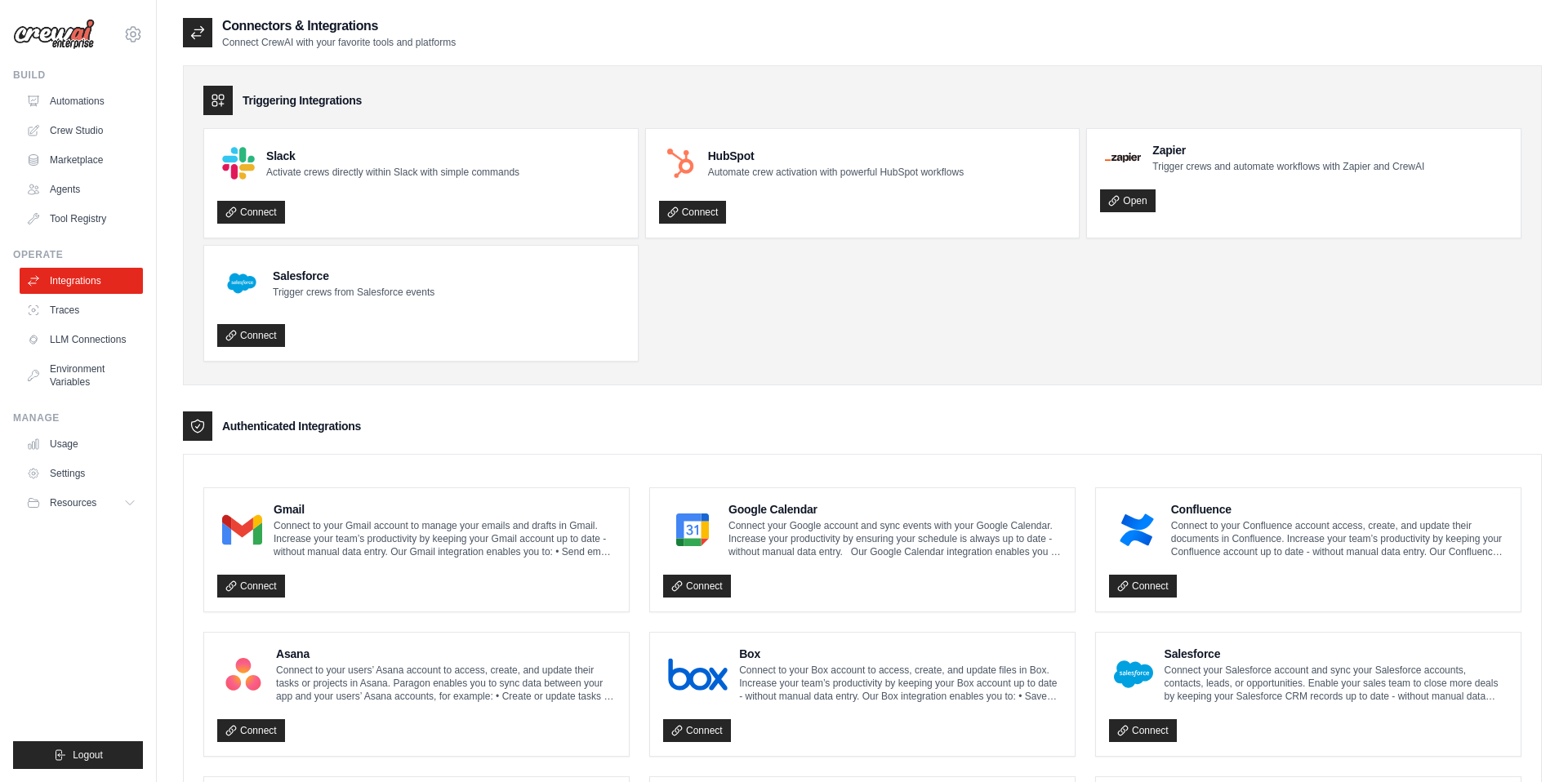 scroll, scrollTop: 0, scrollLeft: 0, axis: both 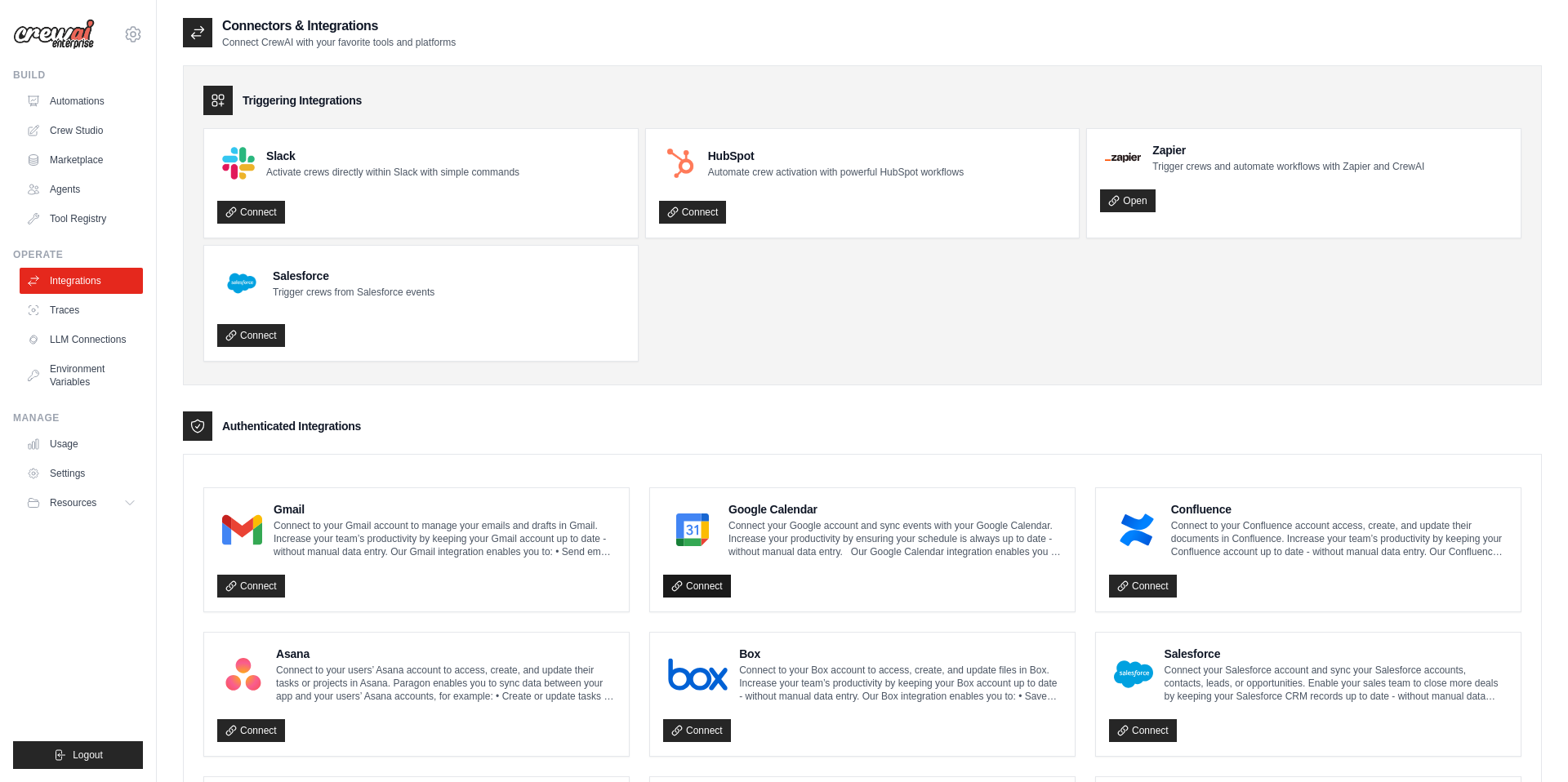 click on "Connect" at bounding box center [697, 586] 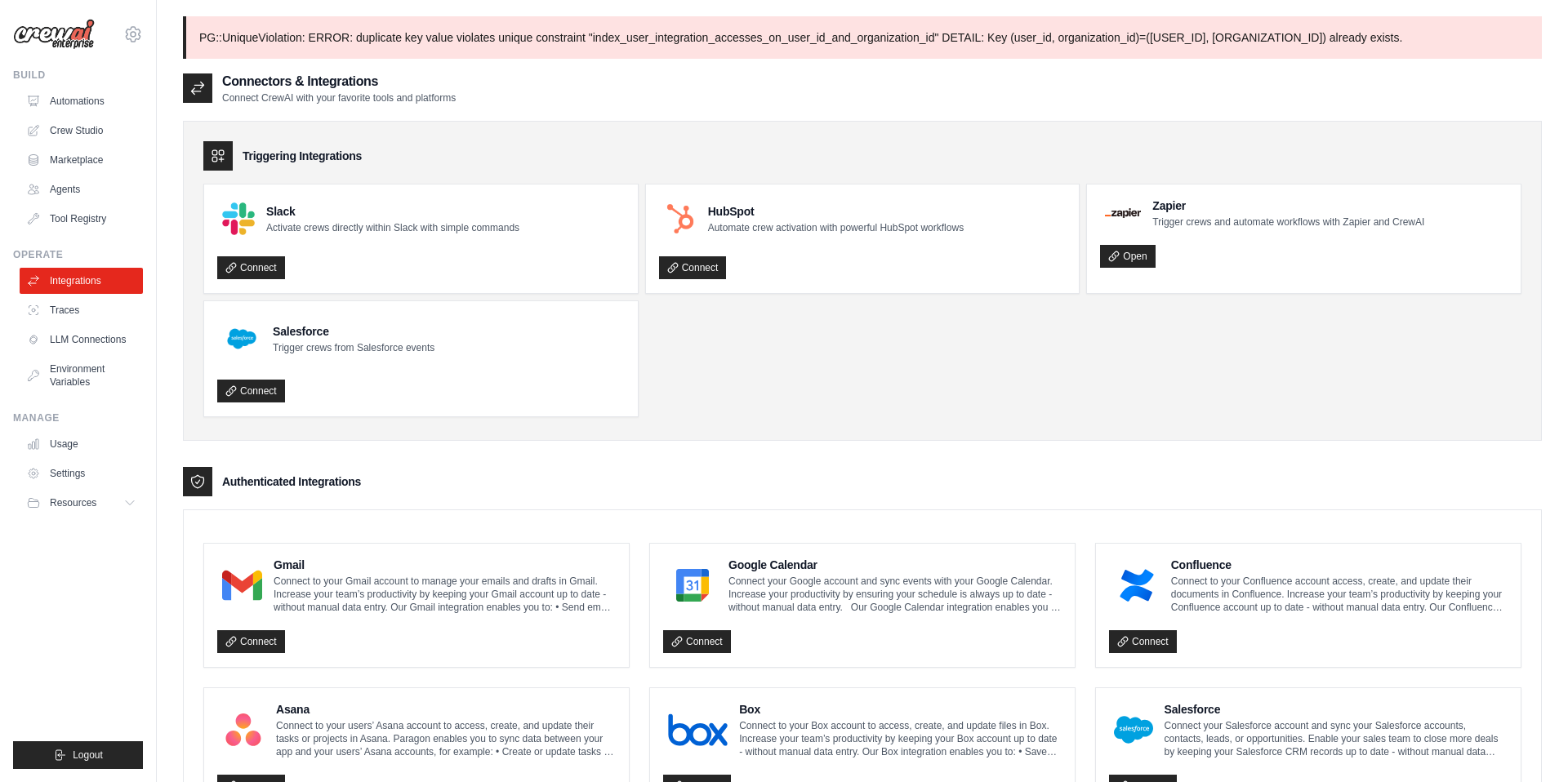 scroll, scrollTop: 0, scrollLeft: 0, axis: both 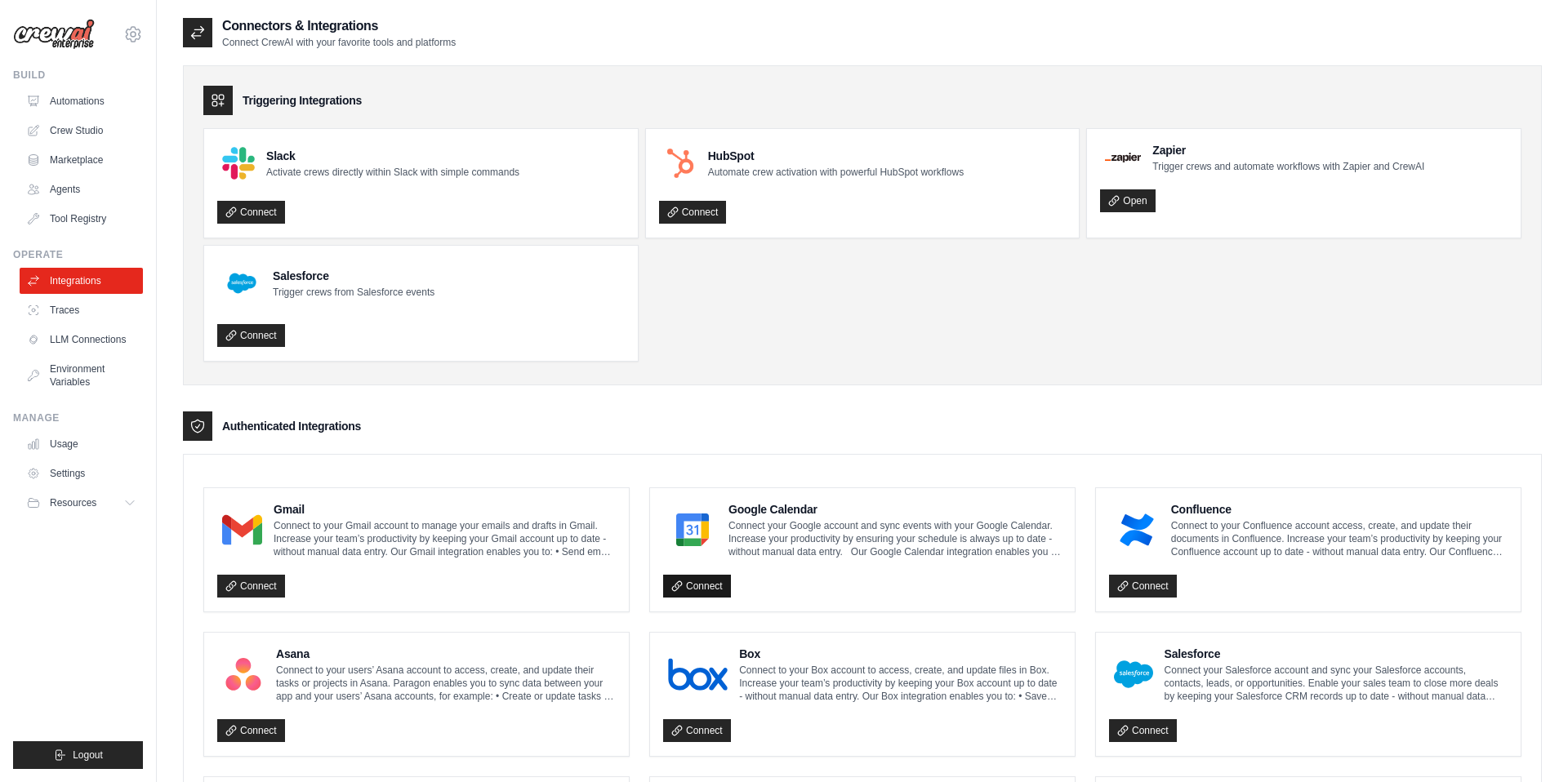 click on "Connect" at bounding box center (697, 586) 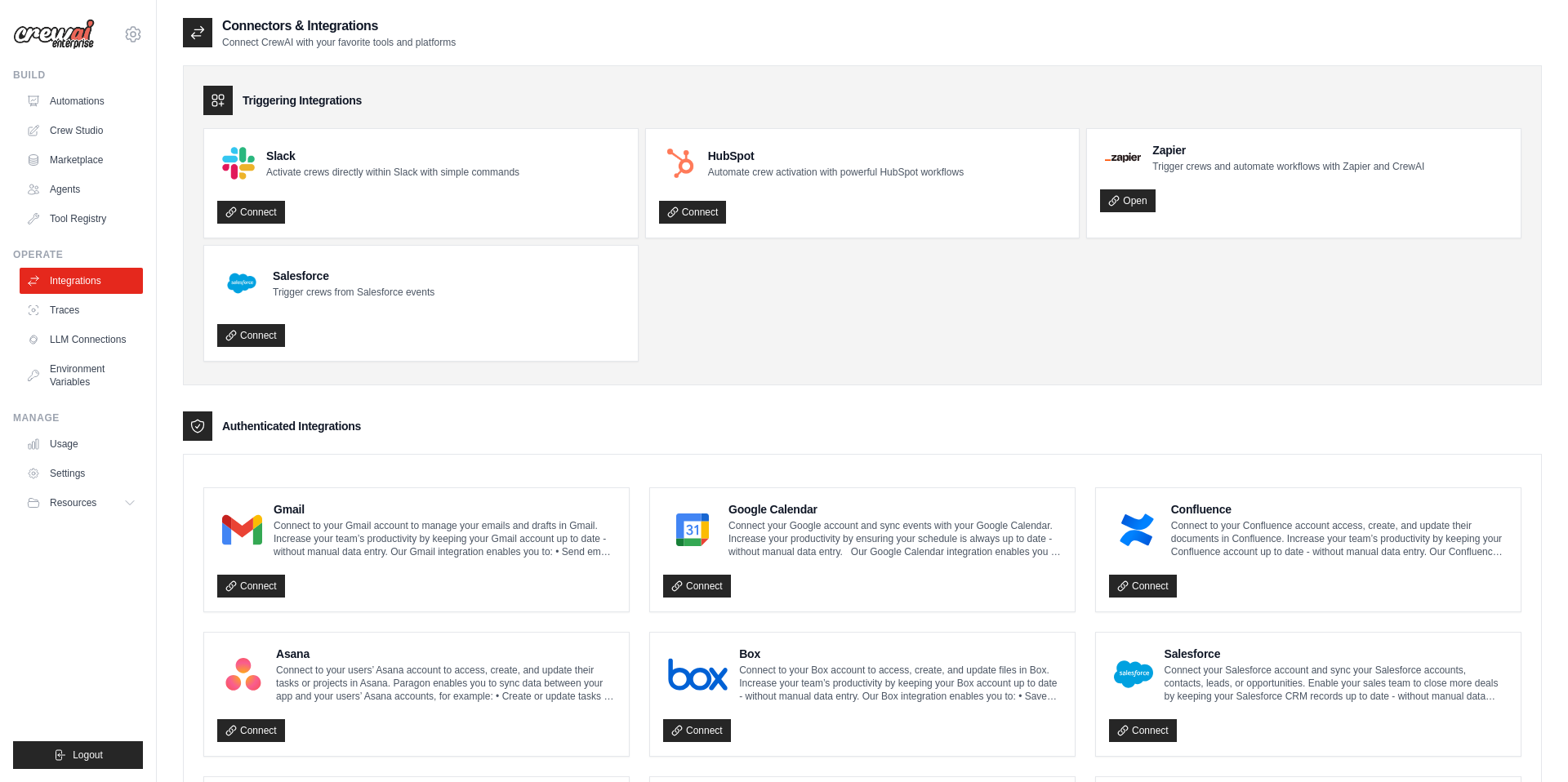 click on "Triggering Integrations" at bounding box center (862, 100) 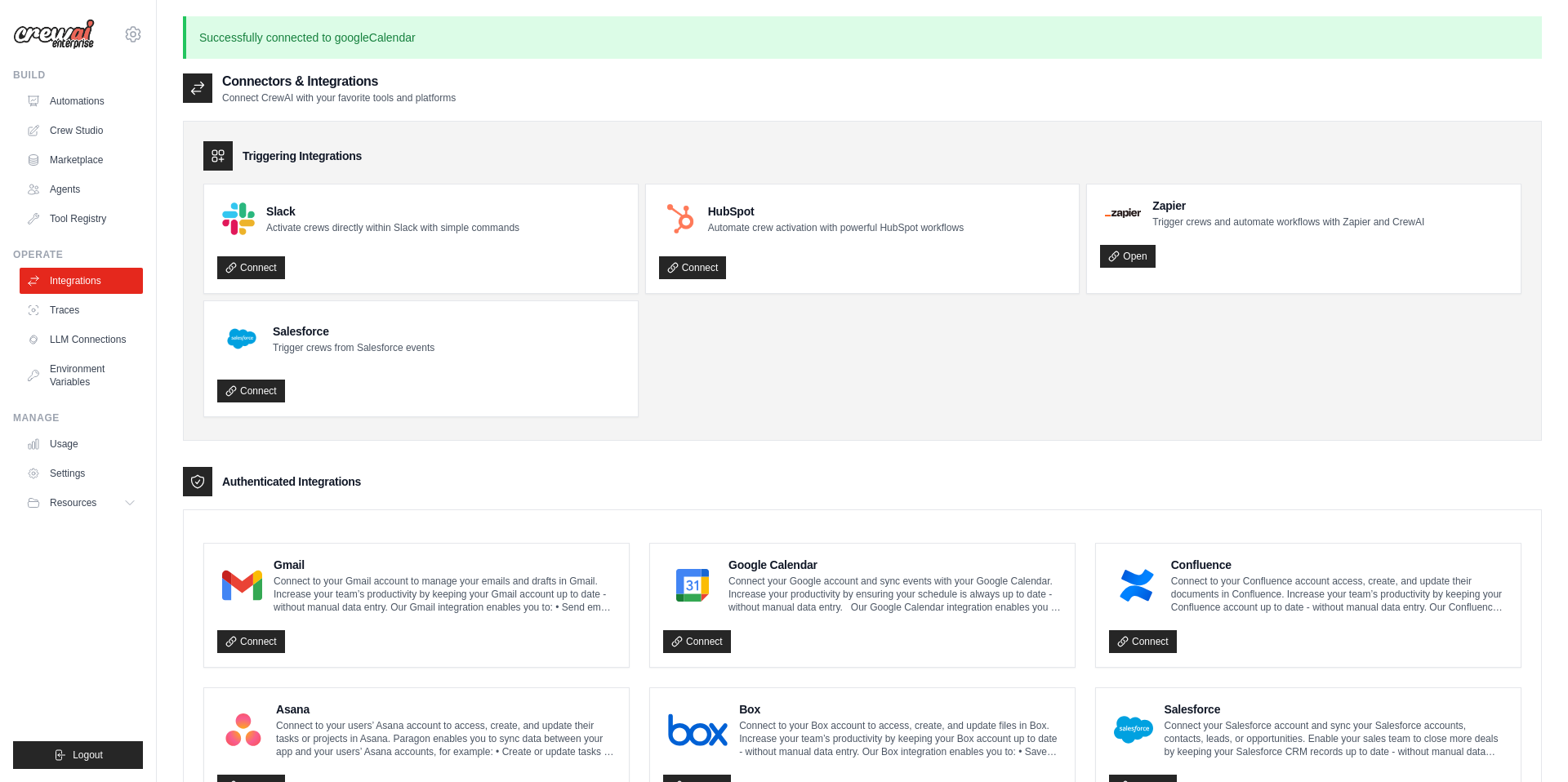 scroll, scrollTop: 0, scrollLeft: 0, axis: both 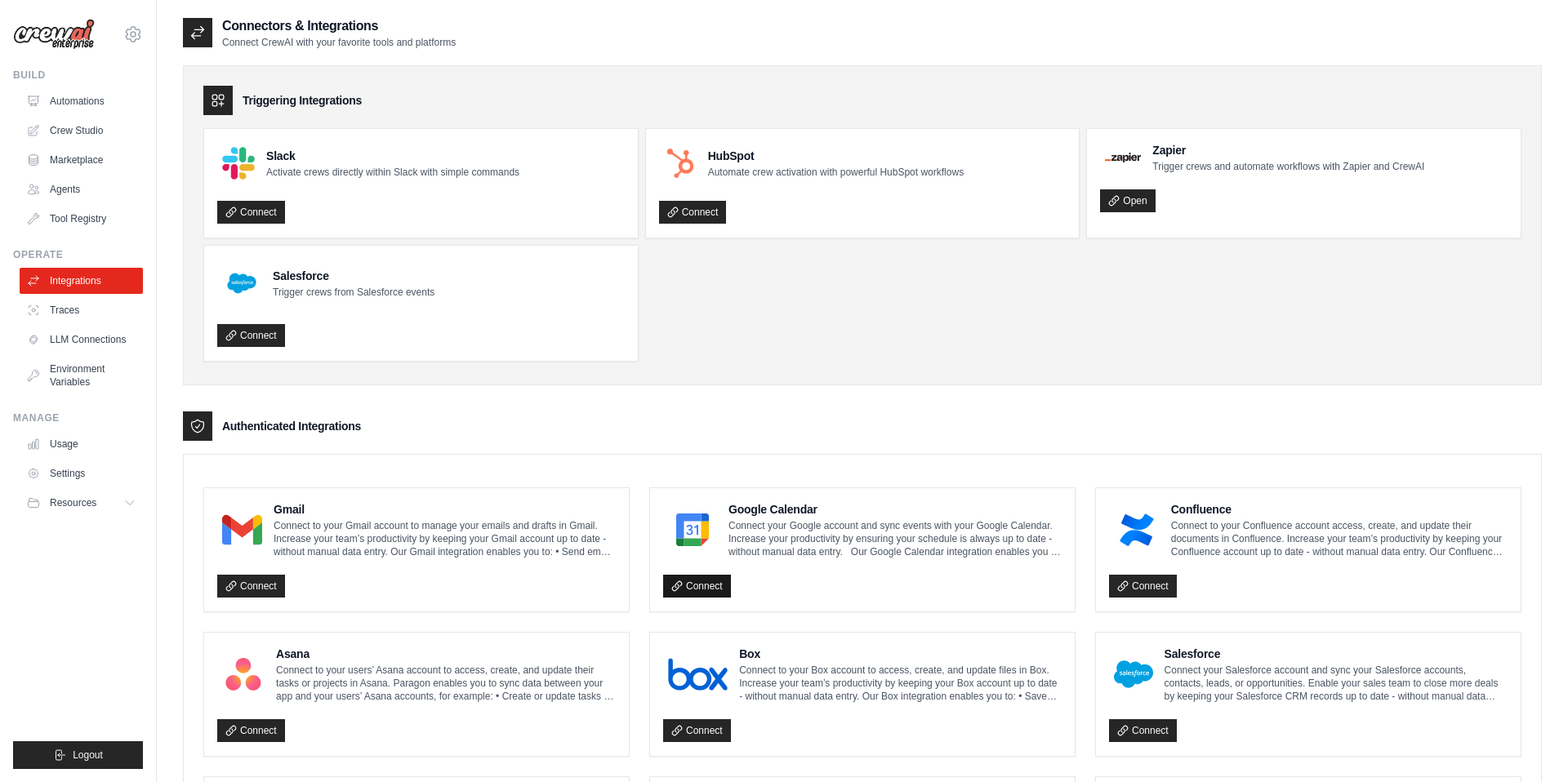 click on "Connect" at bounding box center [697, 586] 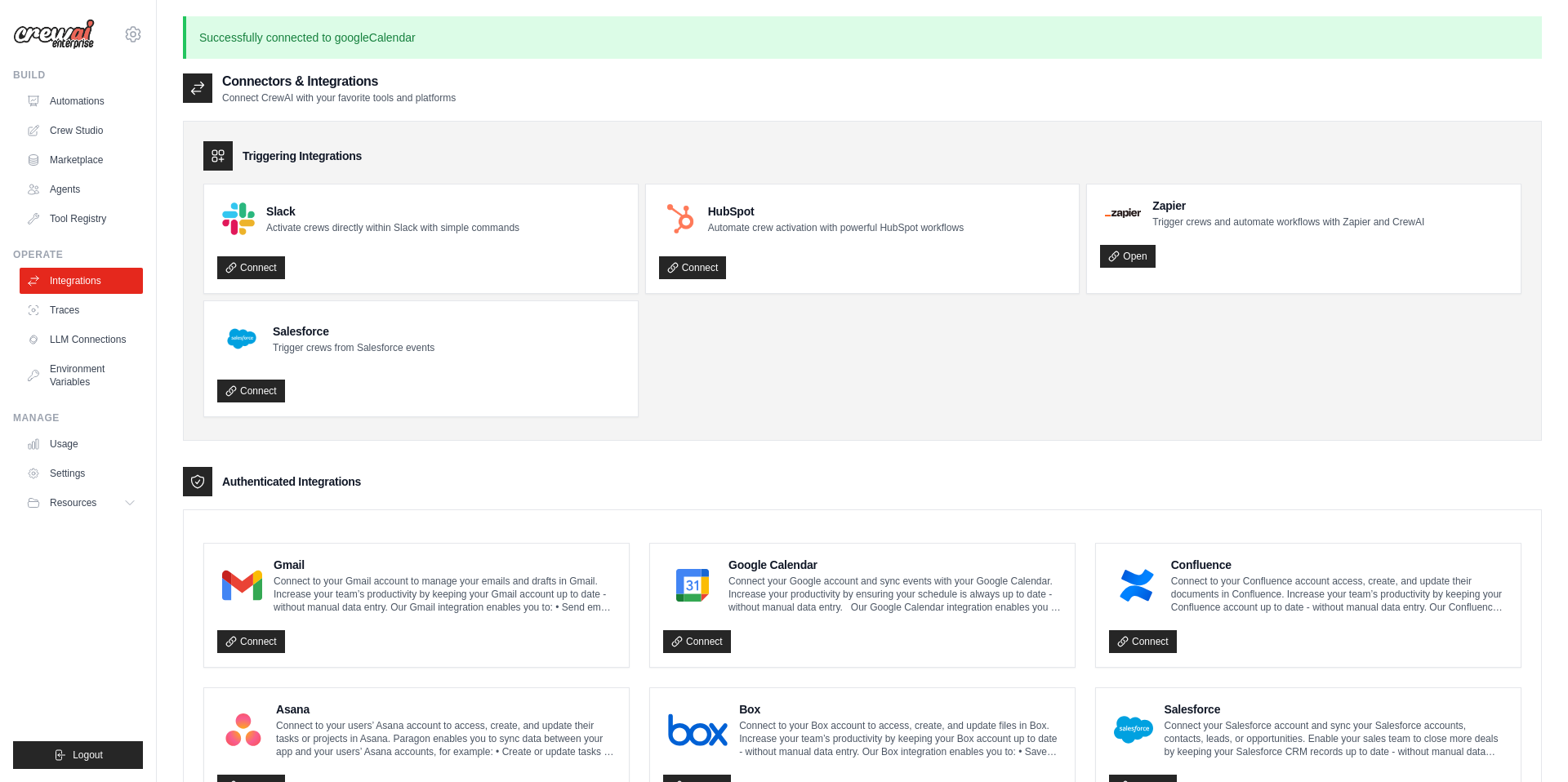 scroll, scrollTop: 0, scrollLeft: 0, axis: both 